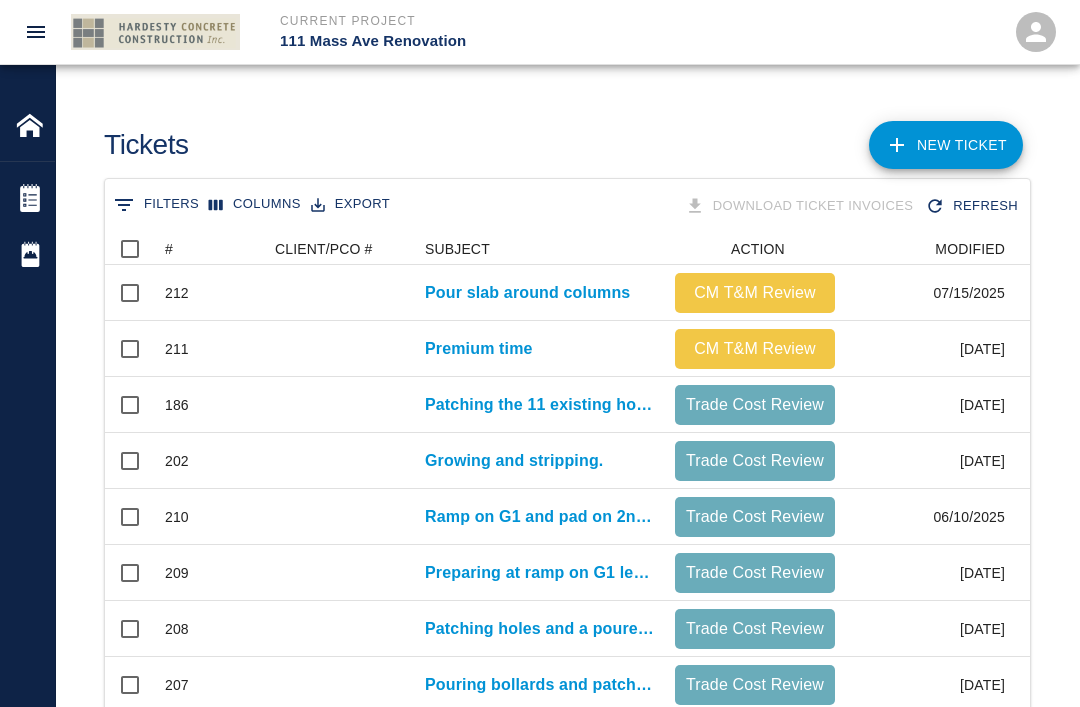 scroll, scrollTop: 0, scrollLeft: 0, axis: both 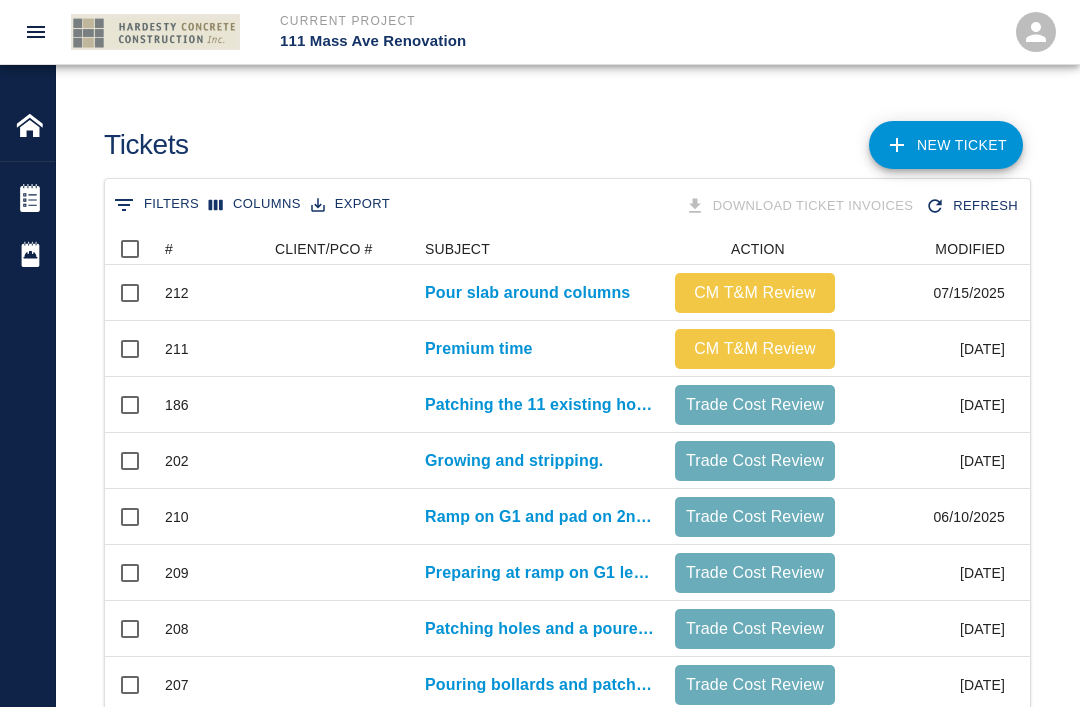 click on "NEW TICKET" at bounding box center (946, 145) 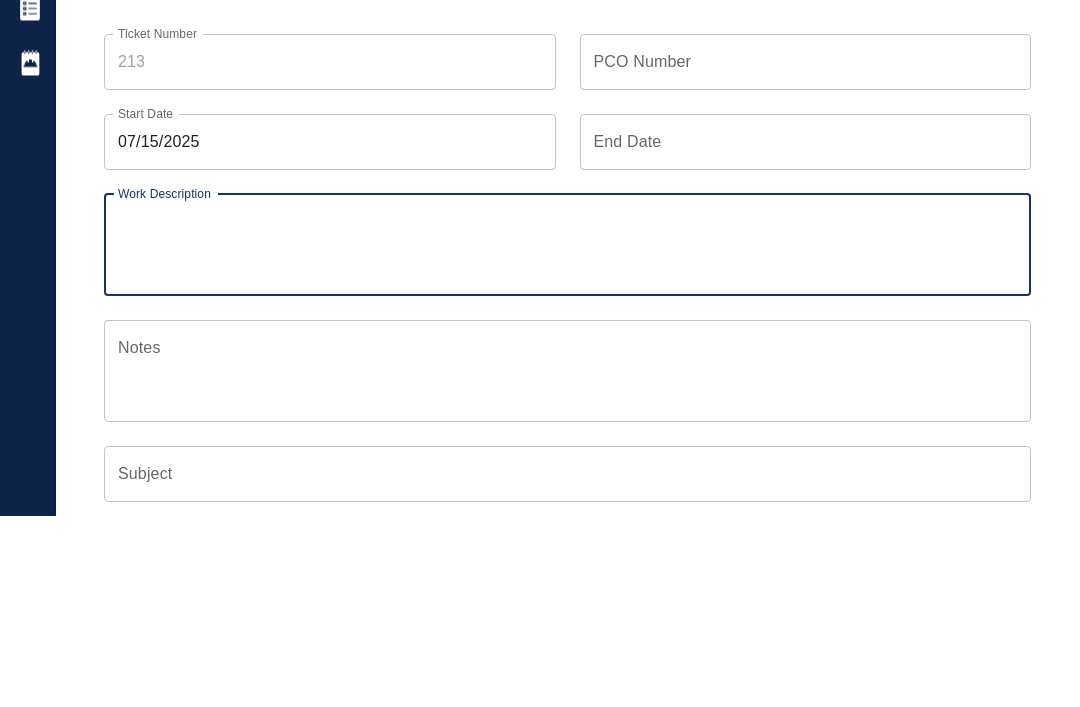 click on "End Date End Date" at bounding box center (806, 334) 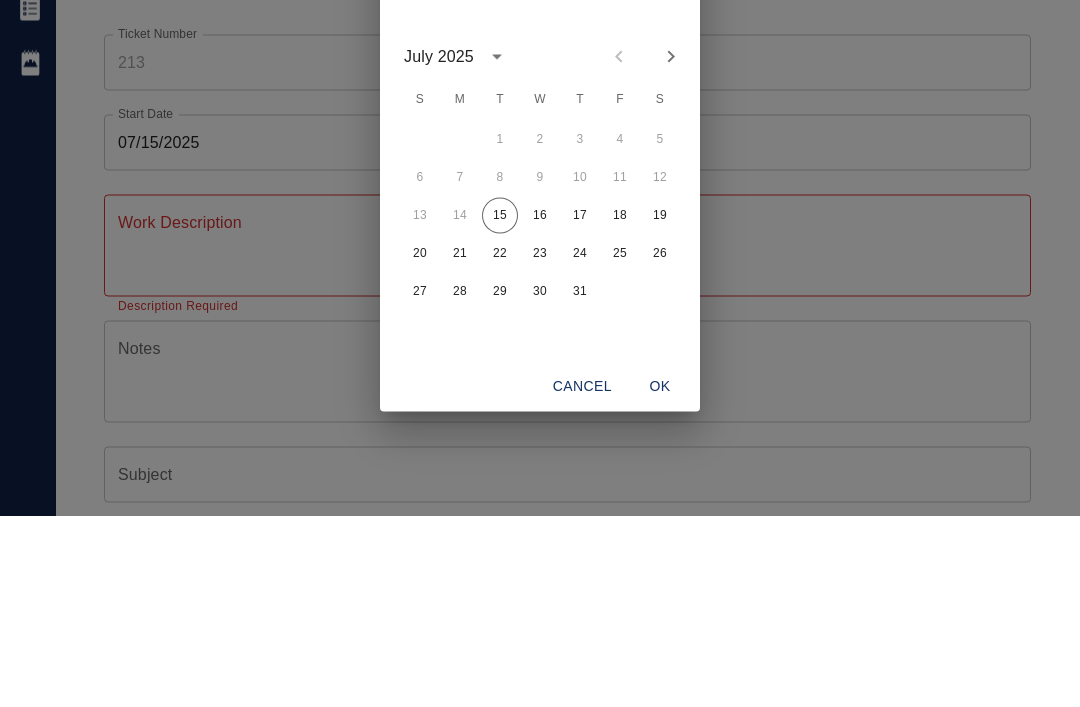 scroll, scrollTop: 192, scrollLeft: 0, axis: vertical 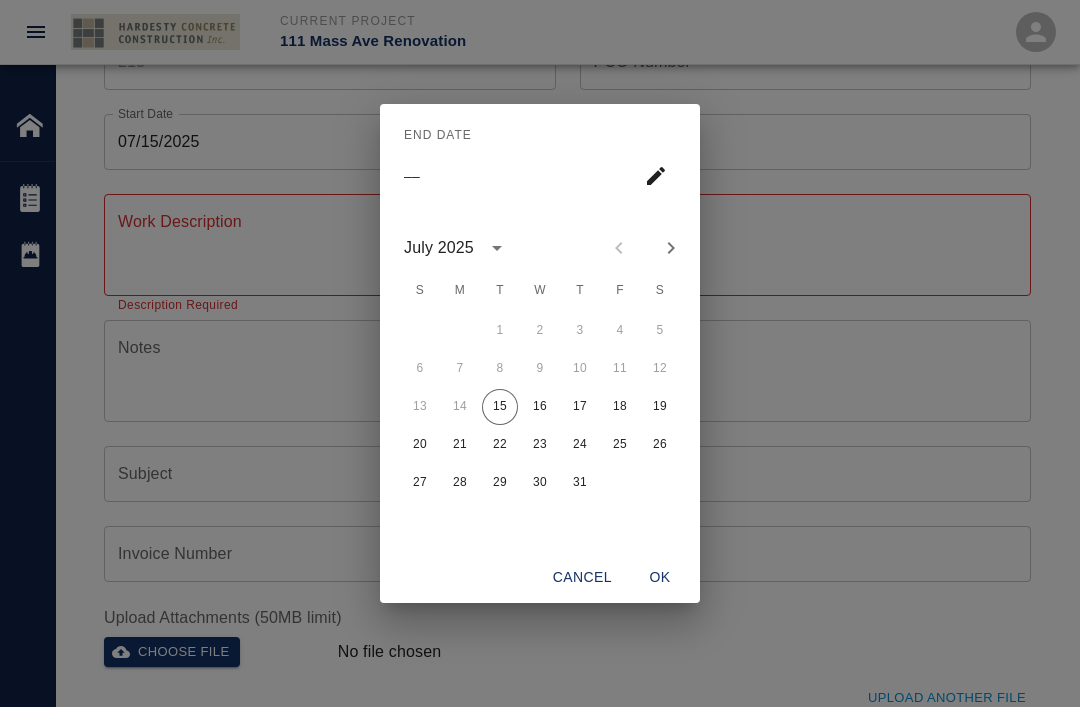 click on "15" at bounding box center [500, 407] 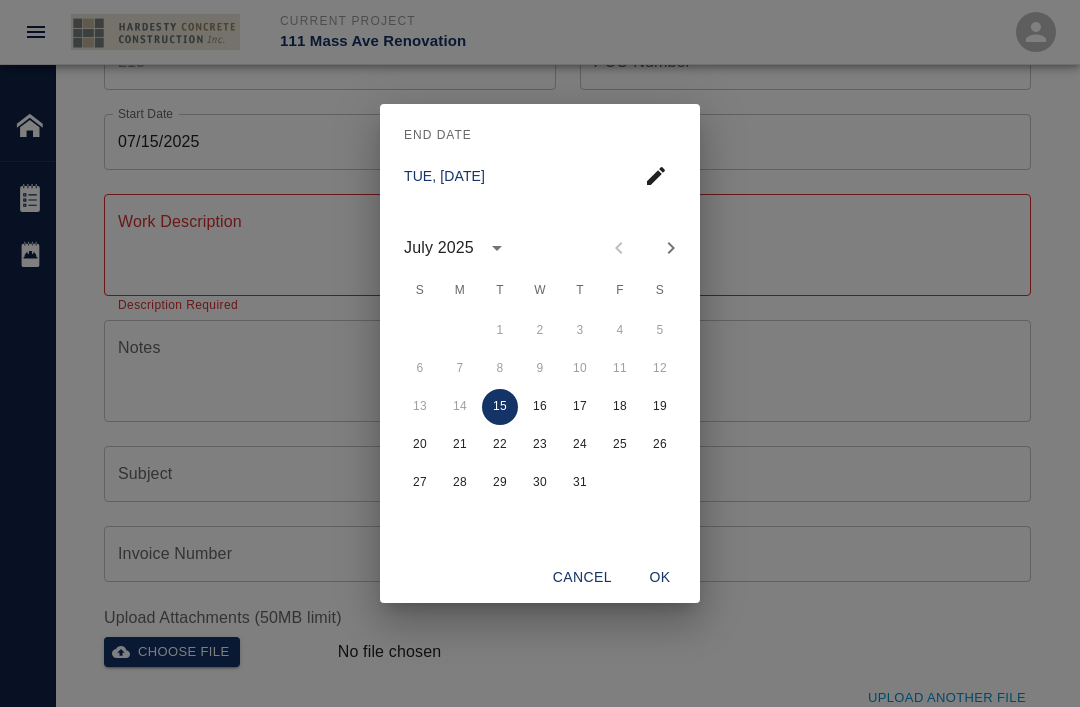 click on "OK" at bounding box center [660, 577] 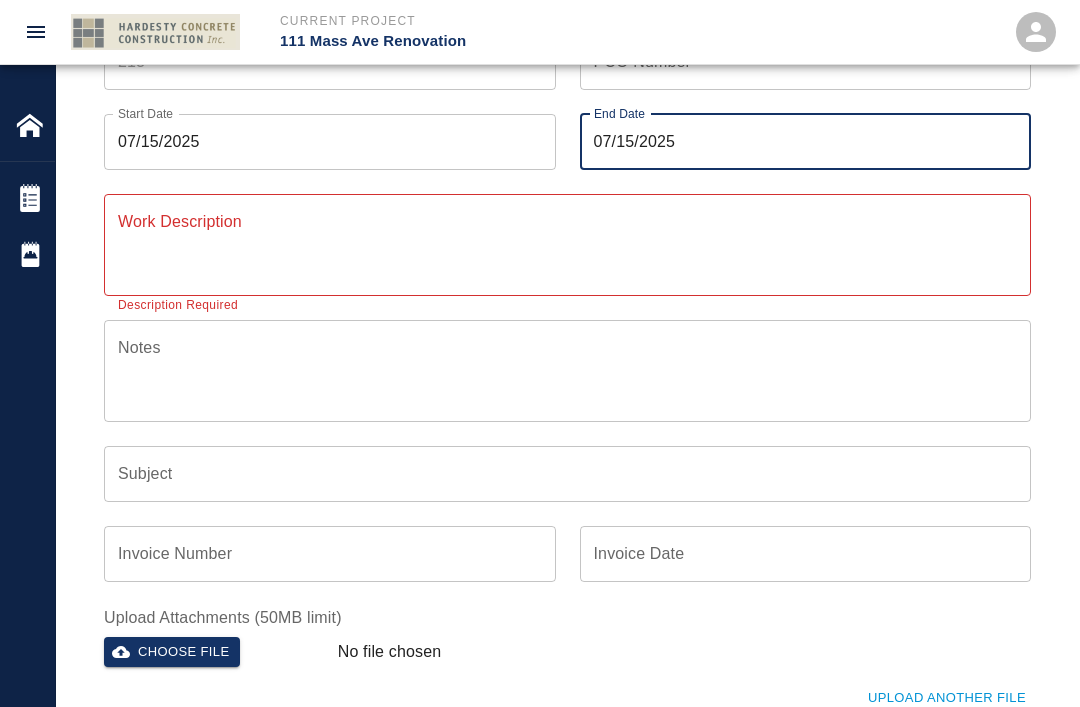 click on "Work Description" at bounding box center [567, 244] 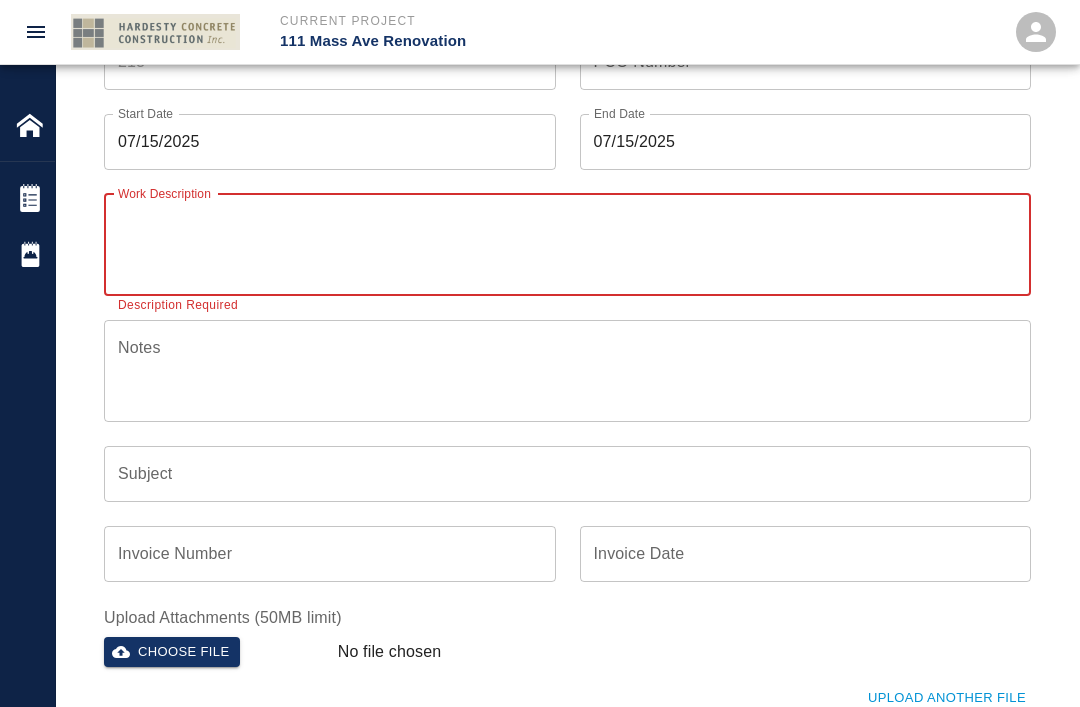 scroll, scrollTop: 191, scrollLeft: 0, axis: vertical 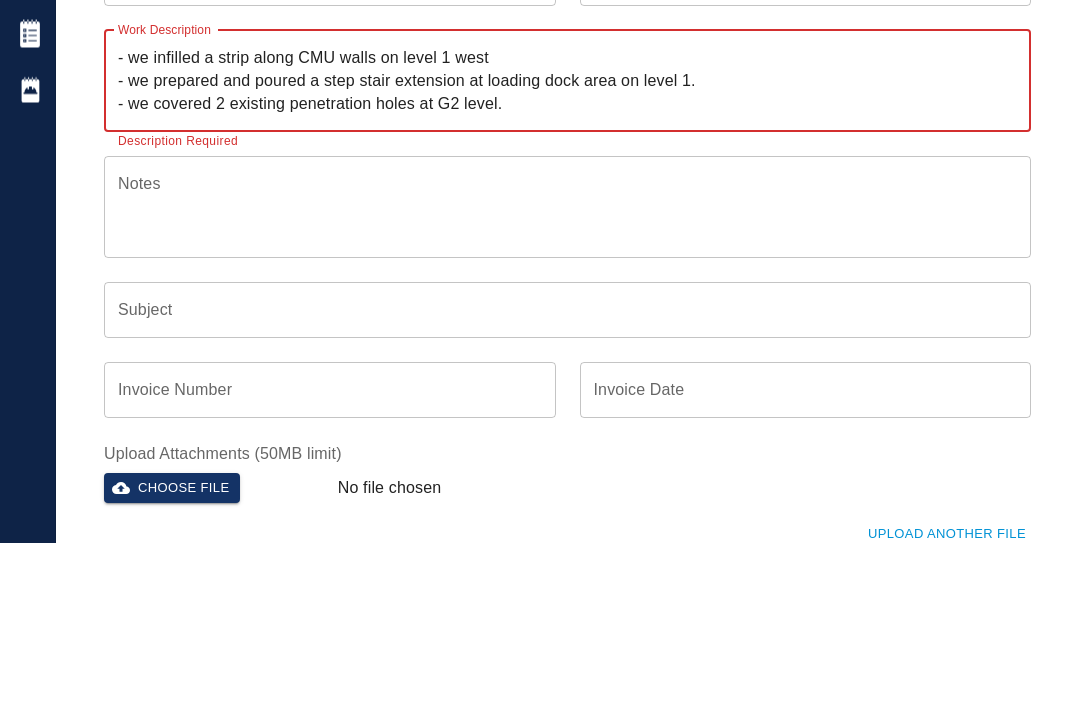 type on "- we infilled a strip along CMU walls on level 1 west
- we prepared and poured a step stair extension at loading dock area on level 1.
- we covered 2 existing penetration holes at G2 level." 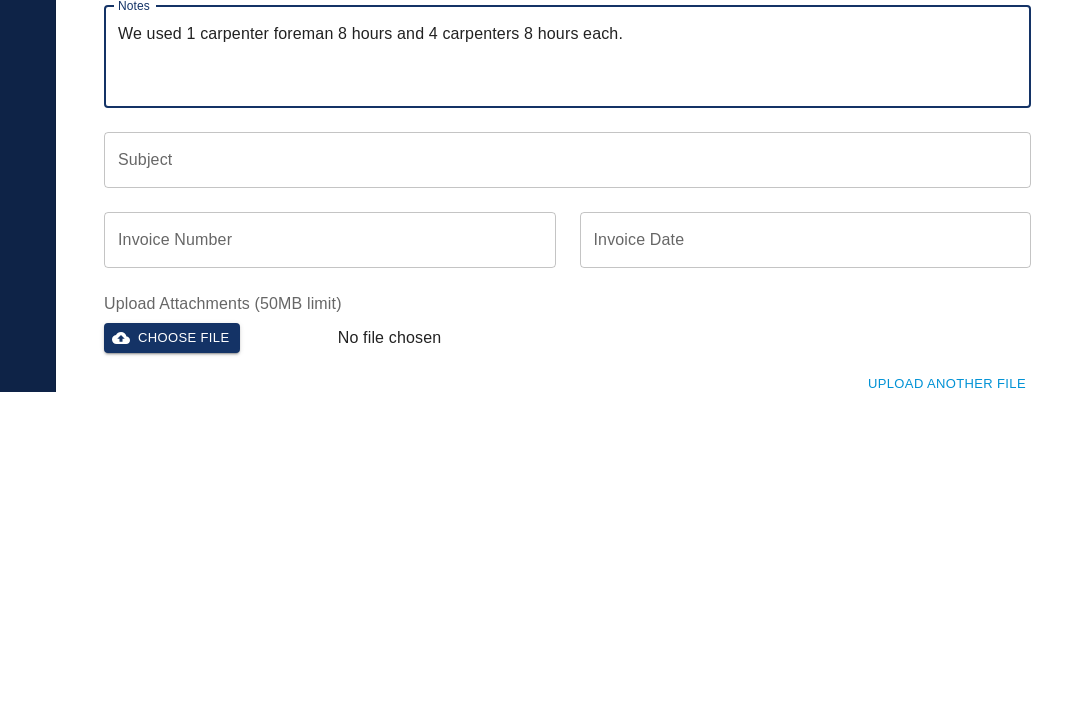 type on "We used 1 carpenter foreman 8 hours and 4 carpenters 8 hours each." 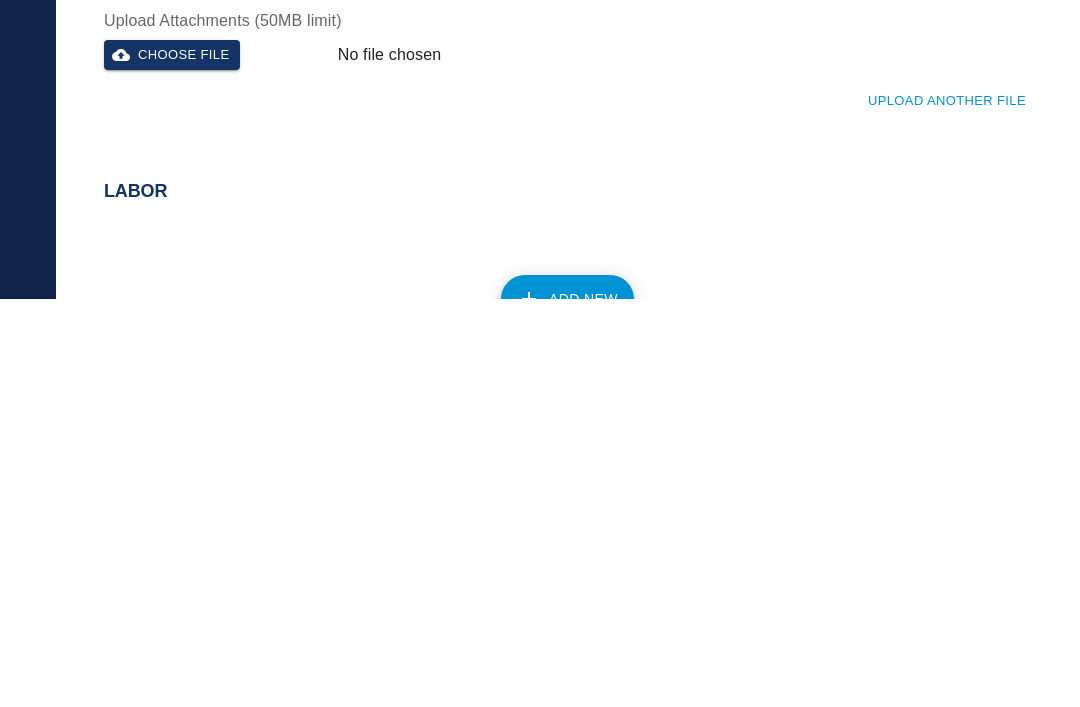 scroll, scrollTop: 397, scrollLeft: 0, axis: vertical 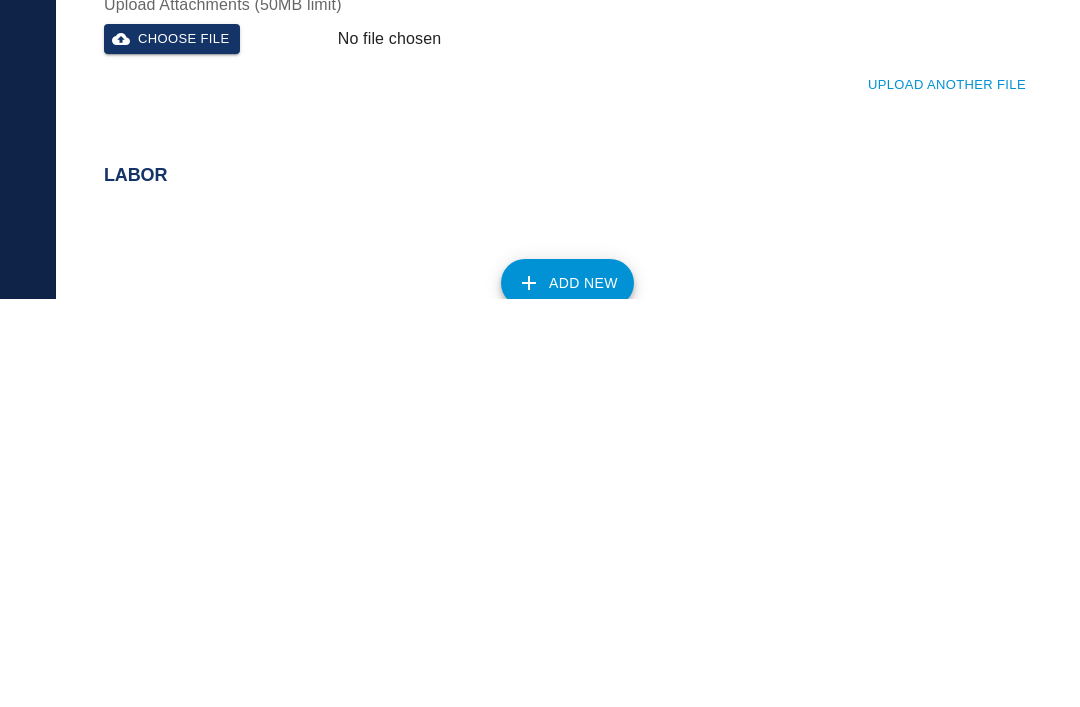 type on "Covering holes and step extension." 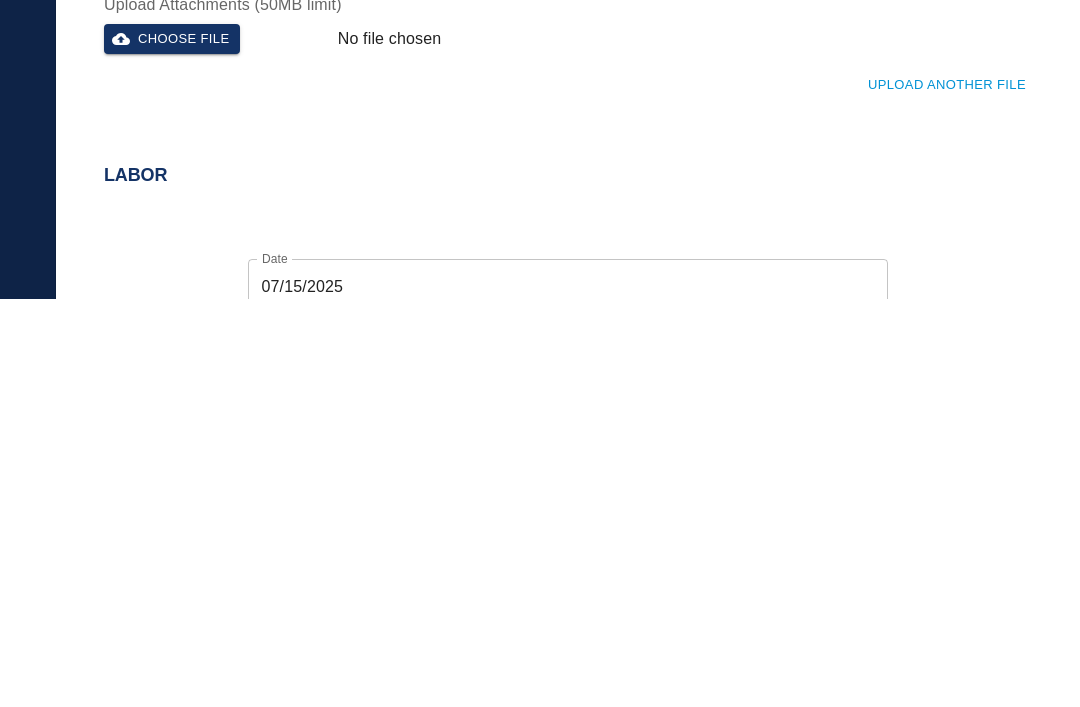 scroll, scrollTop: 579, scrollLeft: 0, axis: vertical 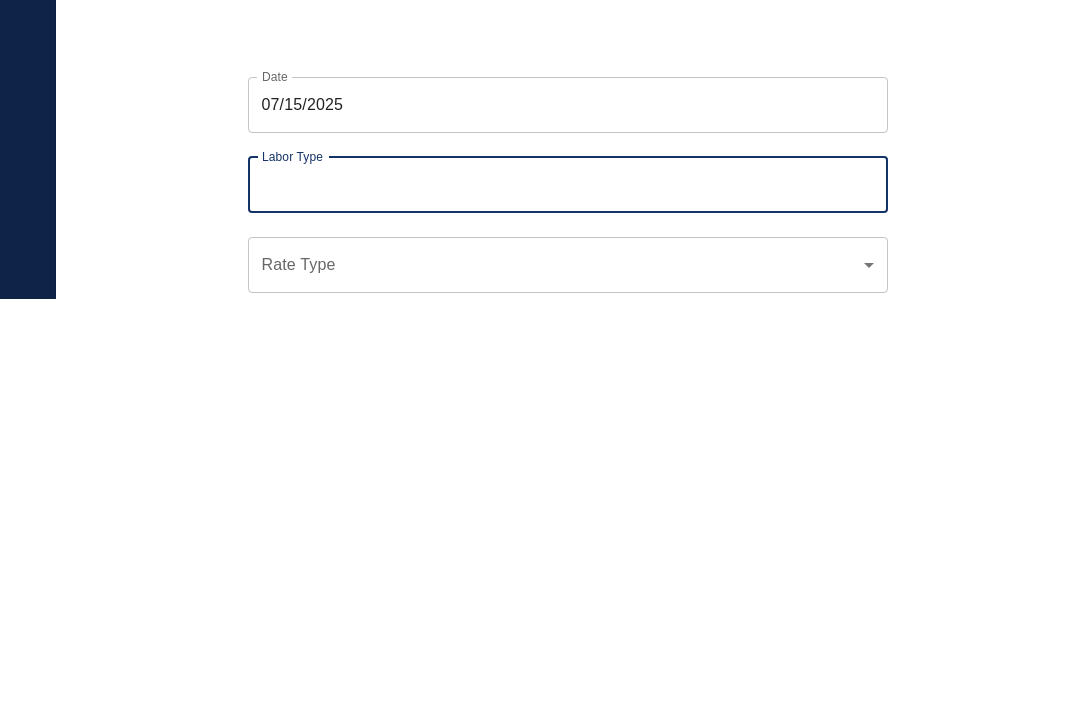 click on "Labor Type" at bounding box center (568, 593) 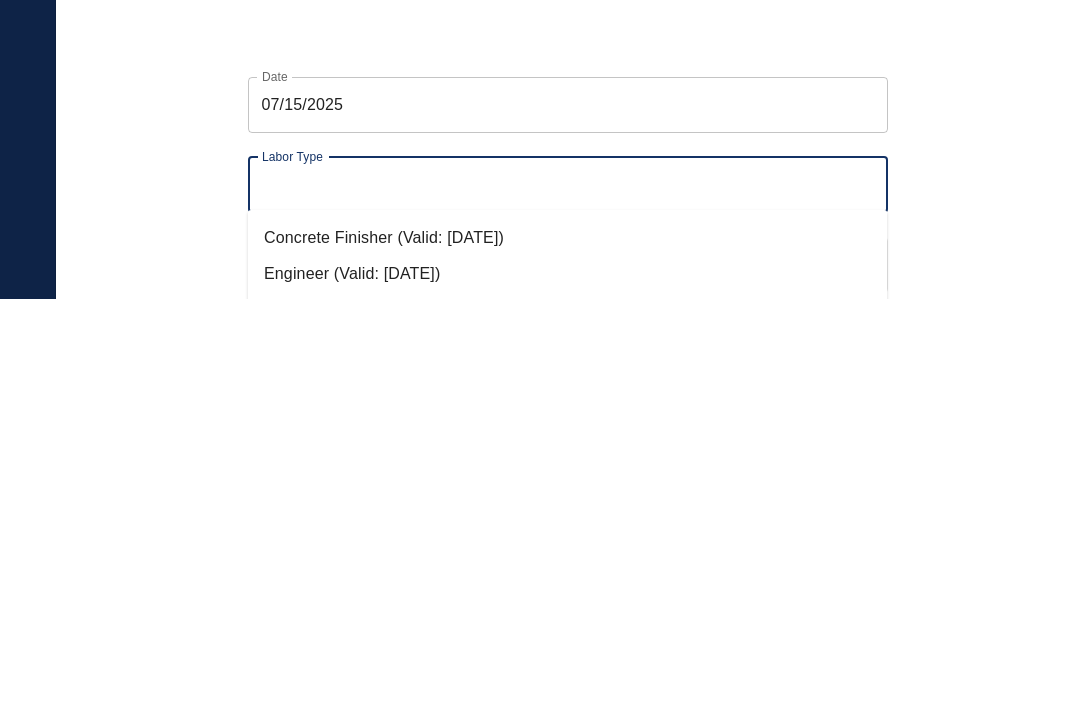 scroll, scrollTop: 68, scrollLeft: 0, axis: vertical 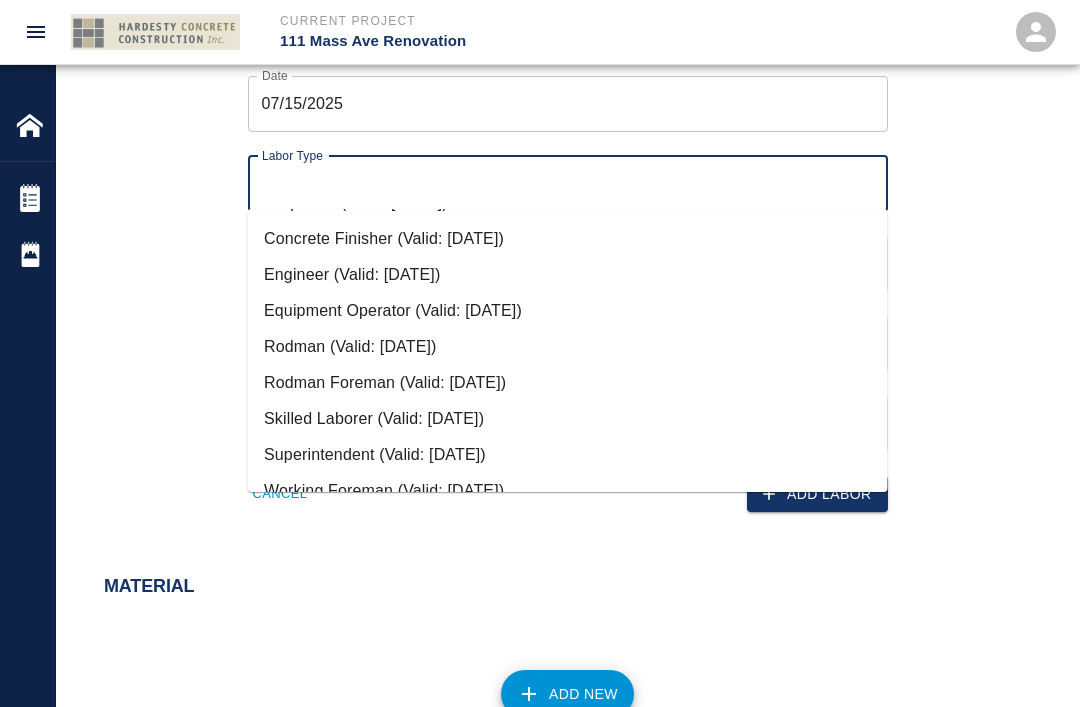 click on "Working Foreman (Valid: [DATE])" at bounding box center [568, 491] 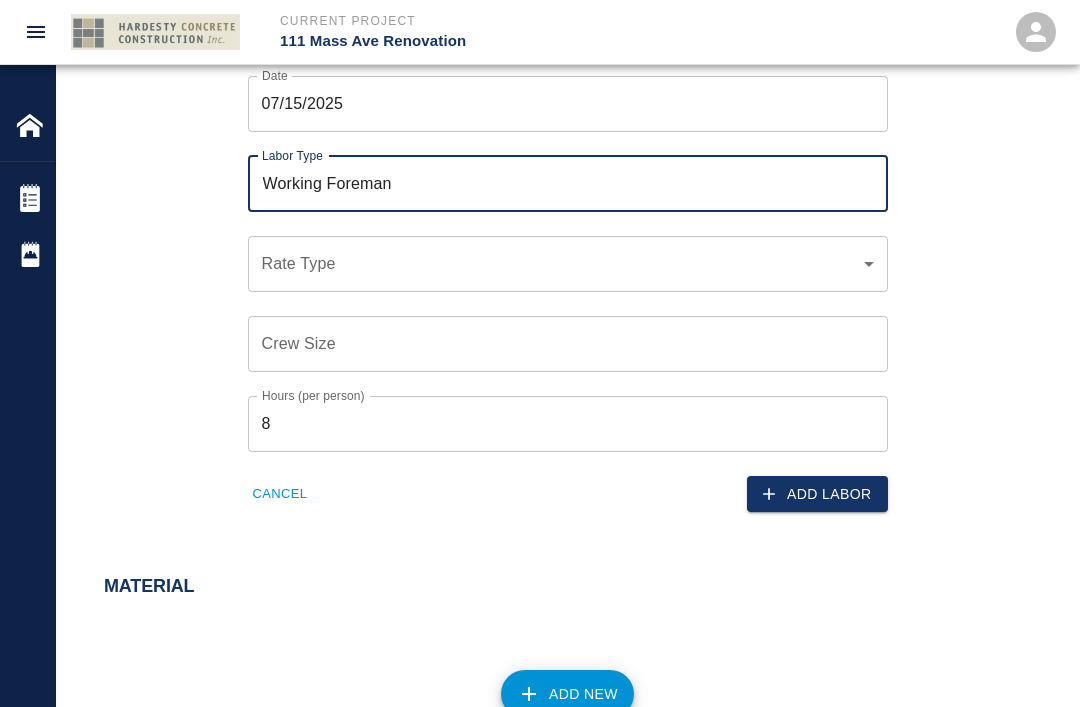 click on "Current Project 111 Mass Ave Renovation Home 111 Mass Ave Renovation Tickets Daily Reports Powered By Terms of Service  |  Privacy Policy Add Ticket Ticket Number Ticket Number PCO Number PCO Number Start Date  [DATE] Start Date  End Date [DATE] End Date Work Description - we infilled a strip along CMU walls on level 1 west
- we prepared and poured a step stair extension at loading dock area on level 1.
- we covered 2 existing penetration holes at G2 level. x Work Description Notes We used 1 carpenter foreman 8 hours and 4 carpenters 8 hours each. x Notes Subject Covering holes and step extension. Subject Invoice Number Invoice Number Invoice Date Invoice Date Upload Attachments (50MB limit) Choose file No file chosen Upload Another File Labor Date [DATE] Date Labor Type Working Foreman Labor Type Rate Type ​ Rate Type Crew Size Crew Size Hours (per person) 8 Hours (per person) Cancel Add Labor Material Add New Equipment Add New Cancel Create Ticket [FIRST] [LAST] [EMAIL]" at bounding box center [540, -635] 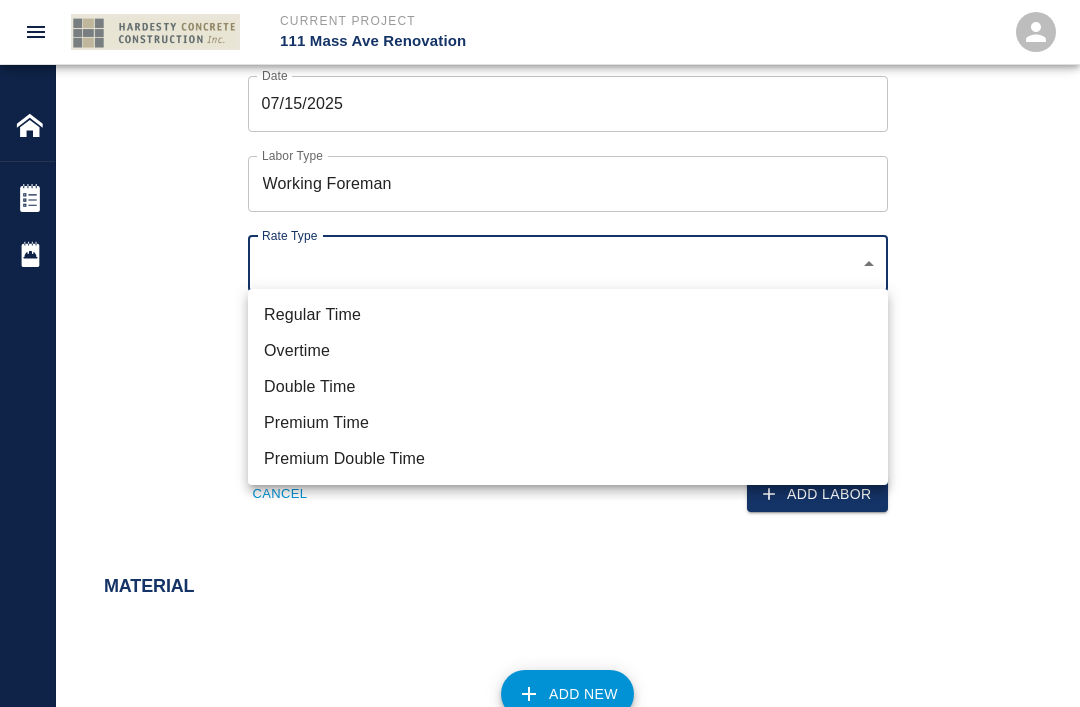 click on "Regular Time" at bounding box center (568, 315) 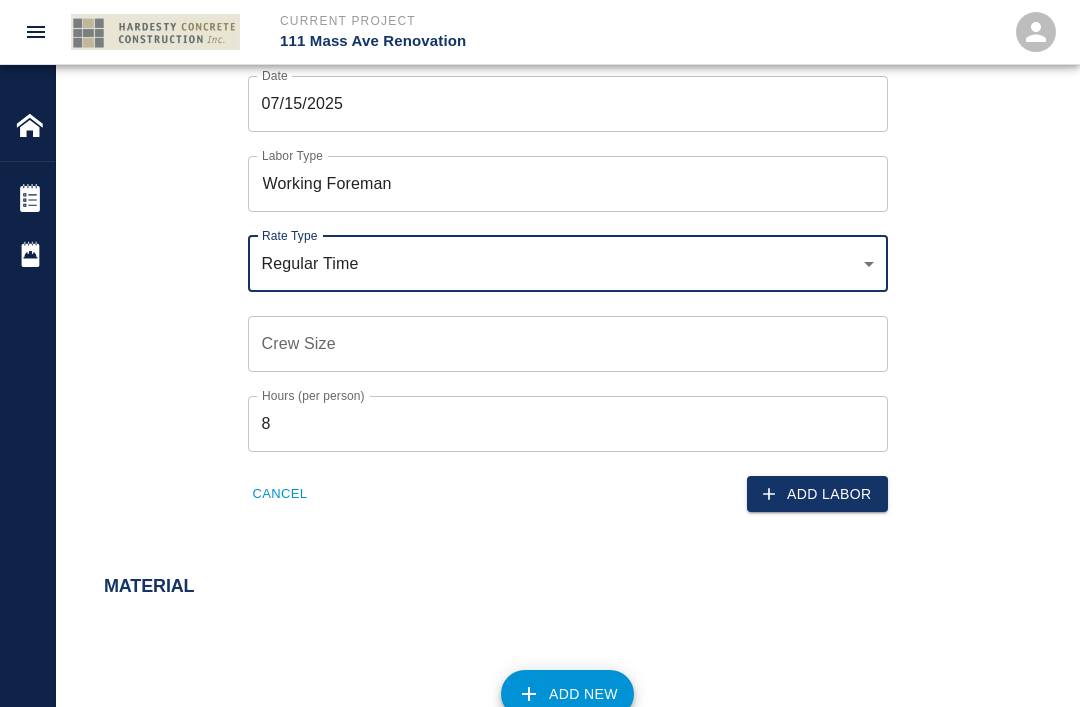 click on "Crew Size" at bounding box center (568, 344) 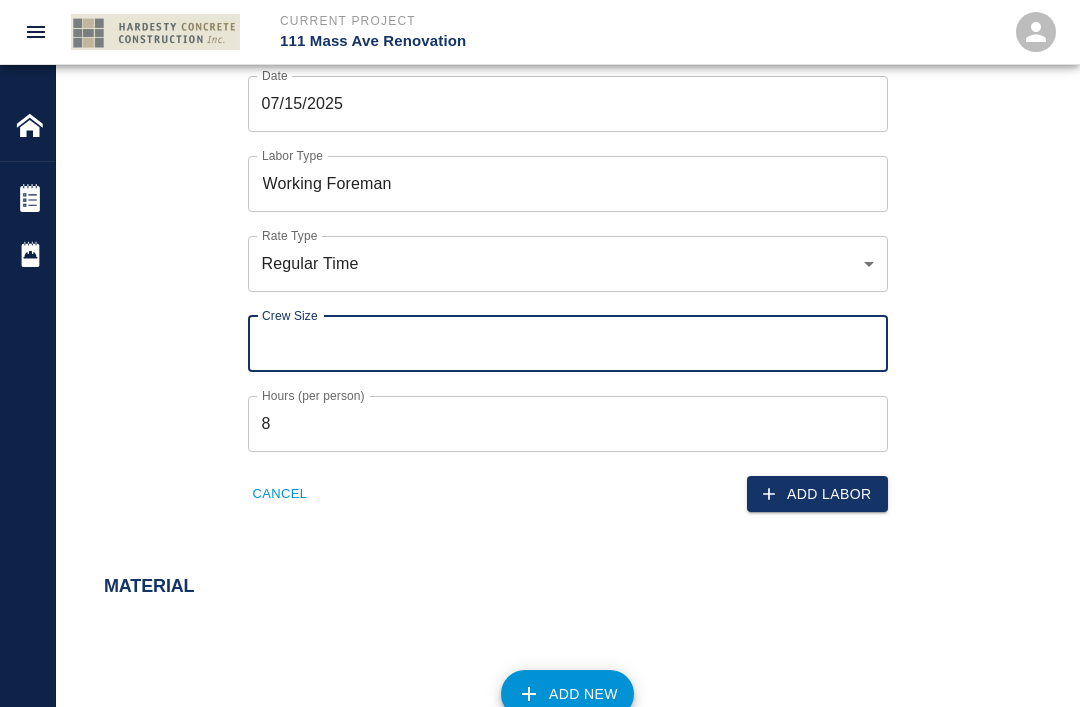 scroll, scrollTop: 987, scrollLeft: 0, axis: vertical 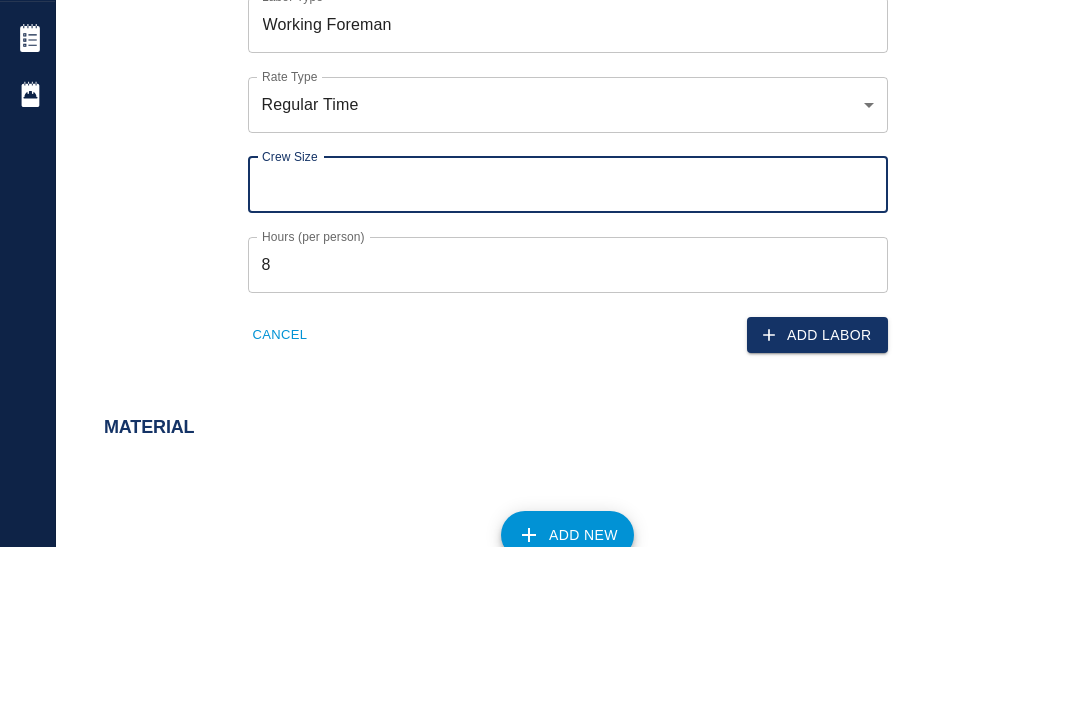 type on "1" 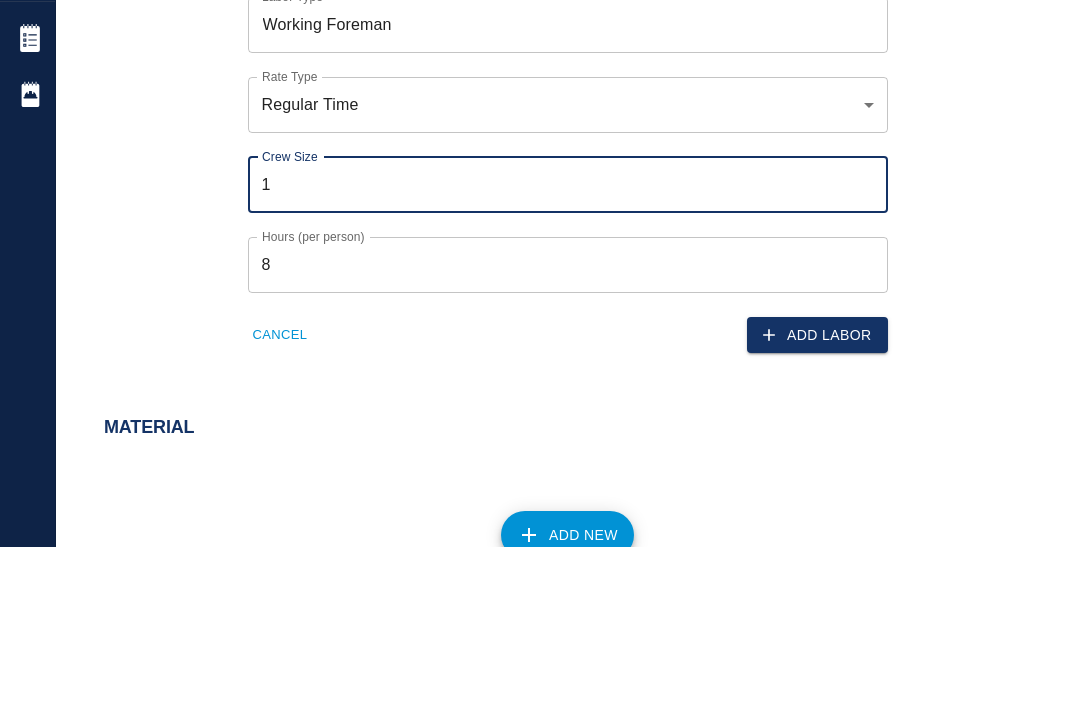 click on "Add Labor" at bounding box center [817, 495] 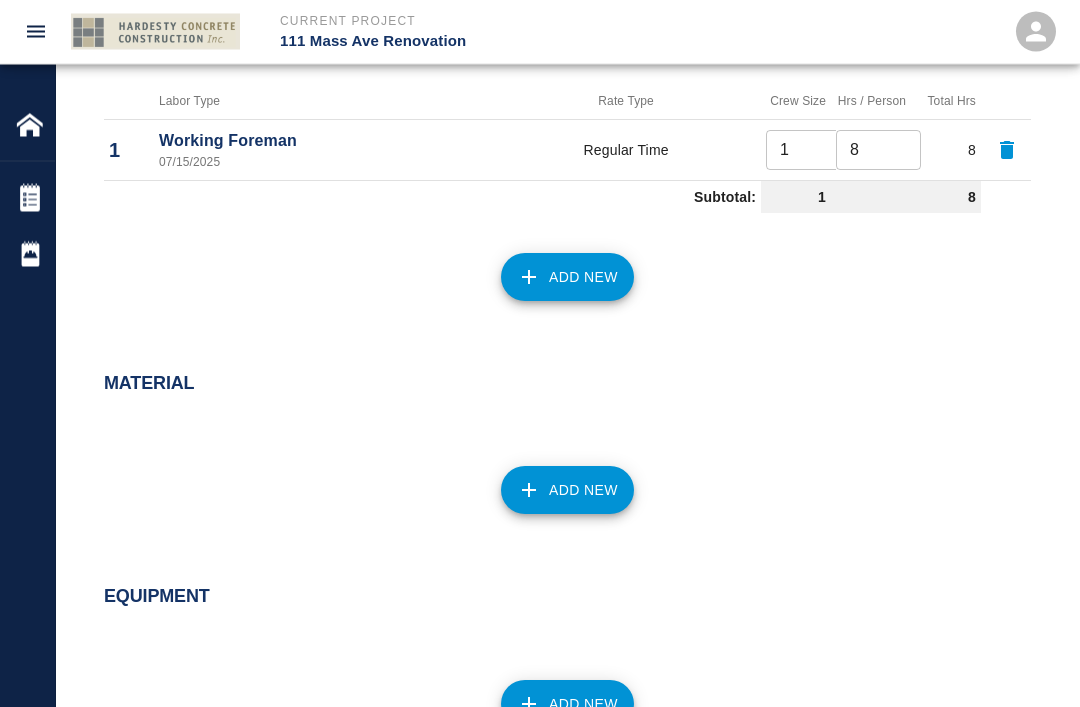 scroll, scrollTop: 947, scrollLeft: 0, axis: vertical 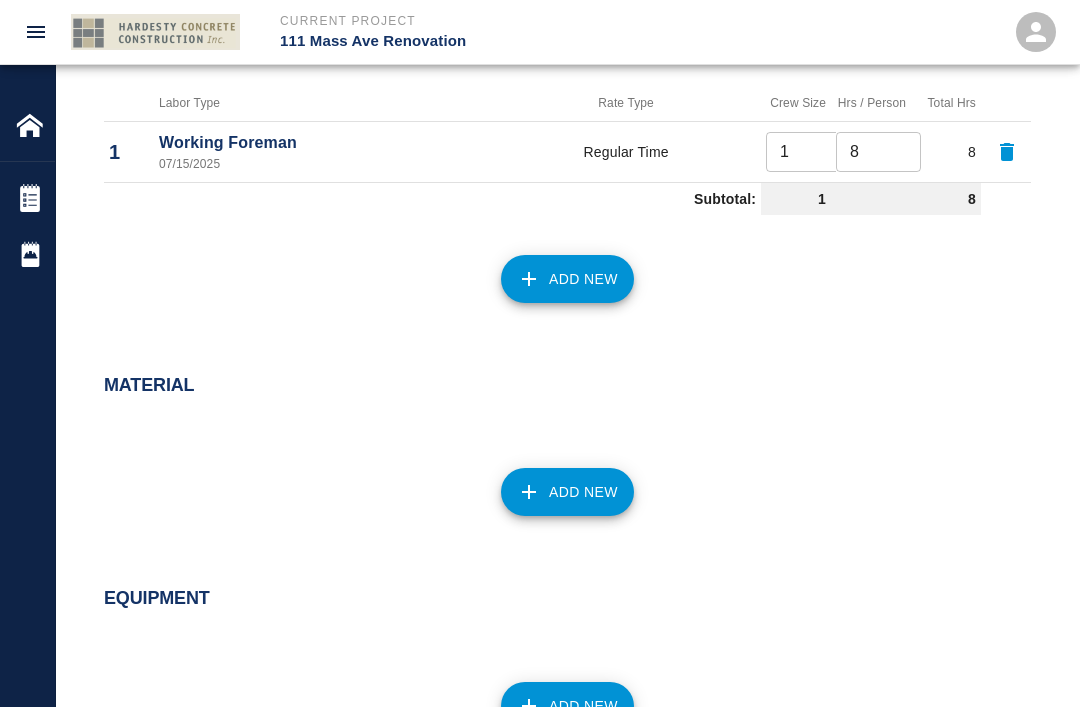 click on "Add New" at bounding box center [567, 279] 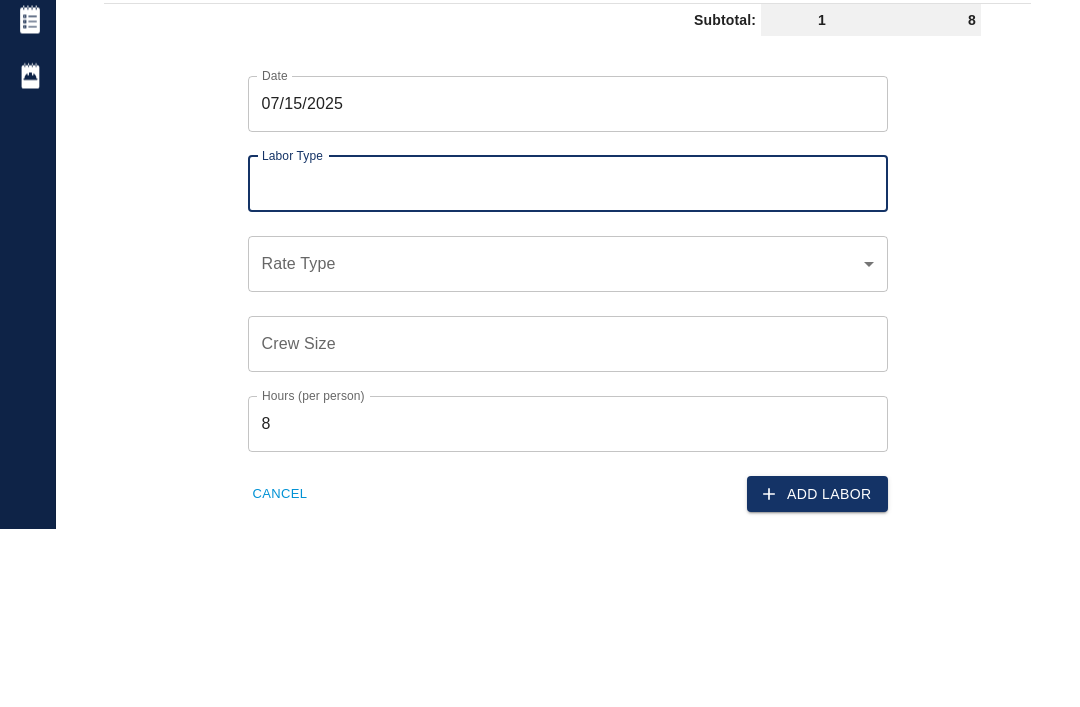 click on "Labor Type" at bounding box center (568, 363) 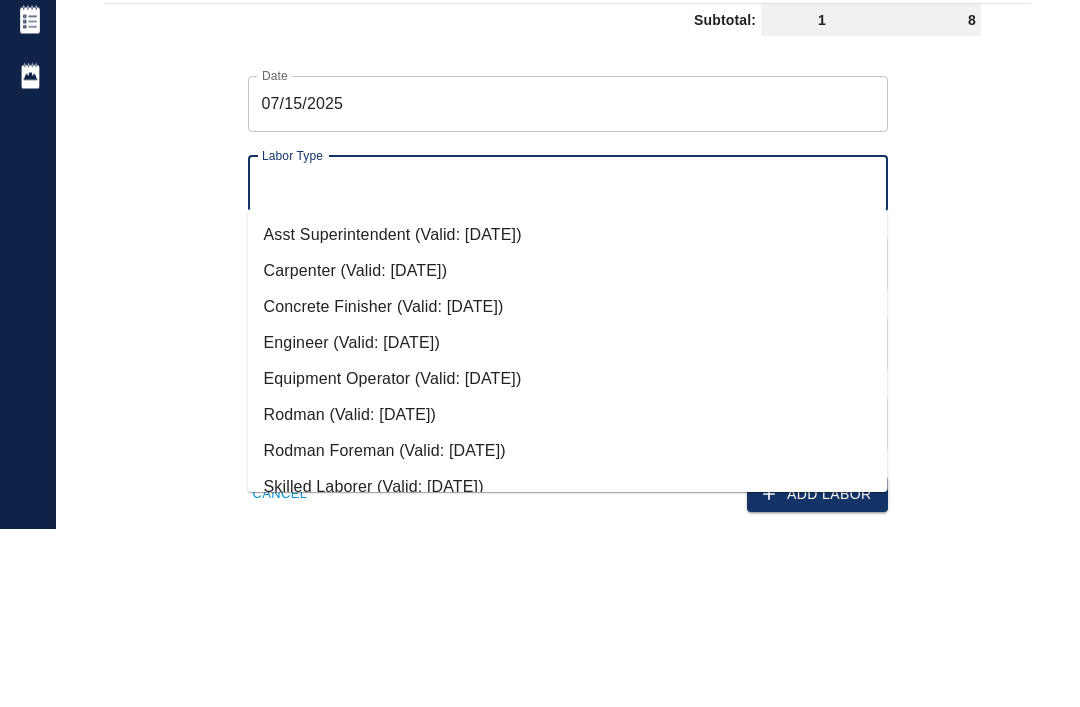 click on "Carpenter (Valid: [DATE])" at bounding box center [568, 450] 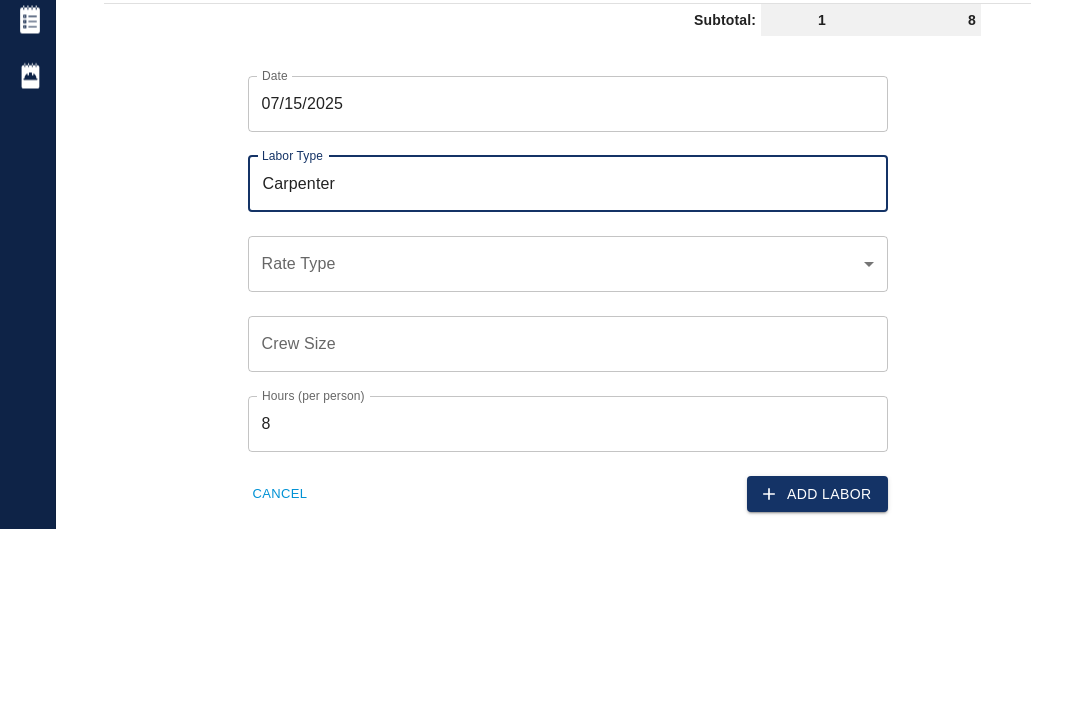 click on "Current Project 111 Mass Ave Renovation Home 111 Mass Ave Renovation Tickets Daily Reports Powered By Terms of Service  |  Privacy Policy Add Ticket Ticket Number Ticket Number PCO Number PCO Number Start Date  [DATE] Start Date  End Date [DATE] End Date Work Description - we infilled a strip along CMU walls on level 1 west
- we prepared and poured a step stair extension at loading dock area on level 1.
- we covered 2 existing penetration holes at G2 level. x Work Description Notes We used 1 carpenter foreman 8 hours and 4 carpenters 8 hours each. x Notes Subject Covering holes and step extension. Subject Invoice Number Invoice Number Invoice Date Invoice Date Upload Attachments (50MB limit) Choose file No file chosen Upload Another File Labor Labor Type Rate Type Crew Size Hrs / Person Total Hrs 1 Working Foreman [DATE] Regular Time 1 ​ 8 ​ 8 Subtotal: 1 8 Date [DATE] Date Labor Type Carpenter Labor Type Rate Type ​ Rate Type Crew Size Crew Size Hours (per person) 8 Hours (per person)" at bounding box center (540, -594) 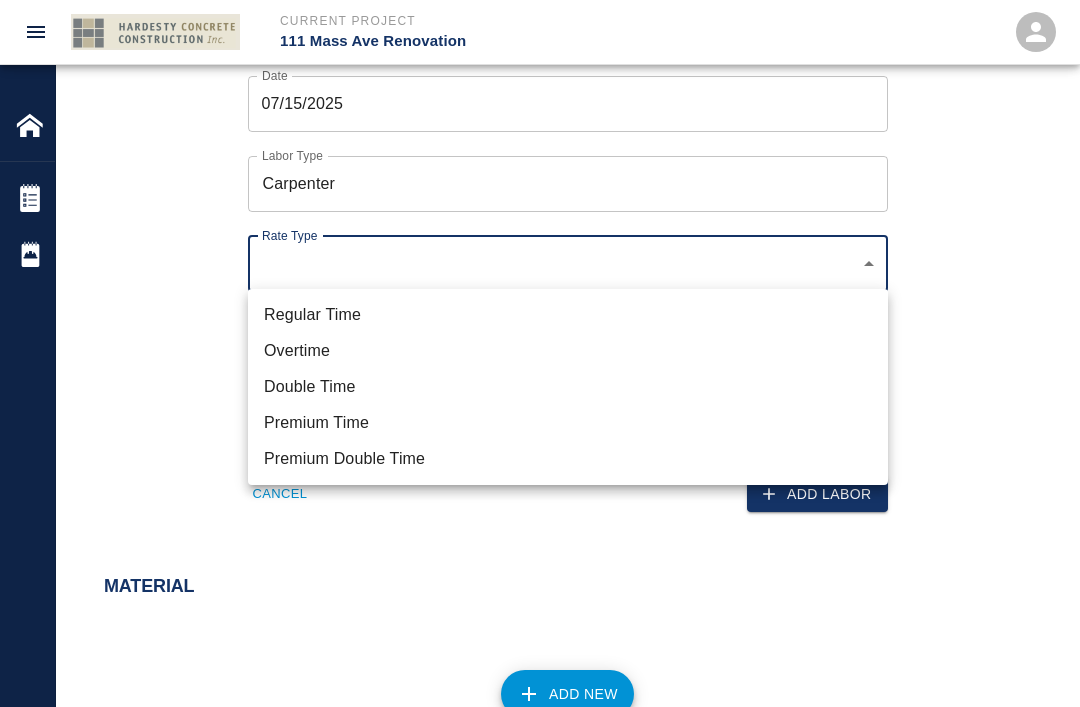 click on "Regular Time" at bounding box center [568, 315] 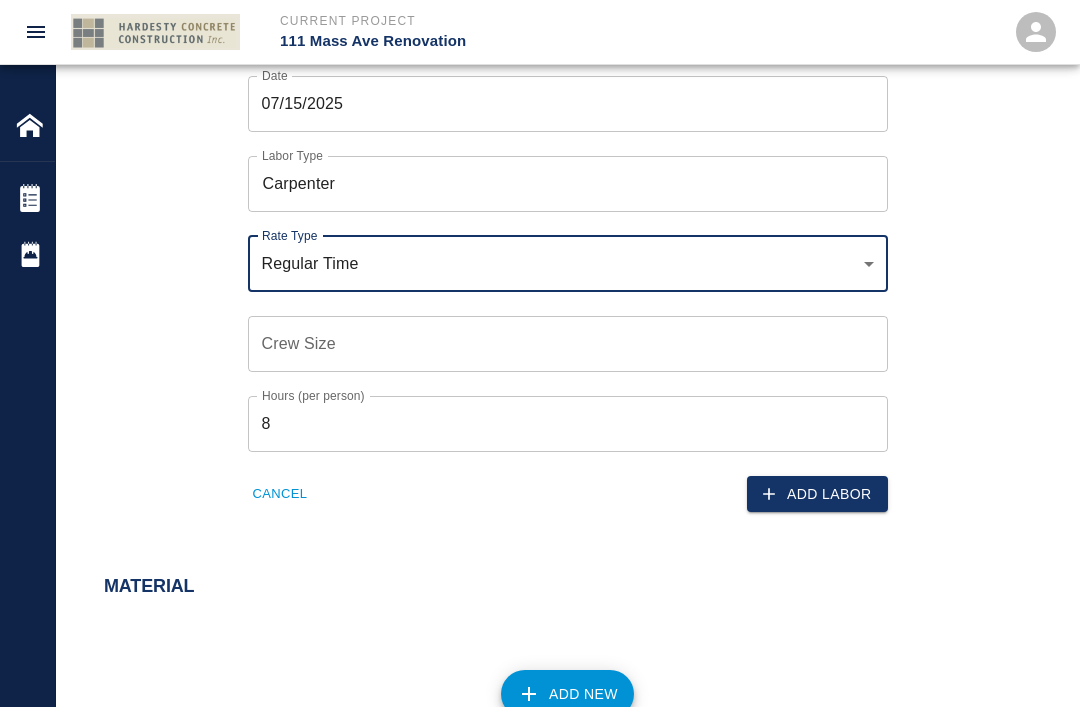 click on "Crew Size Crew Size" at bounding box center (568, 344) 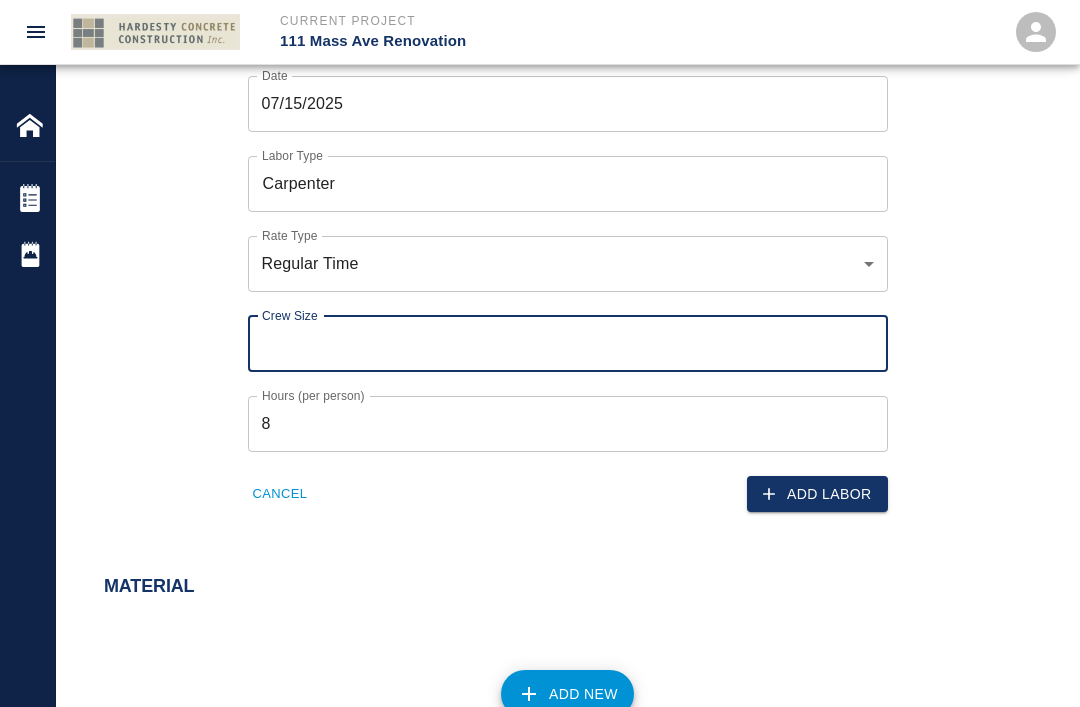 scroll, scrollTop: 1125, scrollLeft: 0, axis: vertical 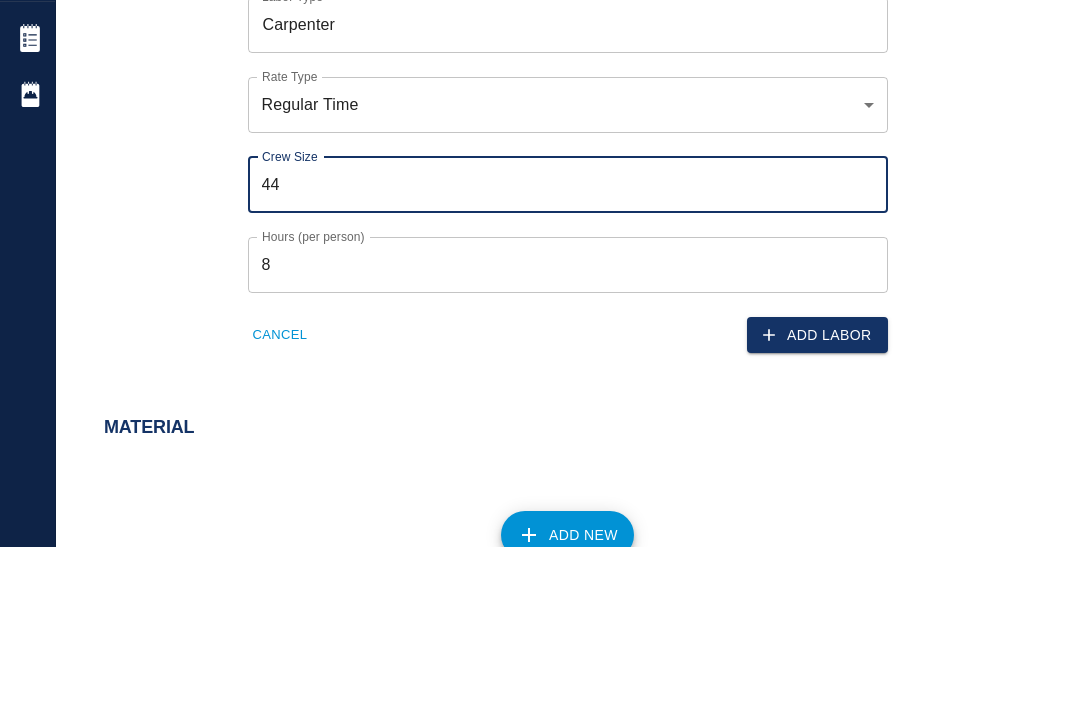 type on "4" 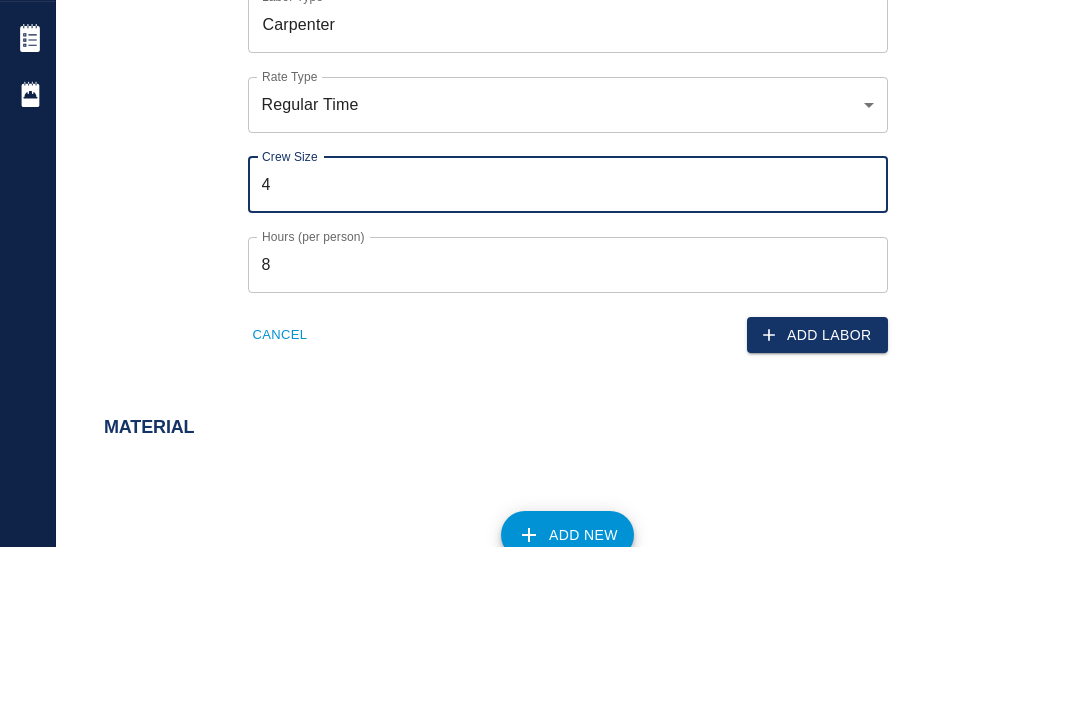 click on "Add Labor" at bounding box center (817, 495) 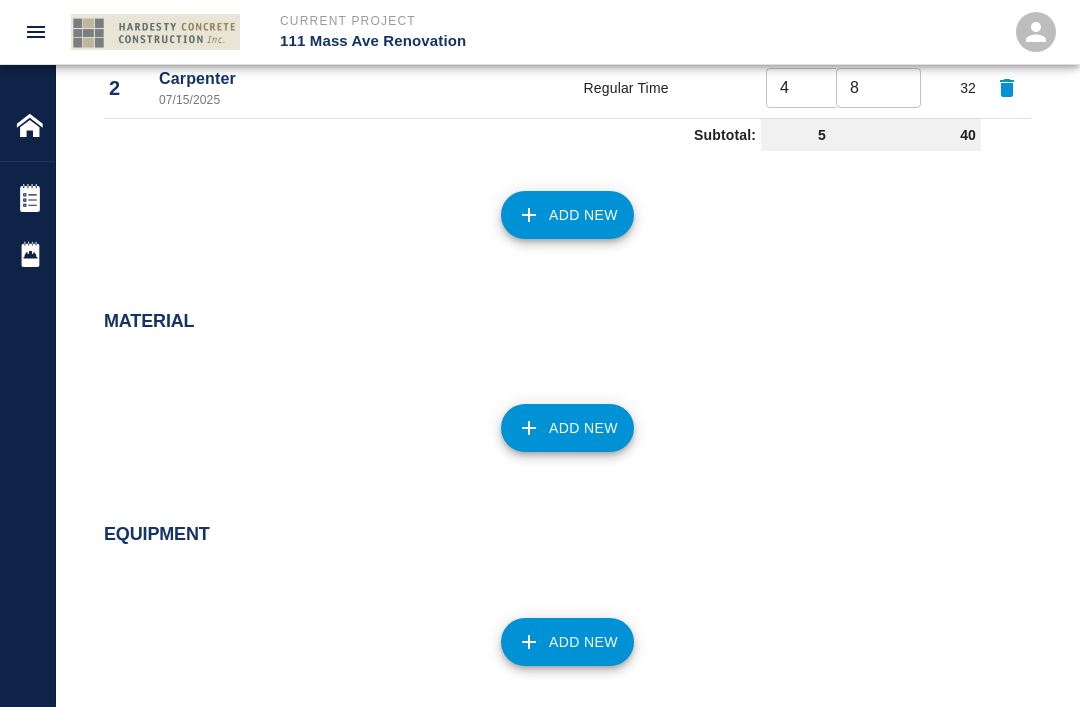 scroll, scrollTop: 1083, scrollLeft: 0, axis: vertical 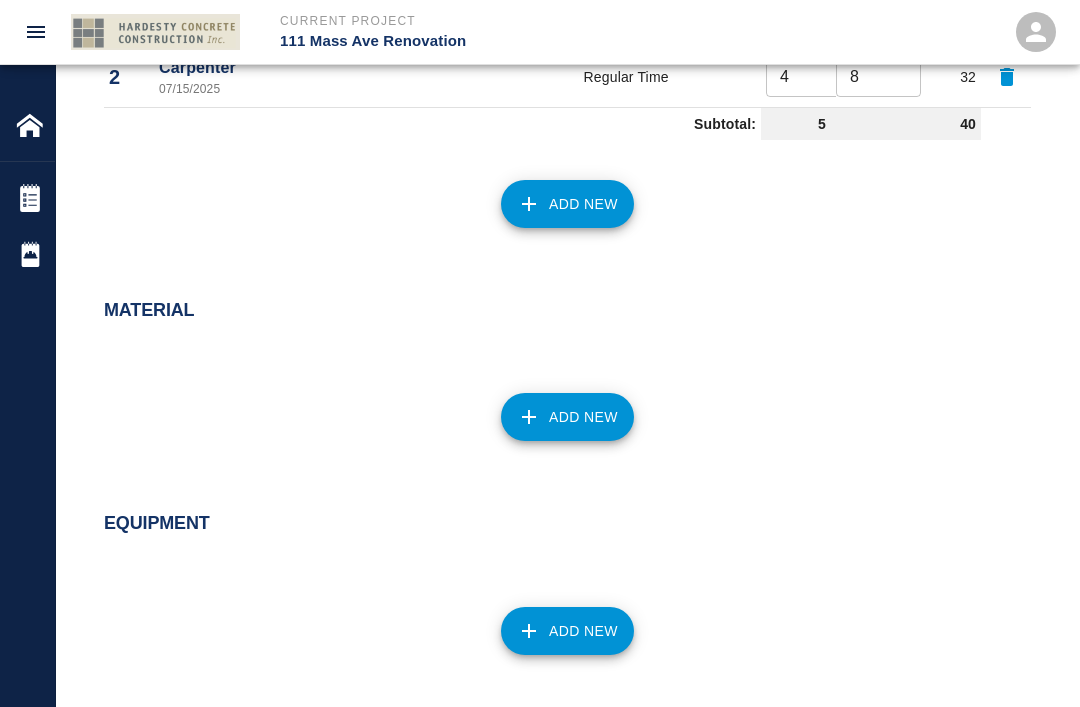 click on "Add New" at bounding box center (567, 417) 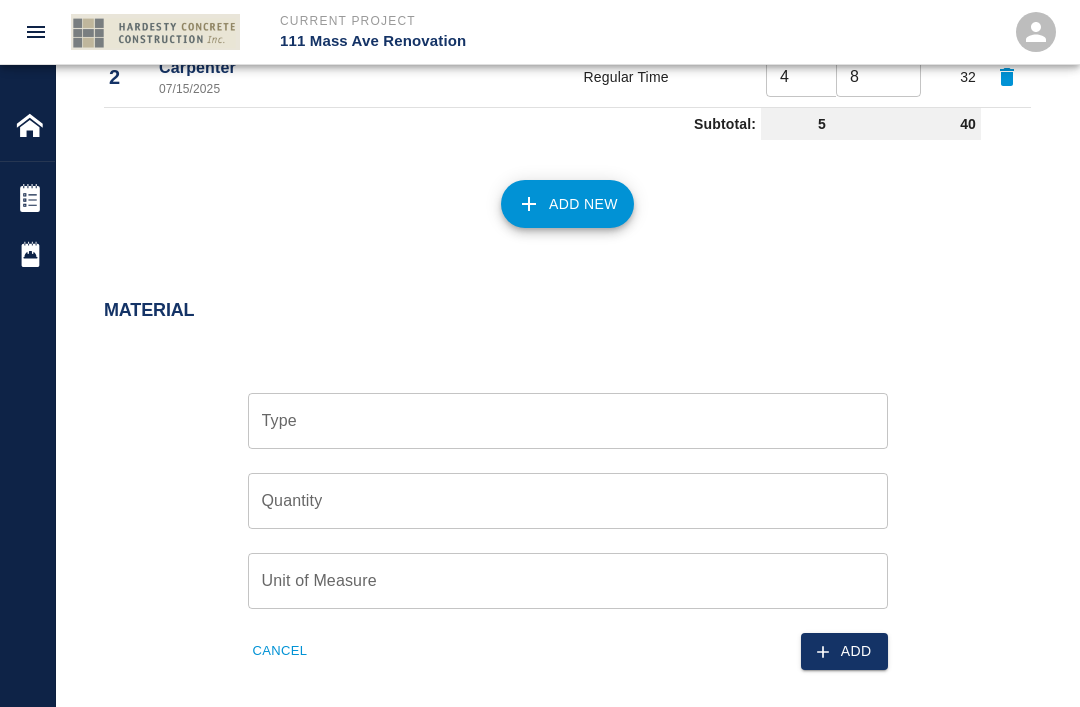click on "Type" at bounding box center (568, 421) 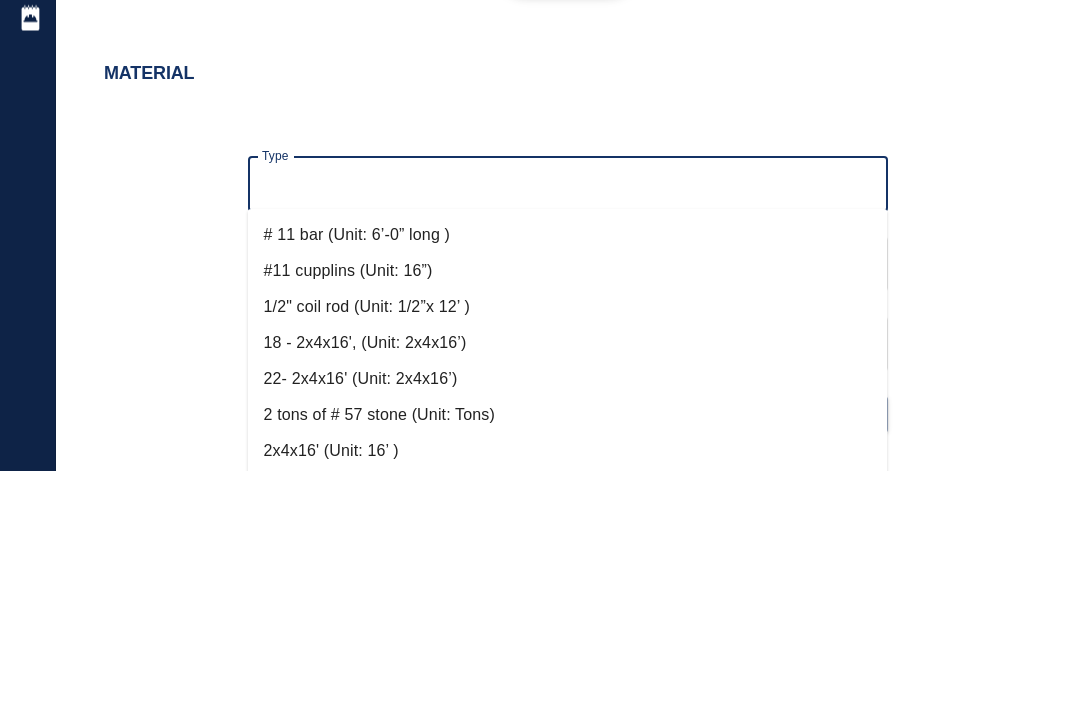 scroll, scrollTop: 1320, scrollLeft: 0, axis: vertical 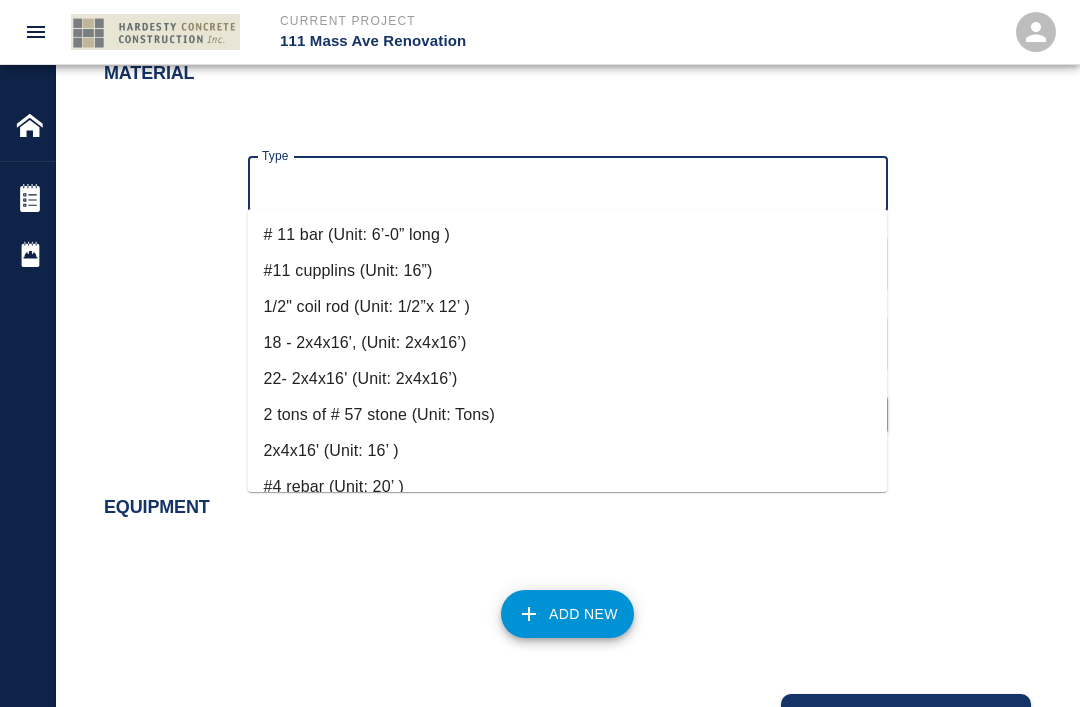 click on "#4 rebar  (Unit: 20’ )" at bounding box center [568, 487] 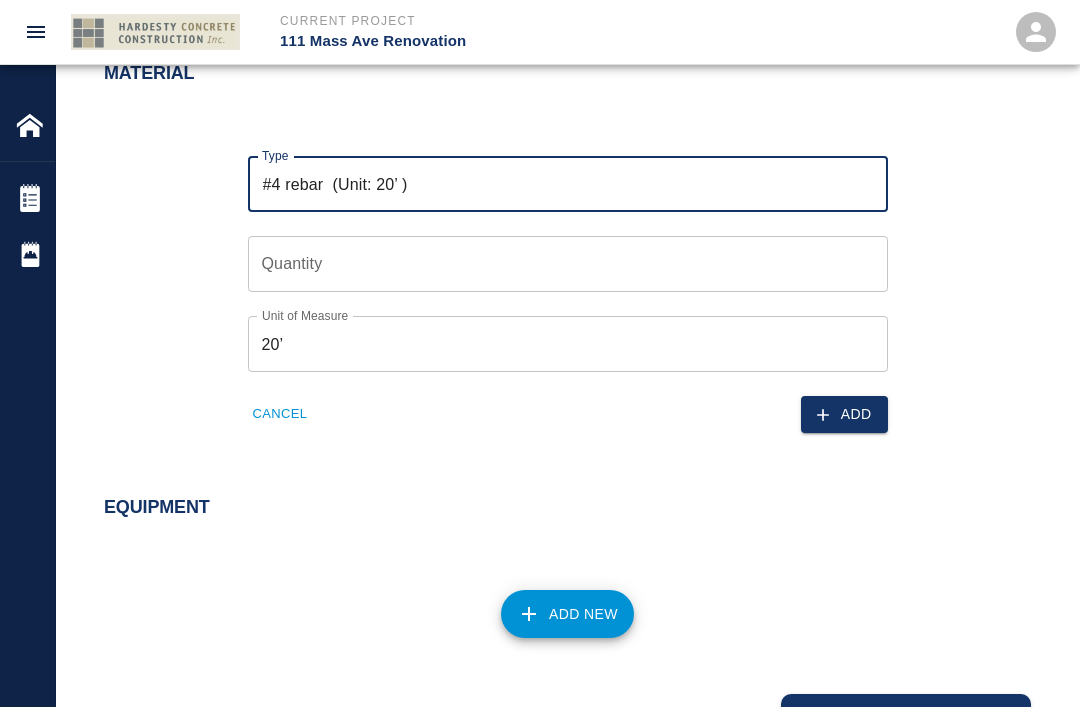 type on "#4 rebar  (Unit: 20’ )" 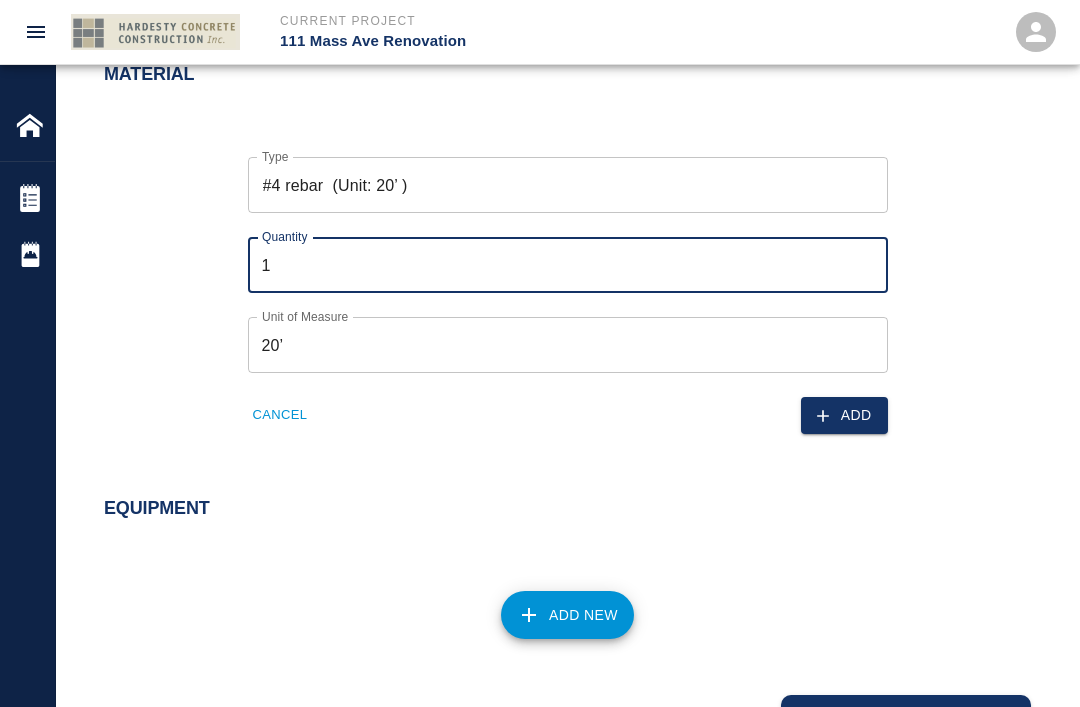 type on "1" 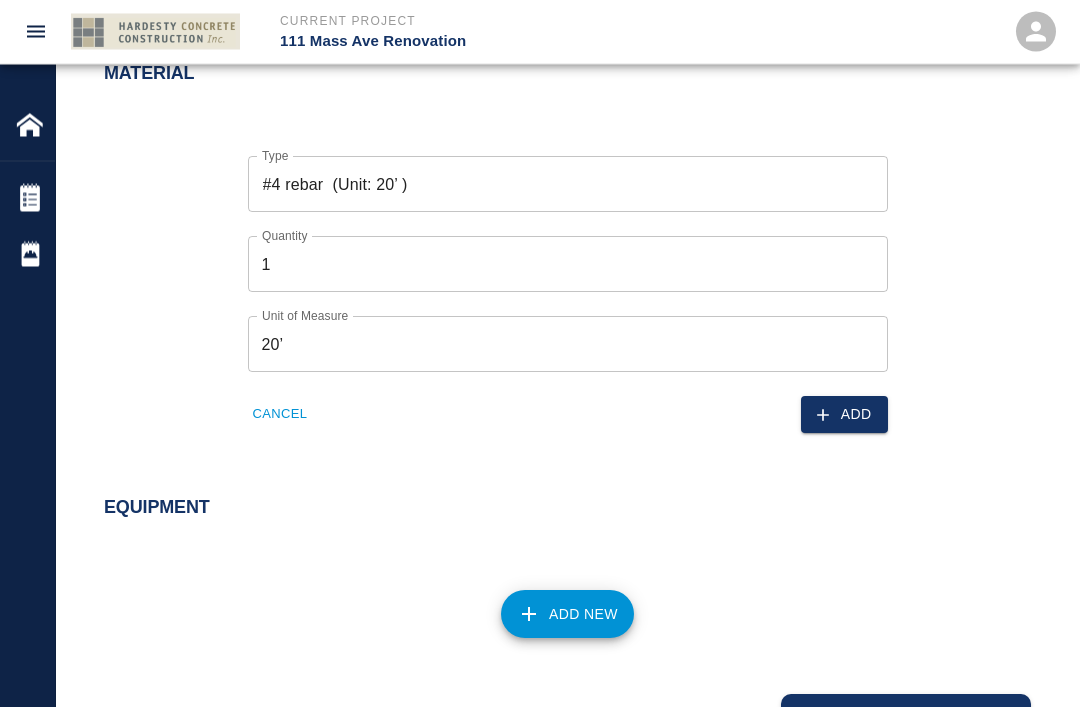 scroll, scrollTop: 1243, scrollLeft: 0, axis: vertical 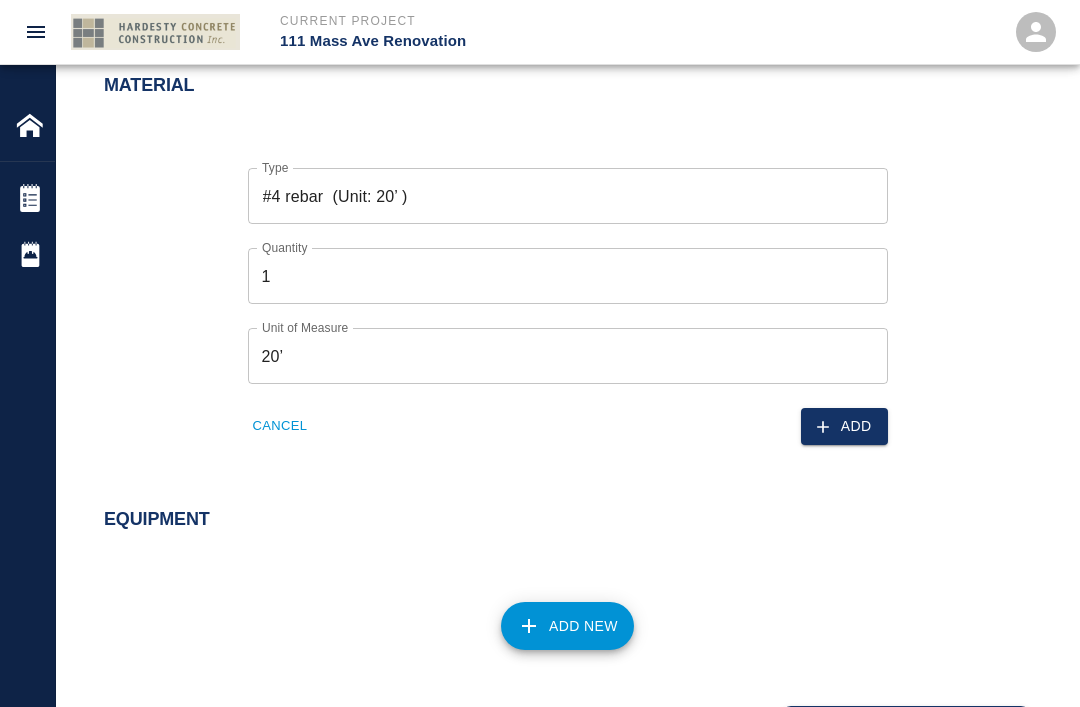 click on "Add" at bounding box center [844, 426] 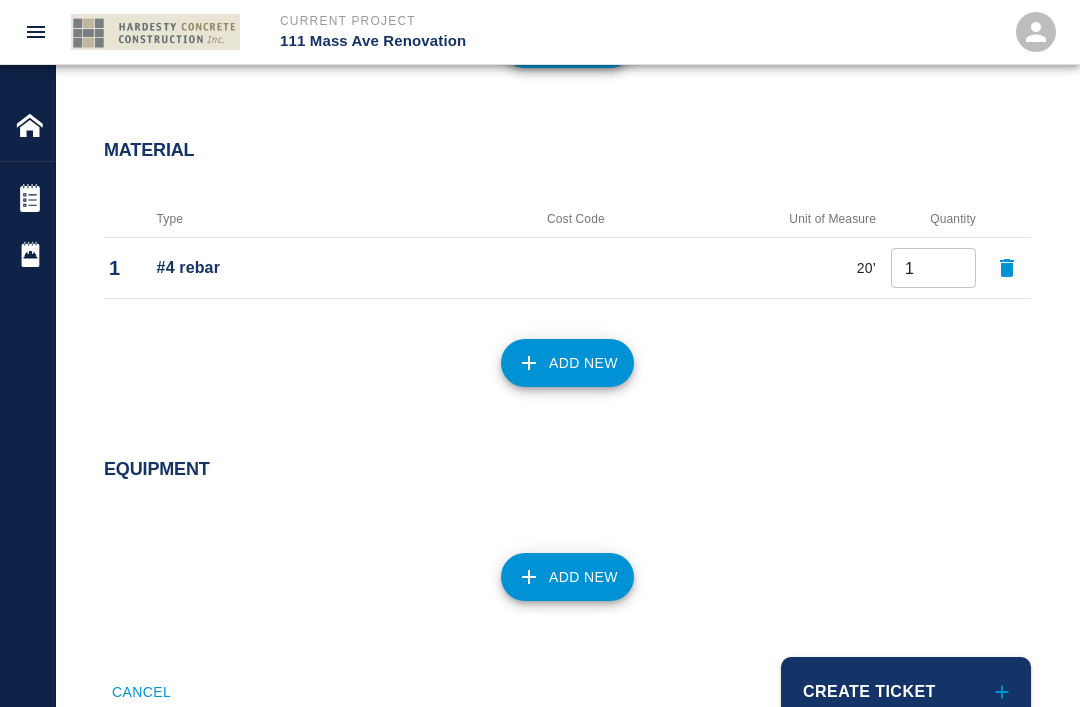 click on "Add New" at bounding box center (567, 363) 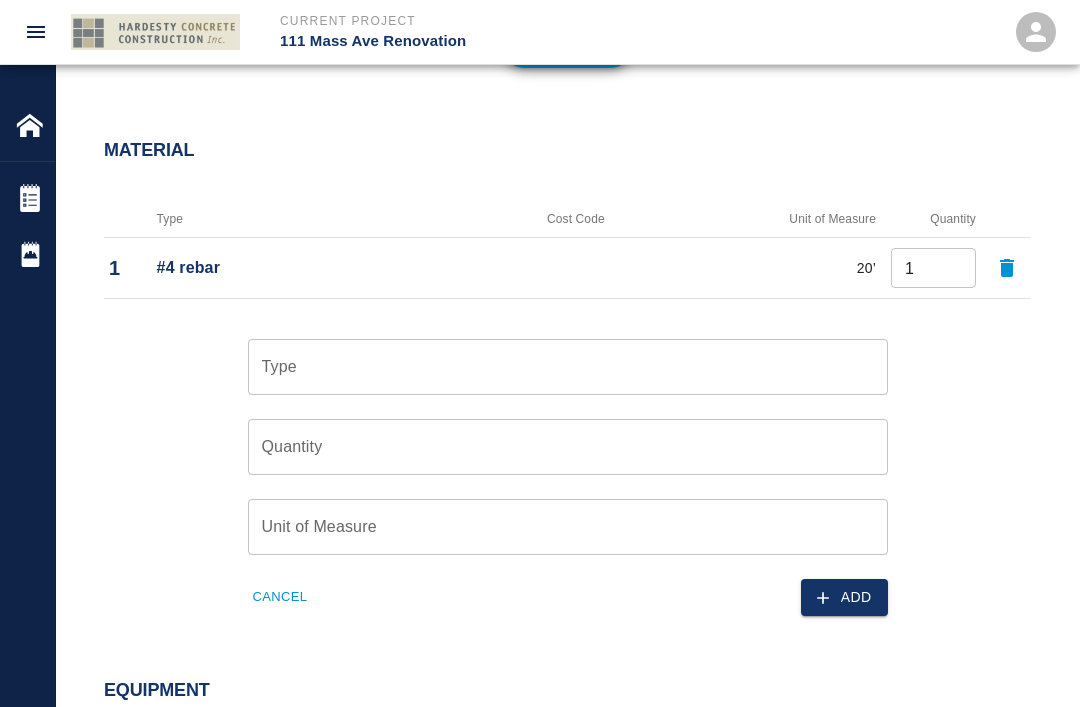 click on "Type Type" at bounding box center (568, 367) 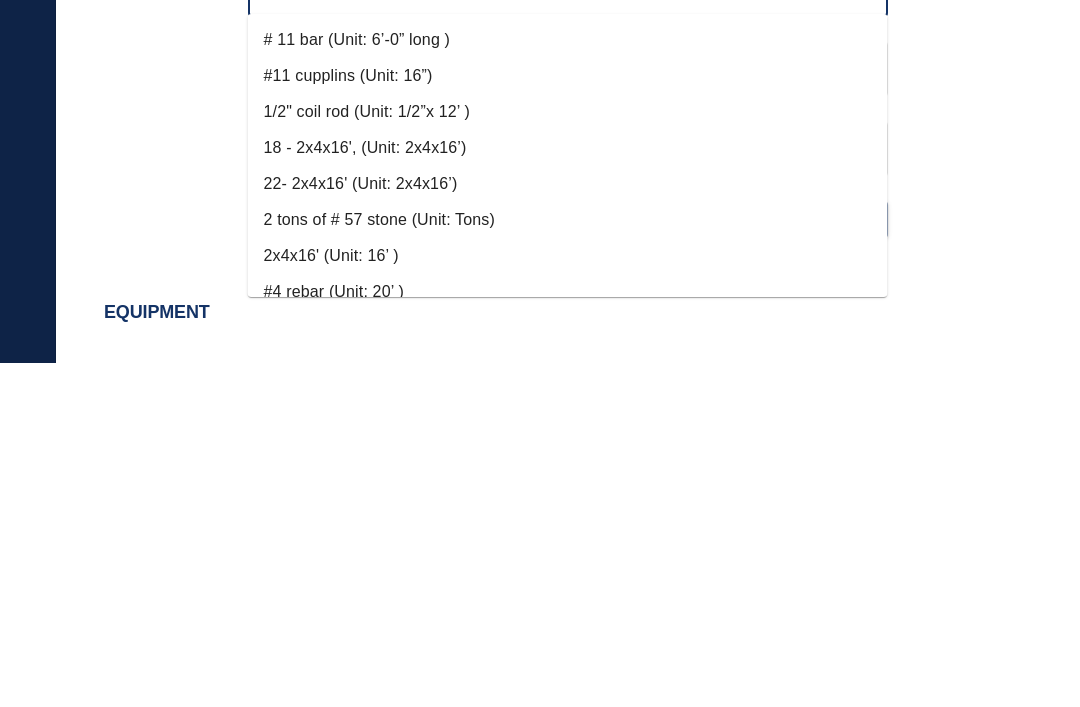 scroll, scrollTop: 1278, scrollLeft: 0, axis: vertical 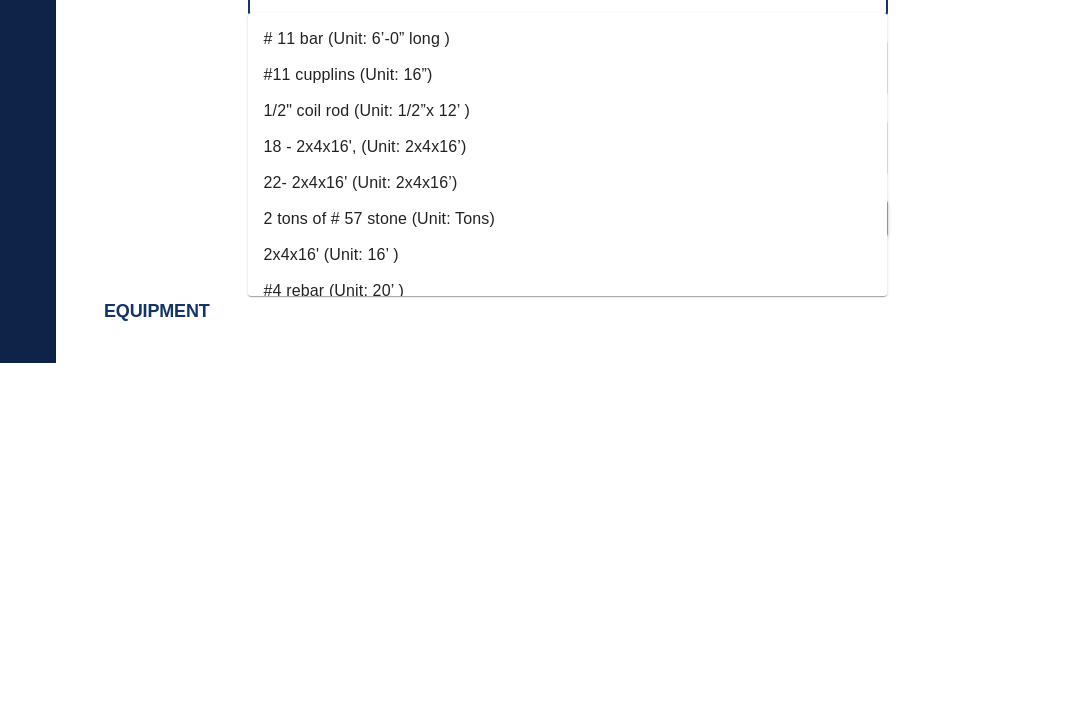 click on "2x4x16' (Unit: 16’ )" at bounding box center [568, 599] 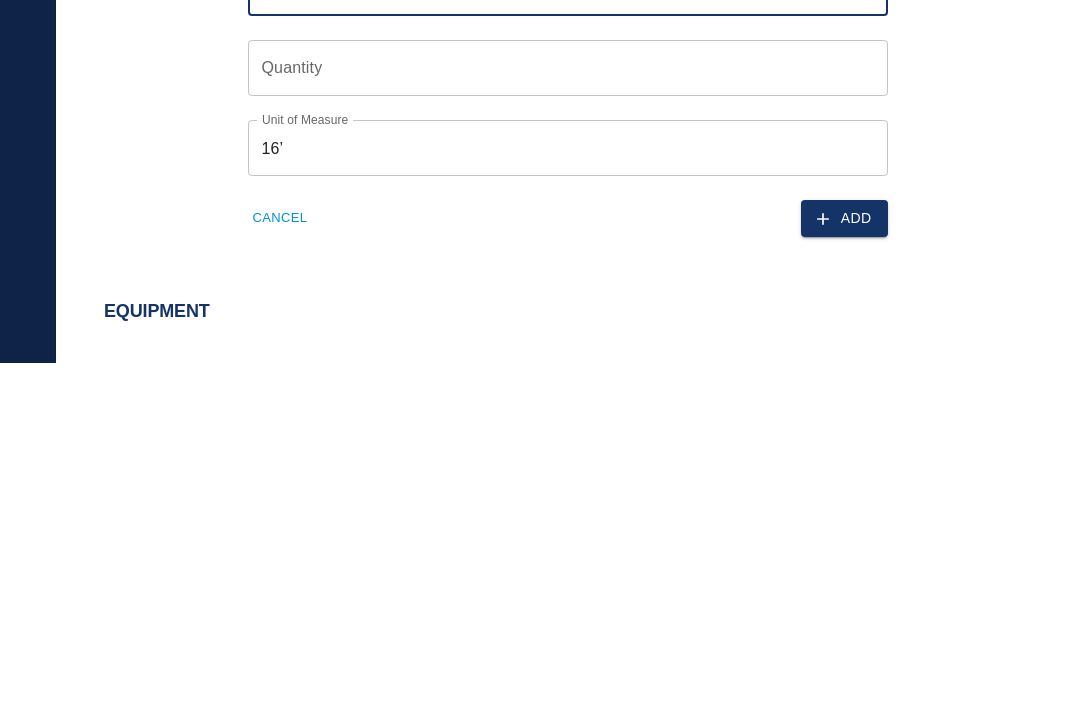 click on "Quantity Quantity" at bounding box center (568, 412) 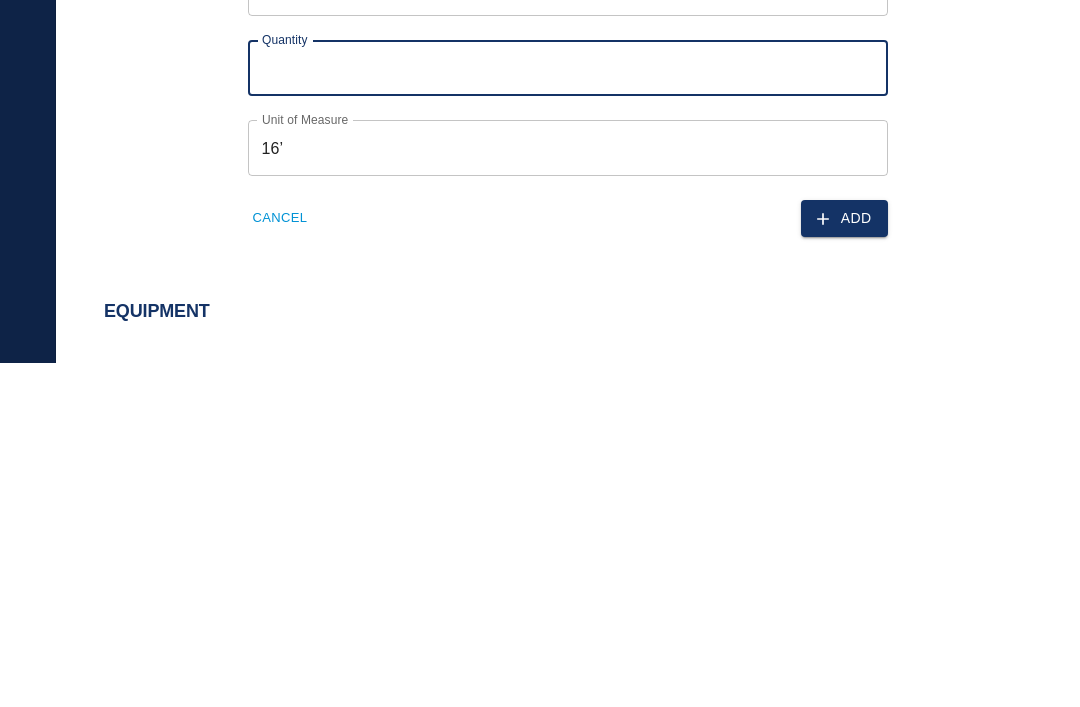 type on "1" 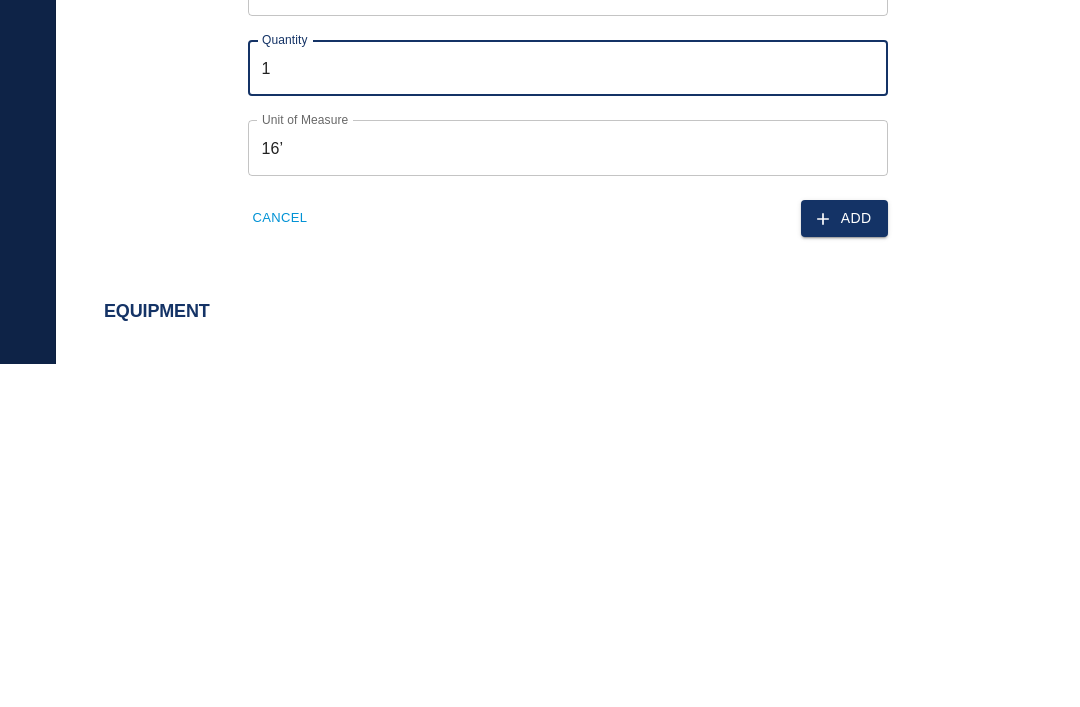 click on "Add" at bounding box center (844, 562) 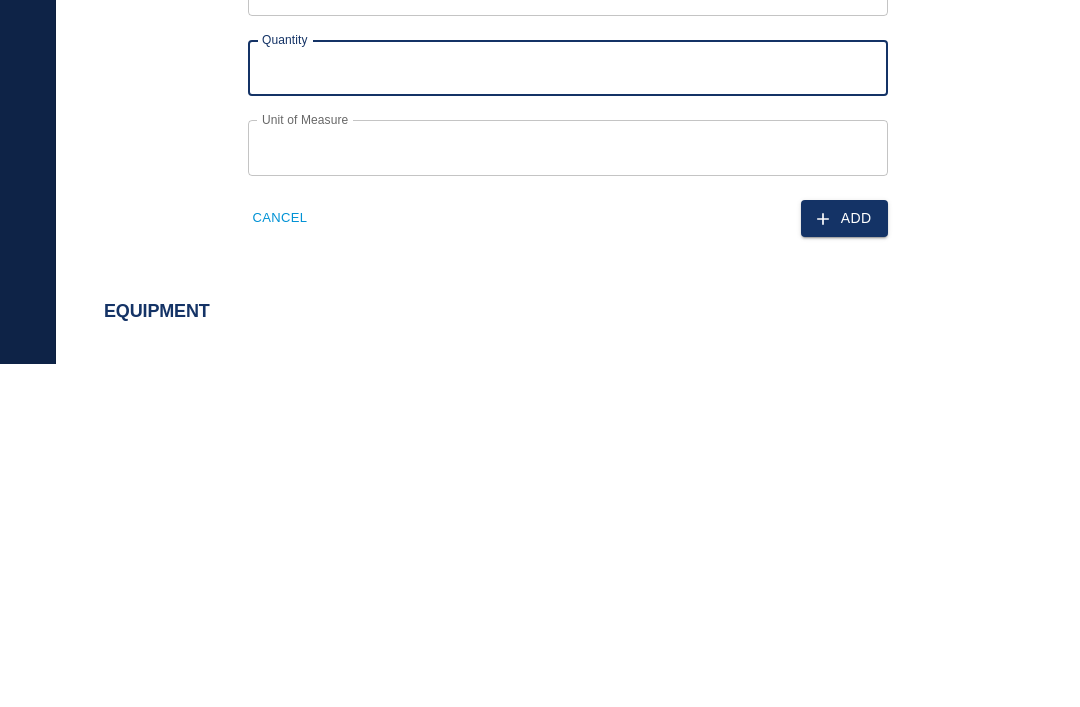 scroll, scrollTop: 1304, scrollLeft: 0, axis: vertical 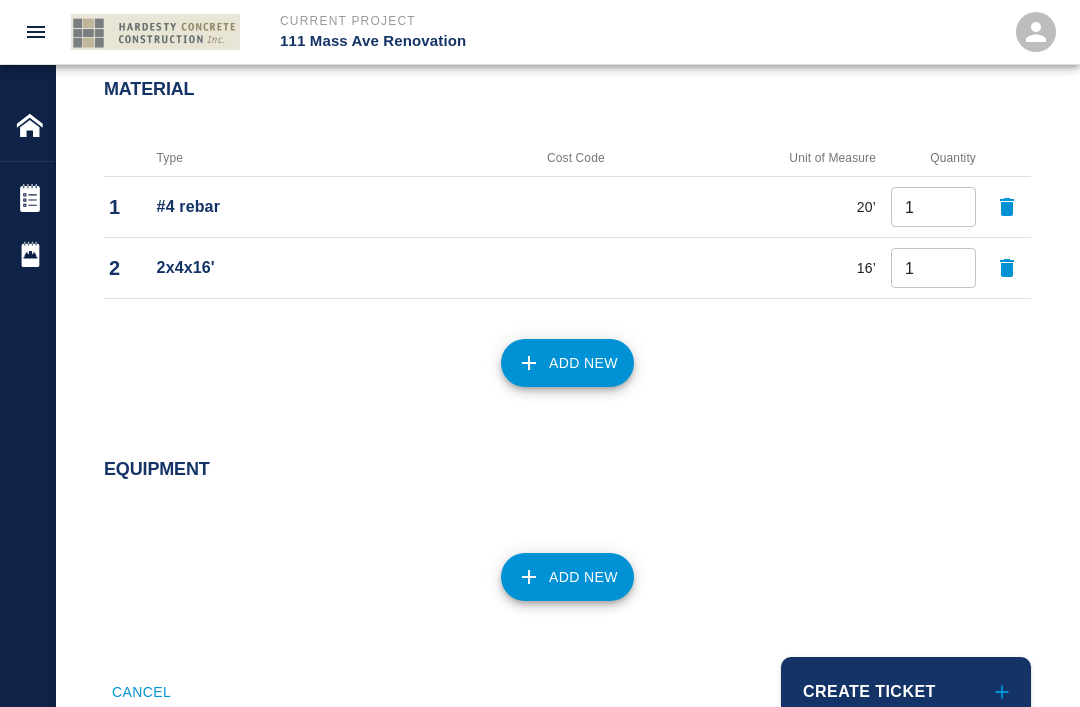 click on "Add New" at bounding box center [567, 363] 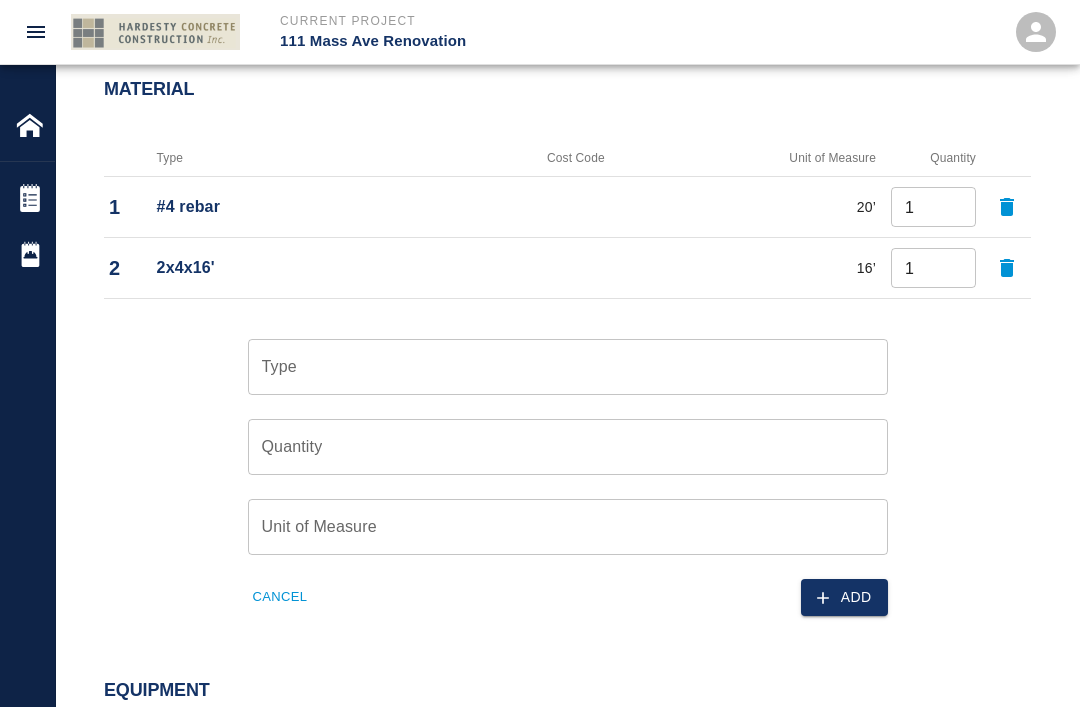 click on "Type" at bounding box center [568, 367] 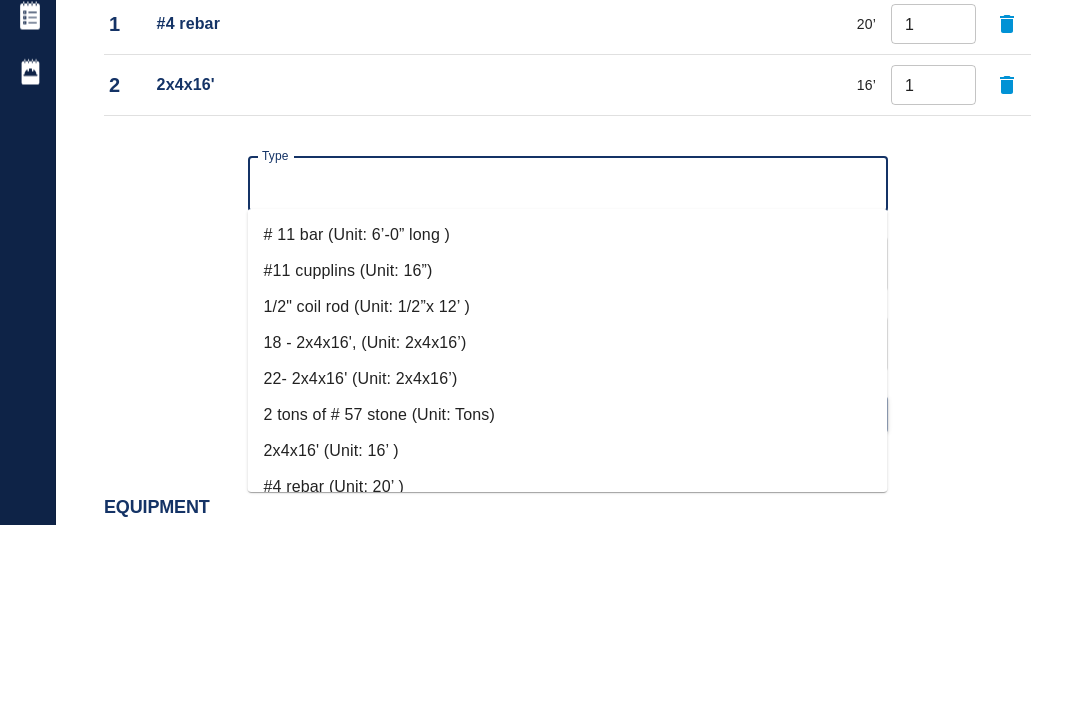 scroll, scrollTop: 1487, scrollLeft: 0, axis: vertical 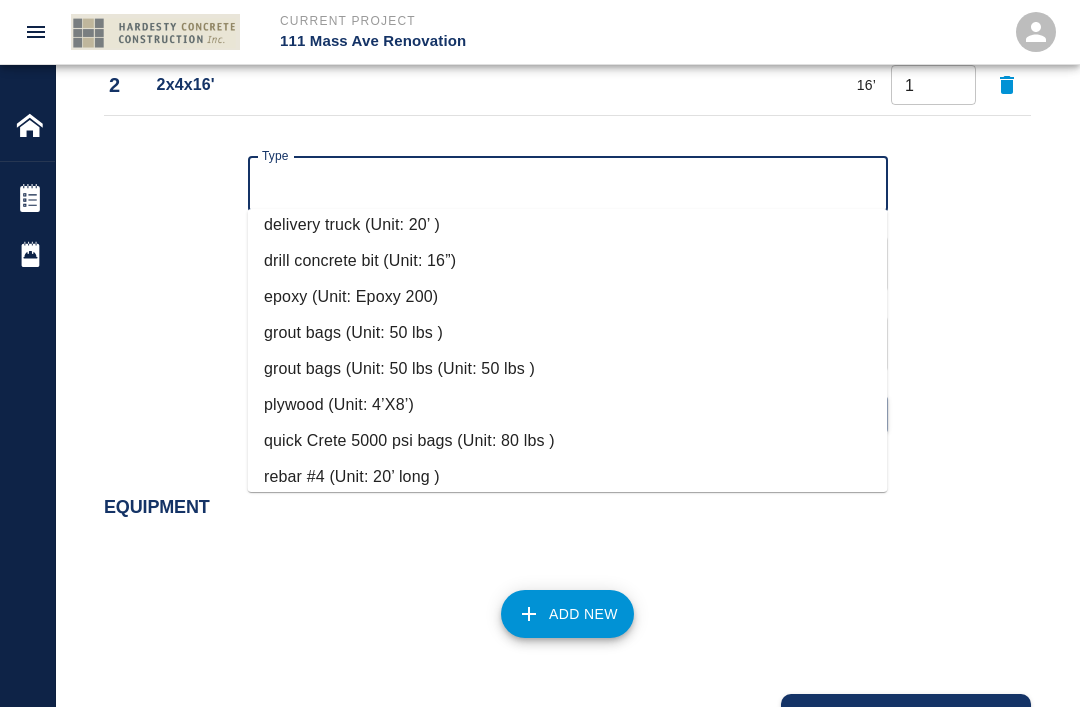 click on "epoxy  (Unit: Epoxy 200)" at bounding box center [568, 297] 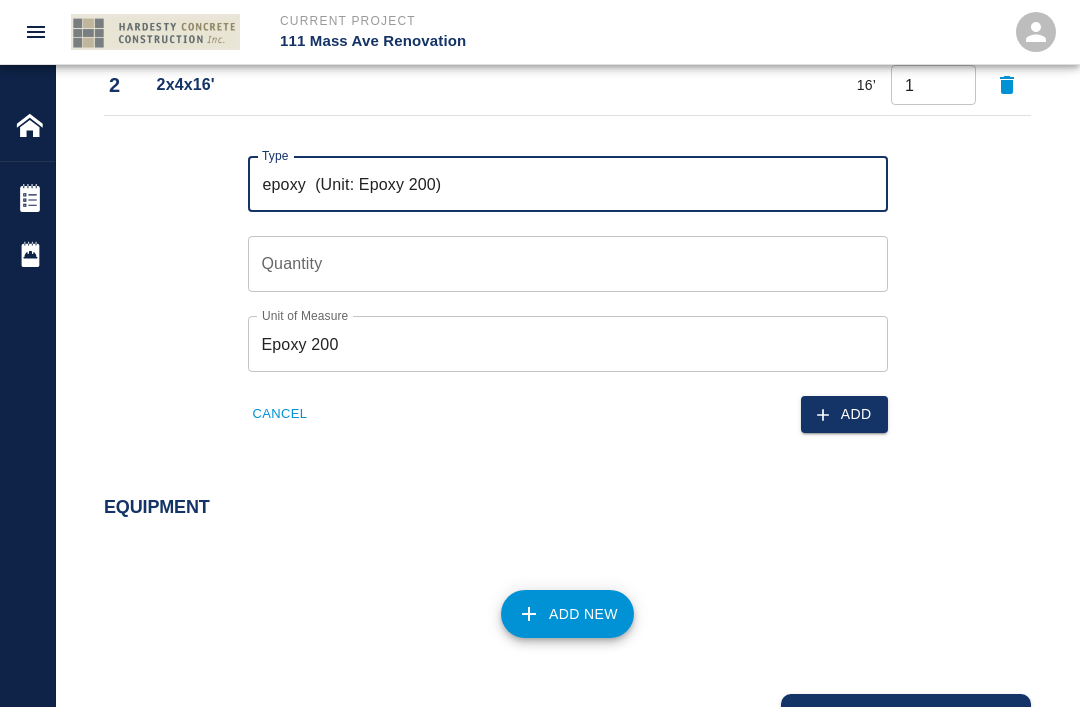 click on "Quantity Quantity" at bounding box center [568, 264] 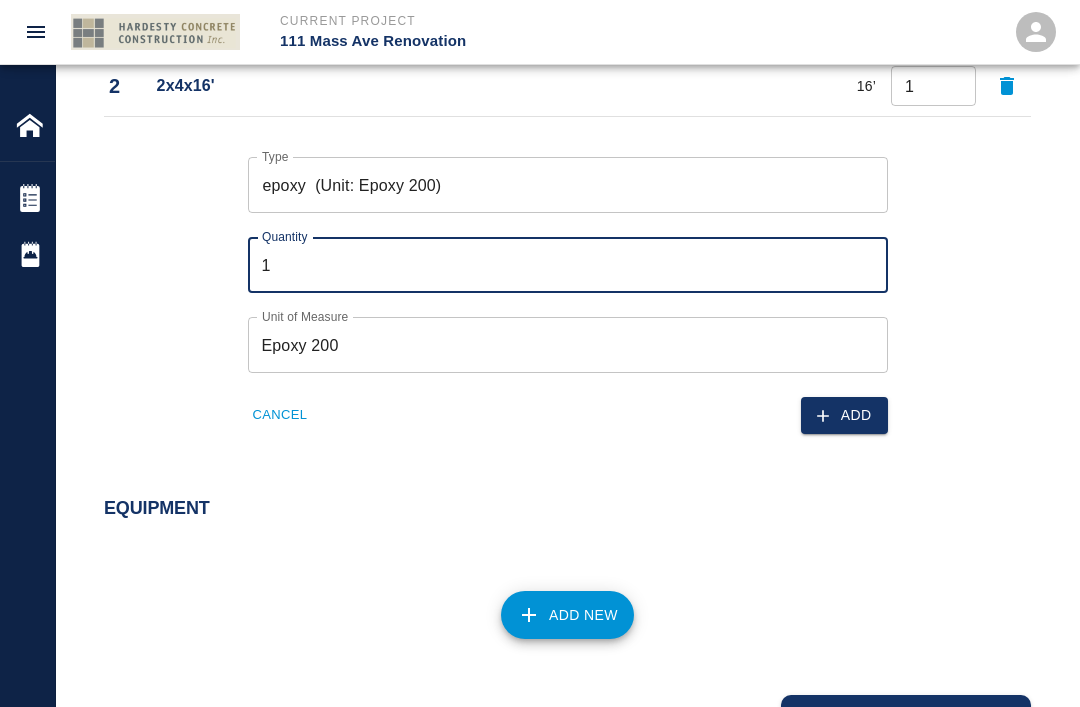 type on "1" 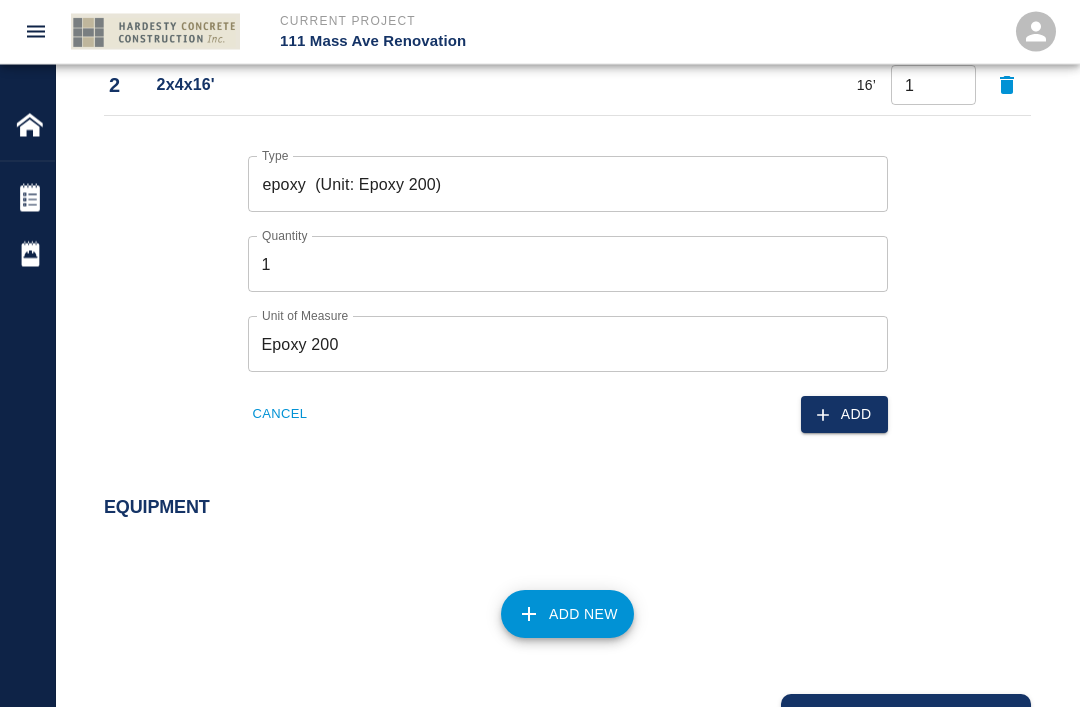 scroll, scrollTop: 1365, scrollLeft: 0, axis: vertical 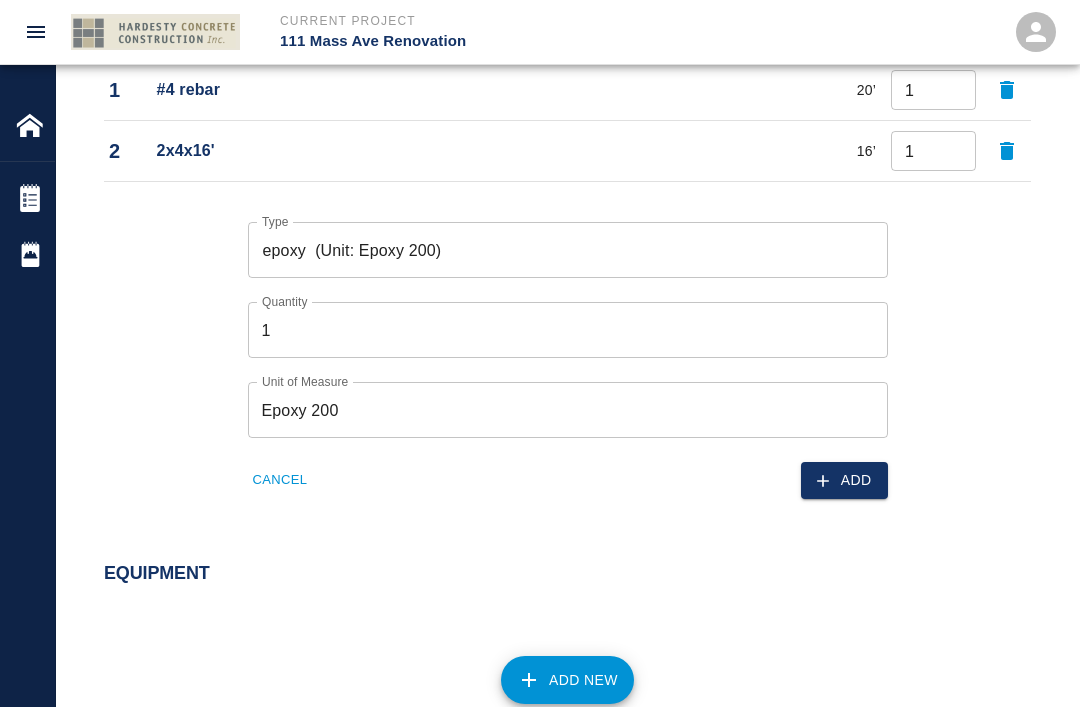 click on "Add" at bounding box center (844, 480) 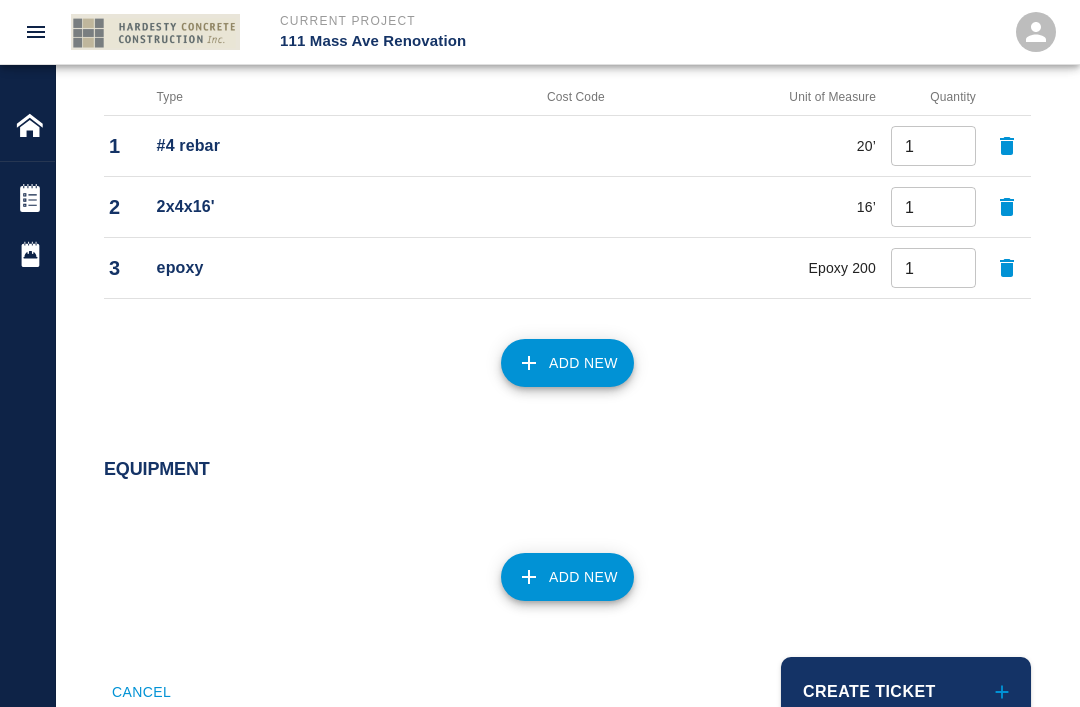click on "Add New" at bounding box center [567, 363] 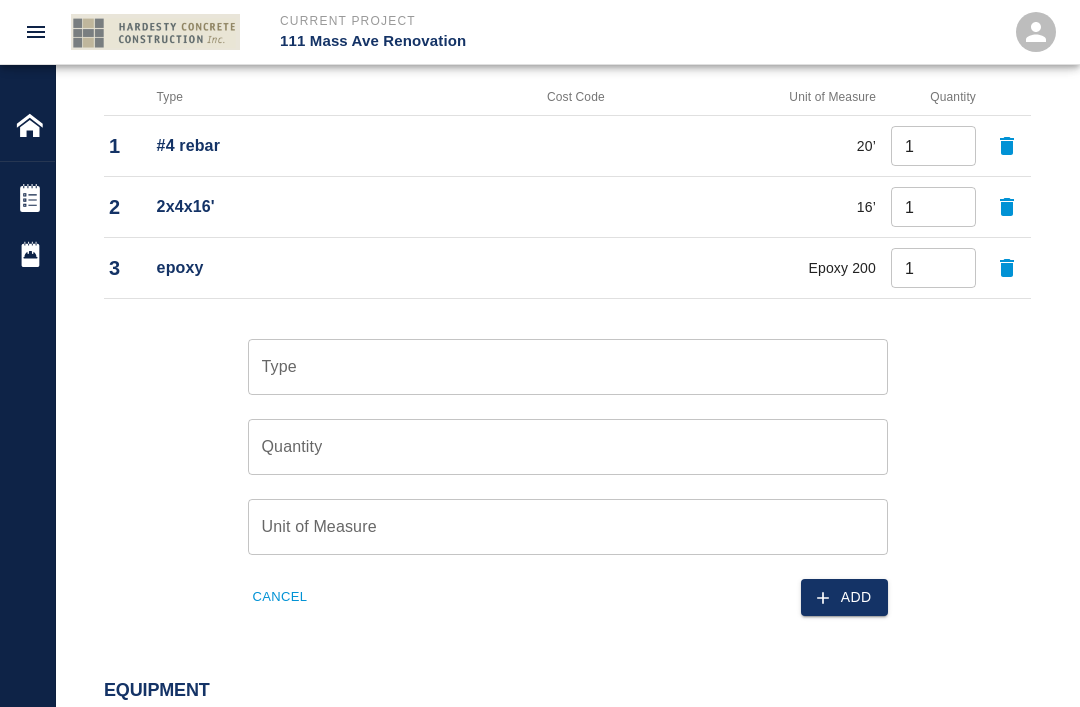 click on "Type" at bounding box center [568, 367] 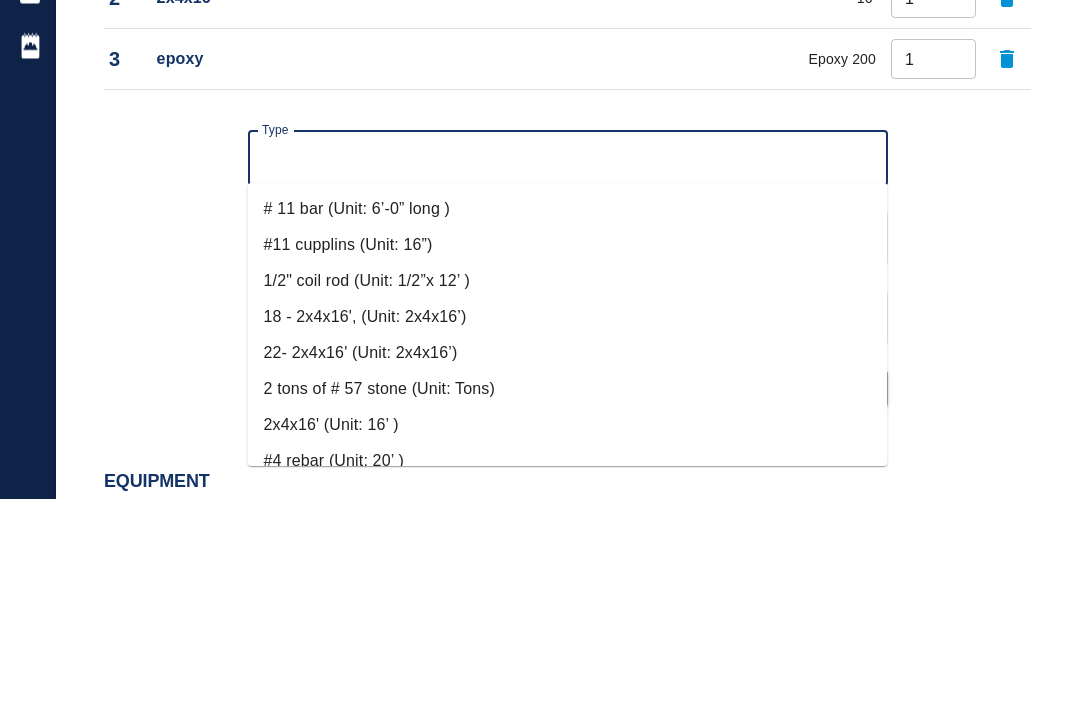 scroll, scrollTop: 1574, scrollLeft: 0, axis: vertical 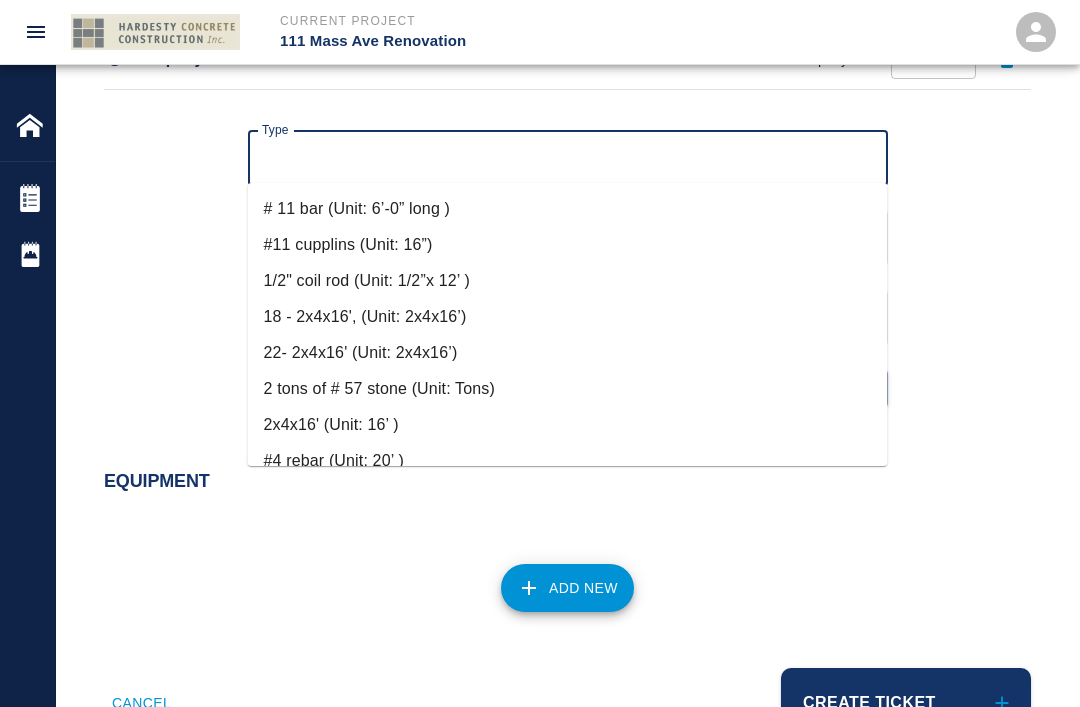 click on "2 tons of # 57 stone  (Unit: Tons)" at bounding box center [568, 389] 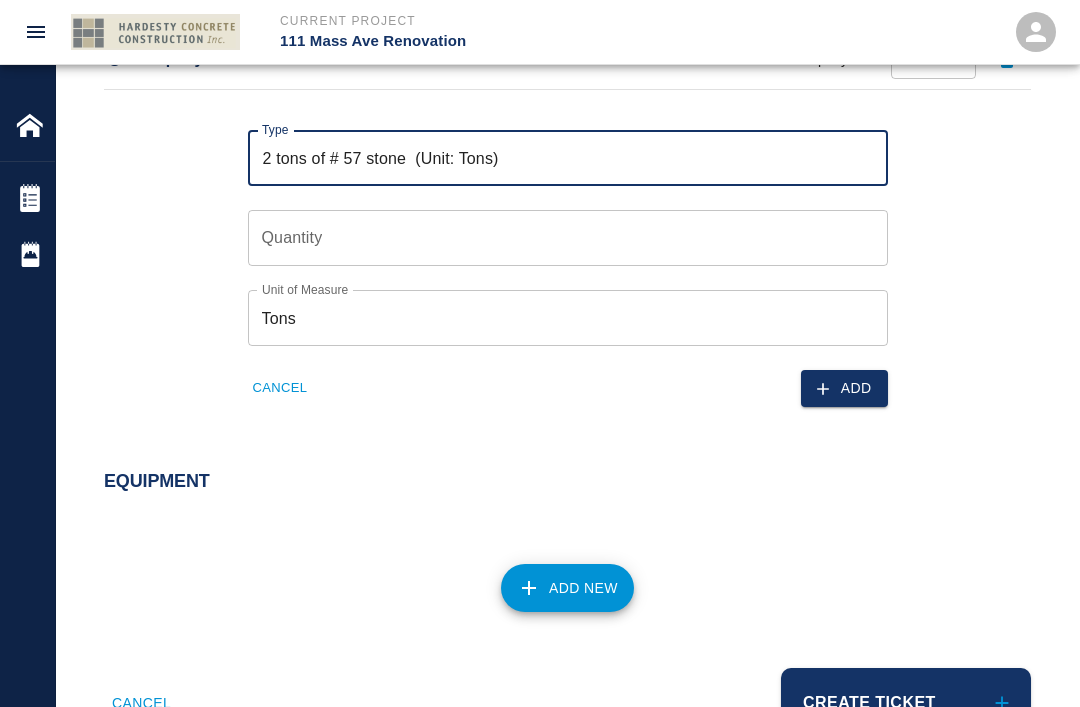 scroll, scrollTop: 1585, scrollLeft: 0, axis: vertical 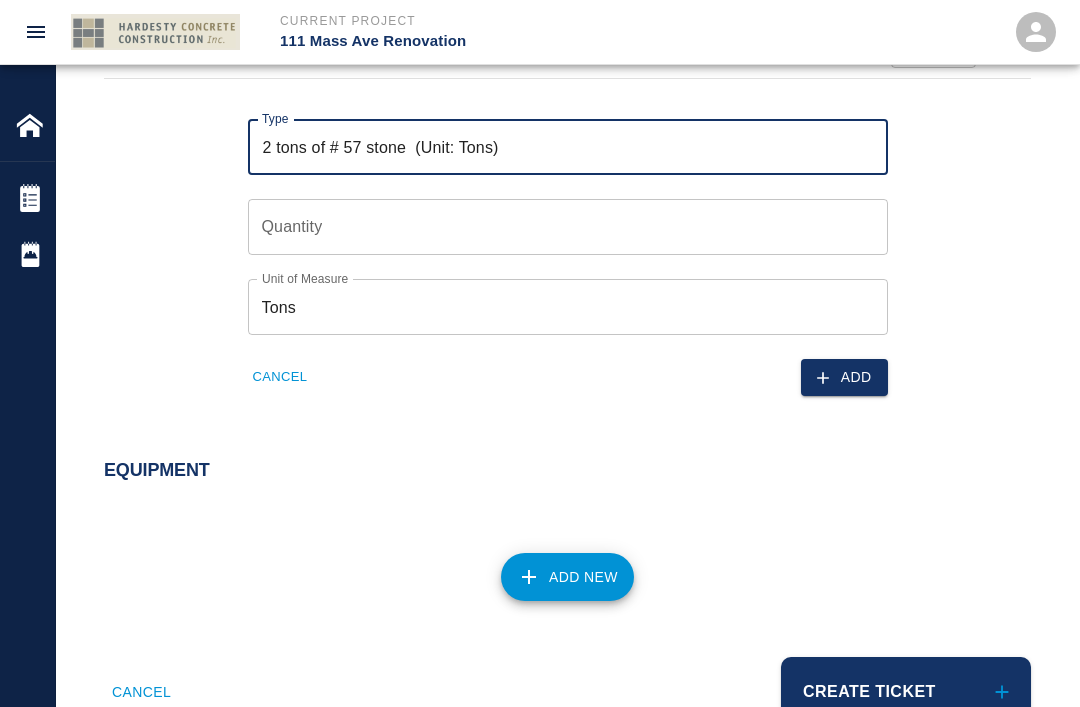 click on "Quantity Quantity" at bounding box center [568, 227] 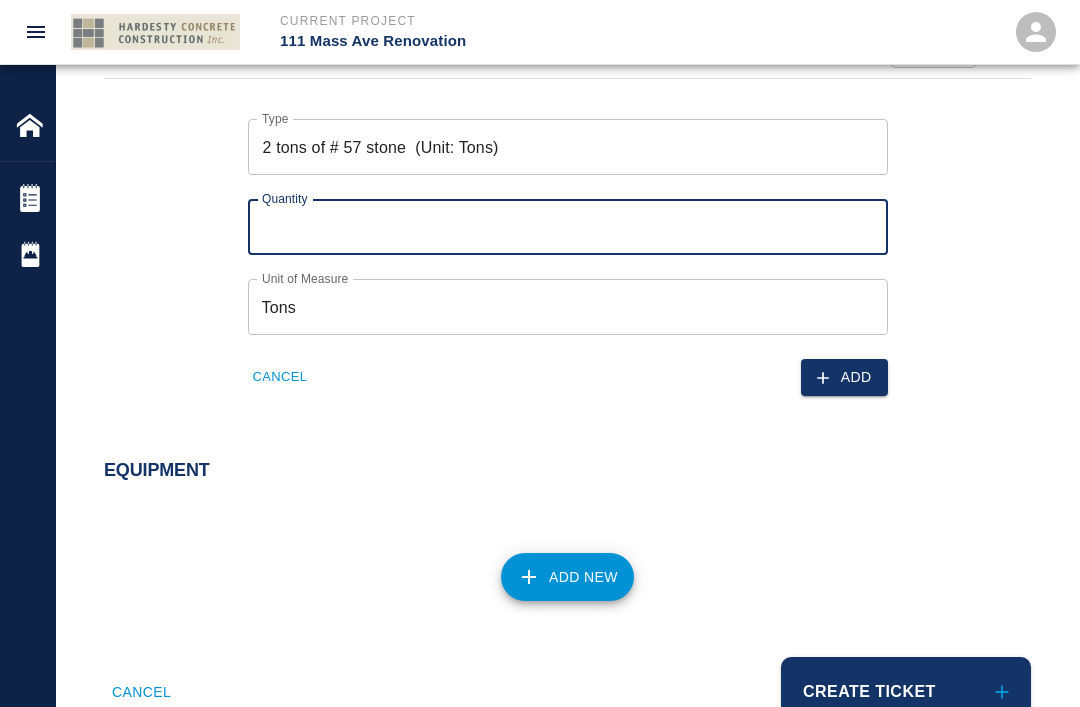 click on "2 tons of # 57 stone  (Unit: Tons)" at bounding box center (568, 147) 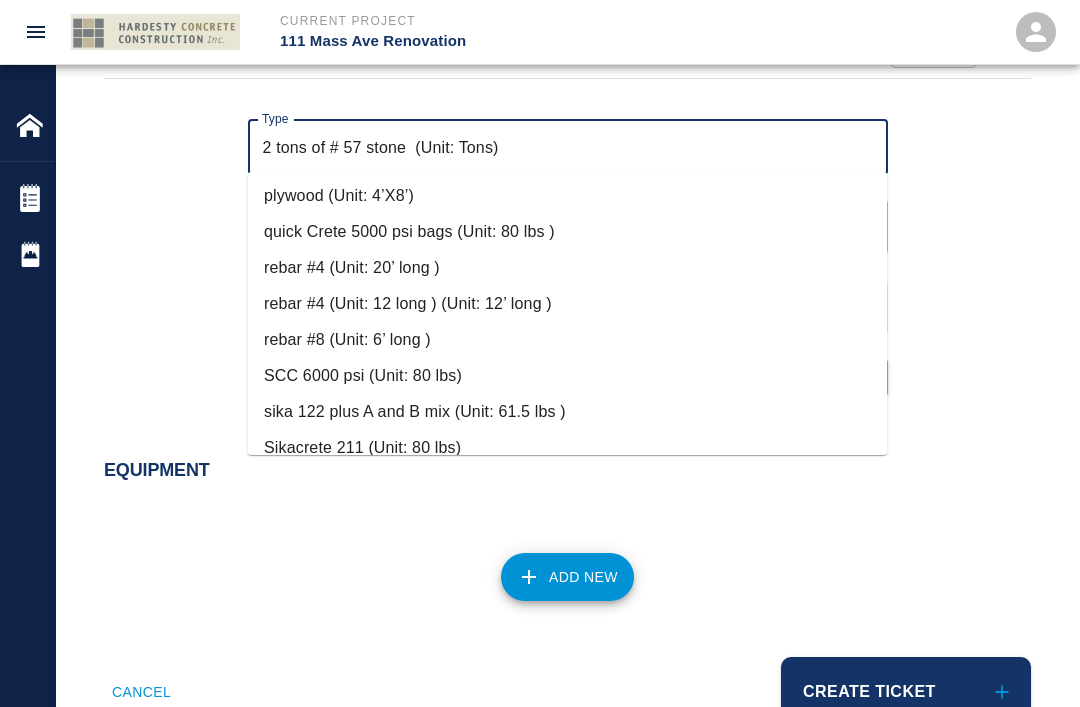 scroll, scrollTop: 822, scrollLeft: 0, axis: vertical 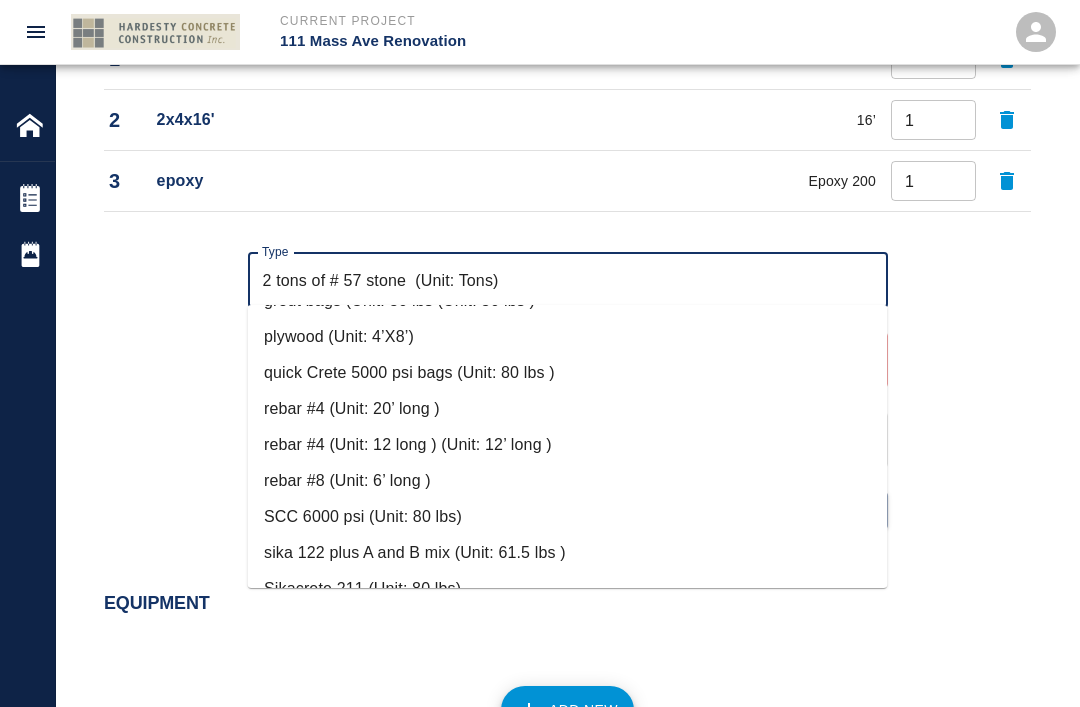 click on "quick Crete 5000 psi bags (Unit: 80 lbs )" at bounding box center (568, 373) 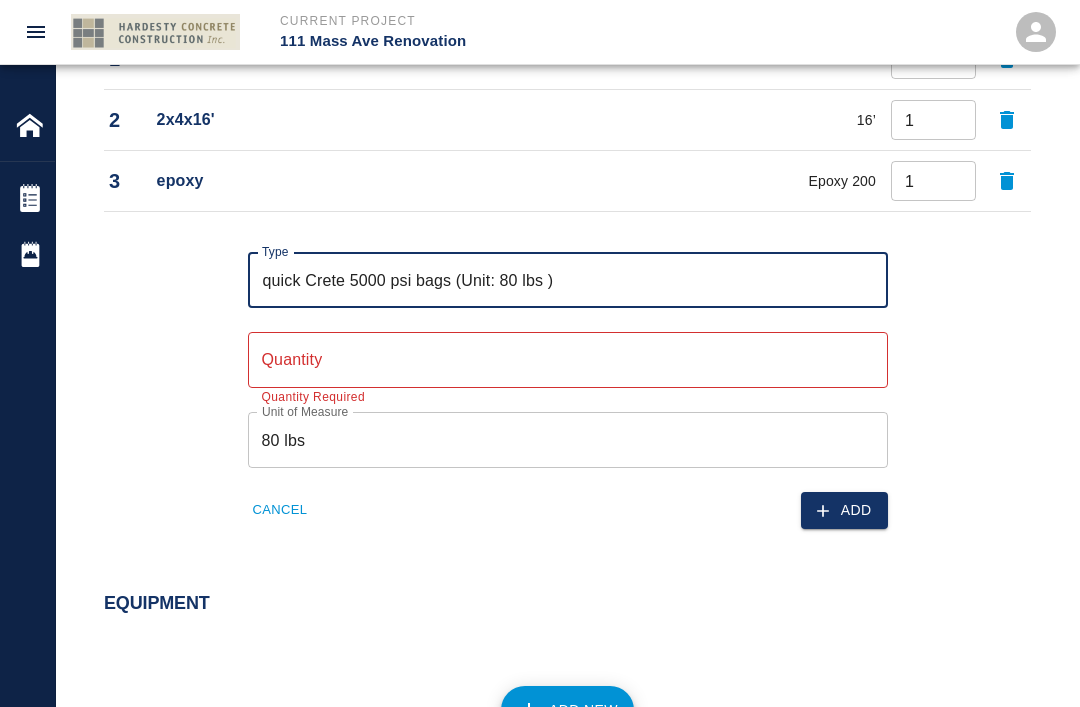 click on "Quantity Quantity Quantity Required" at bounding box center [568, 360] 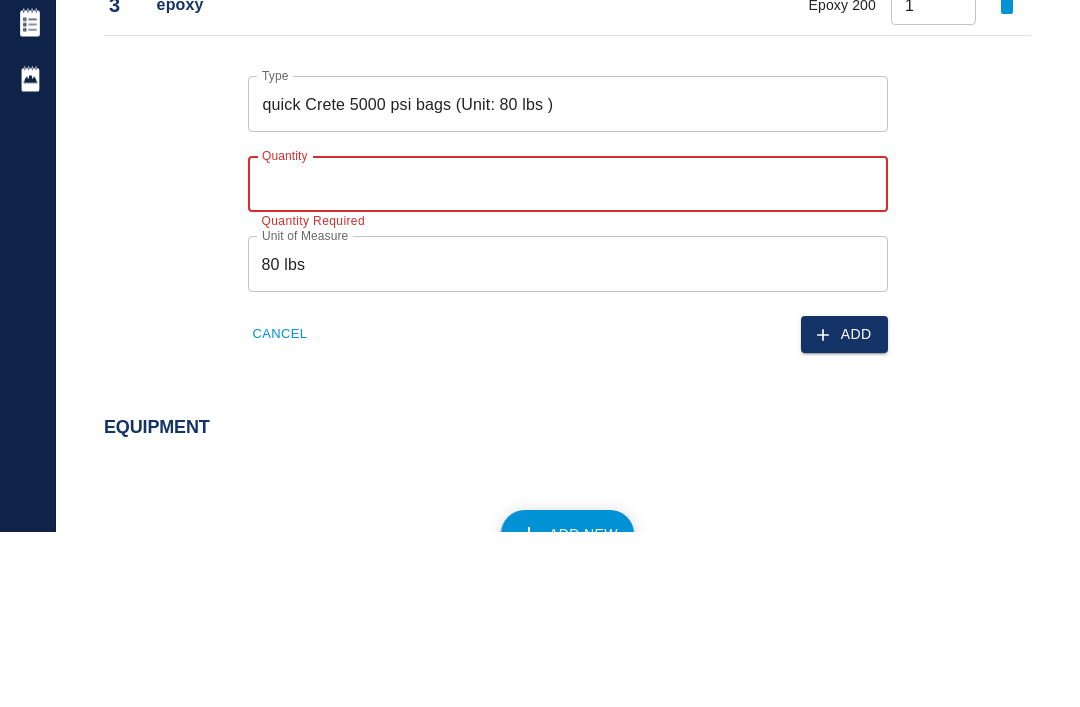 type on "9" 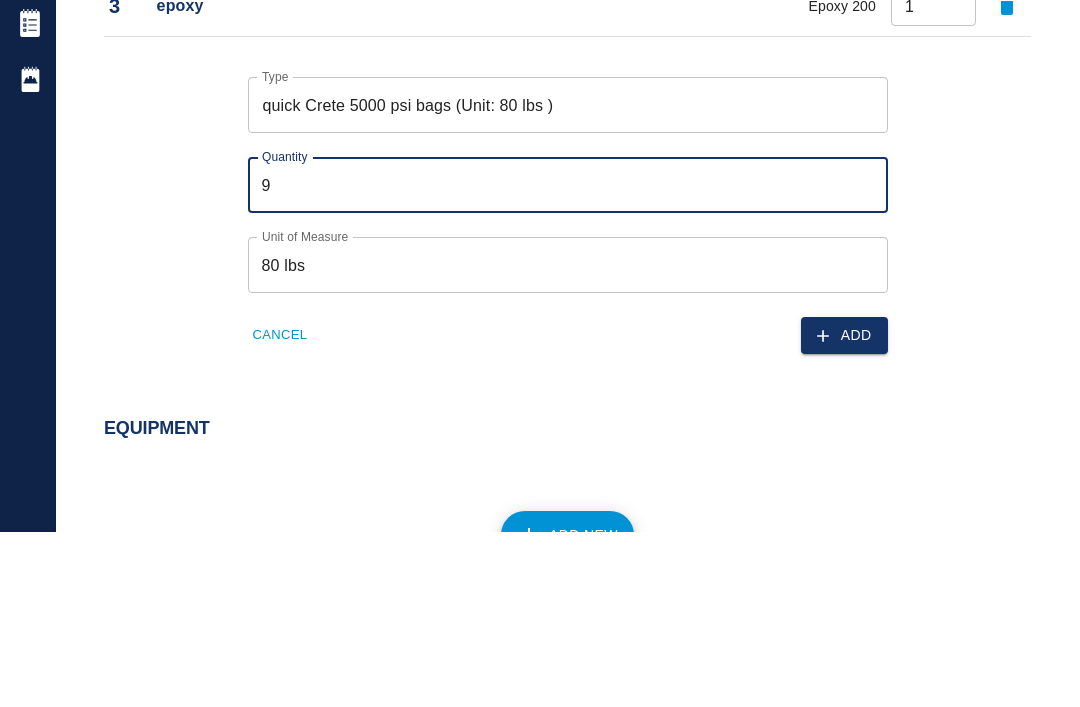click 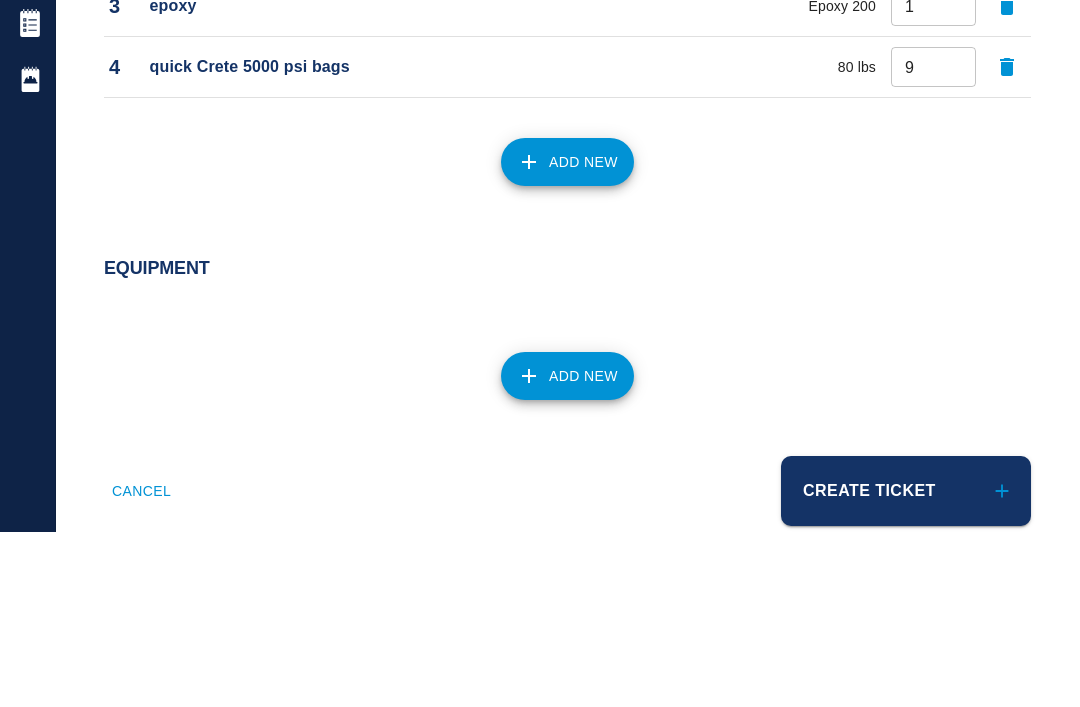 scroll, scrollTop: 1426, scrollLeft: 0, axis: vertical 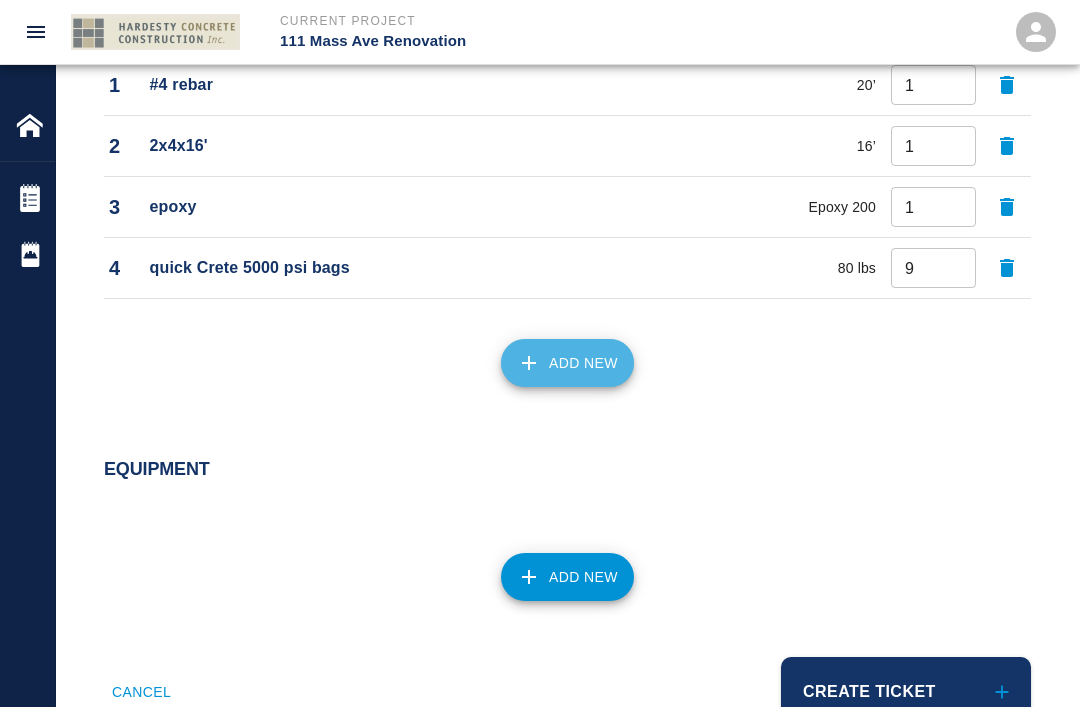 click on "Add New" at bounding box center (567, 363) 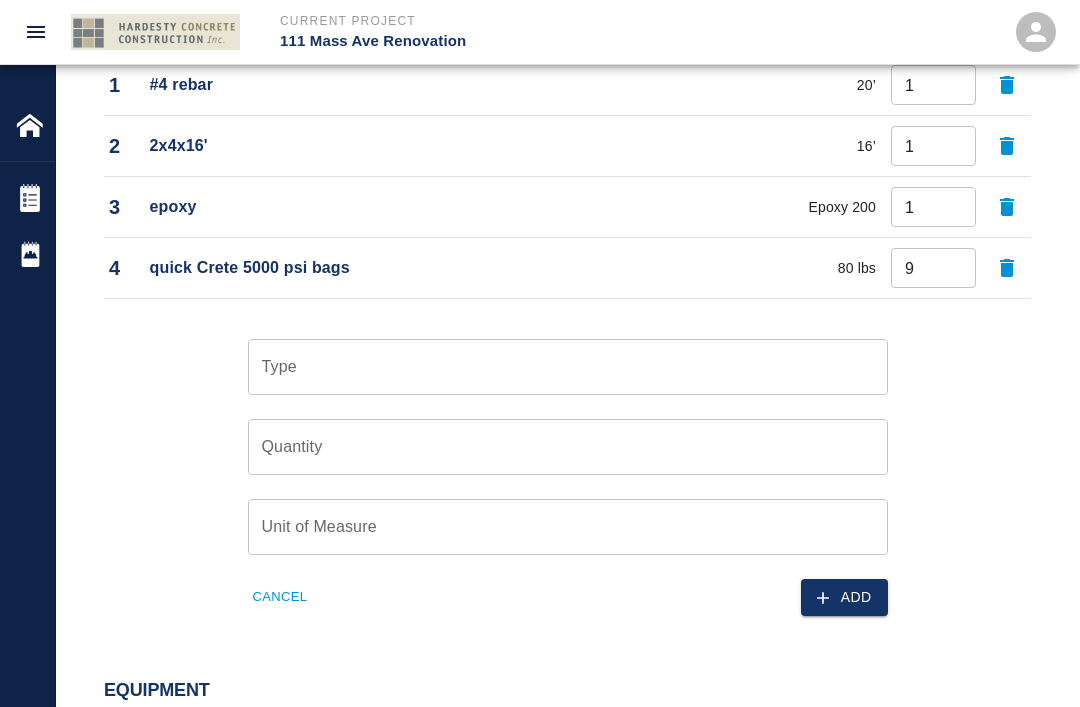 click on "Type" at bounding box center (568, 367) 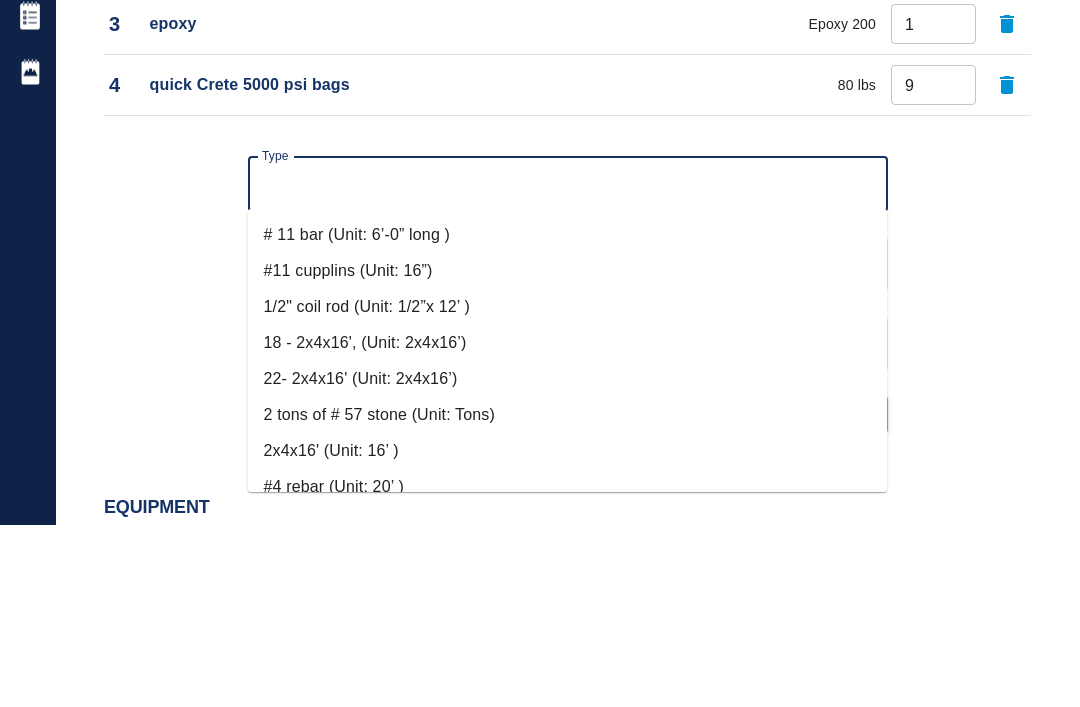 scroll, scrollTop: 1609, scrollLeft: 0, axis: vertical 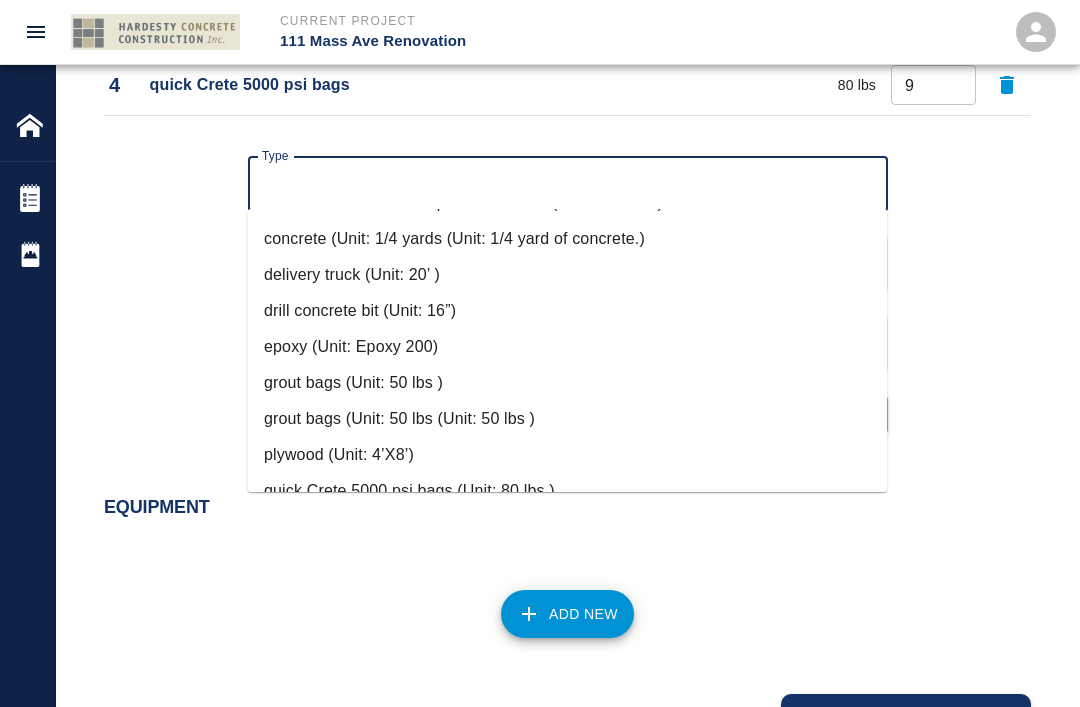 click on "grout bags  (Unit: 50 lbs )" at bounding box center [568, 383] 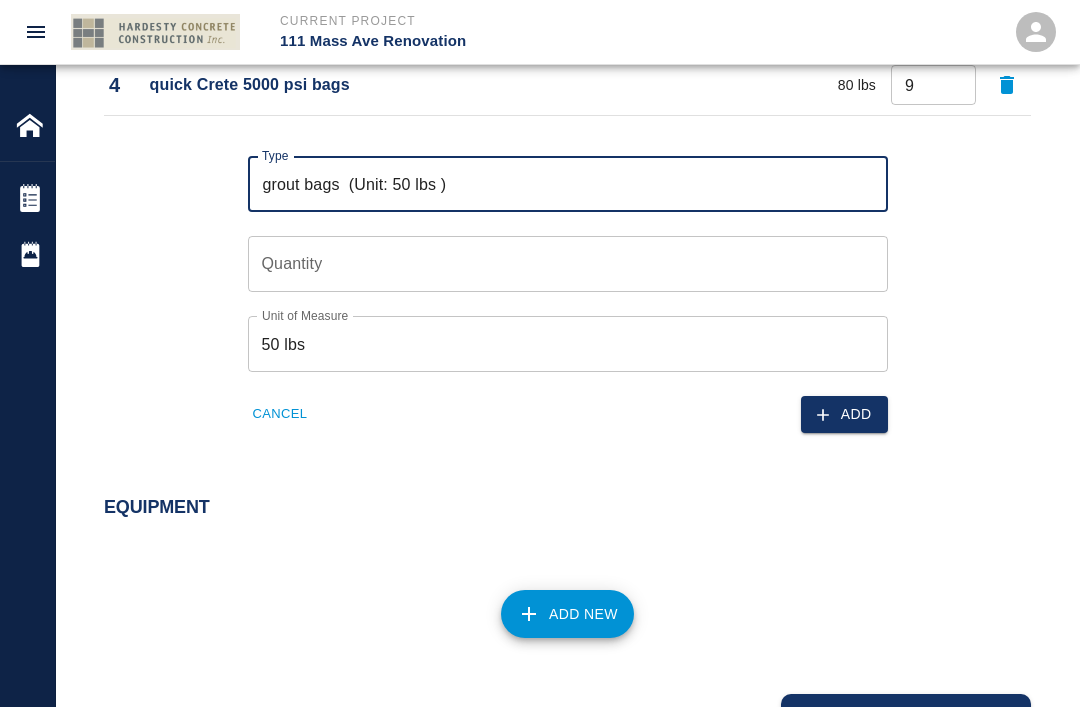 click on "Quantity Quantity" at bounding box center (568, 264) 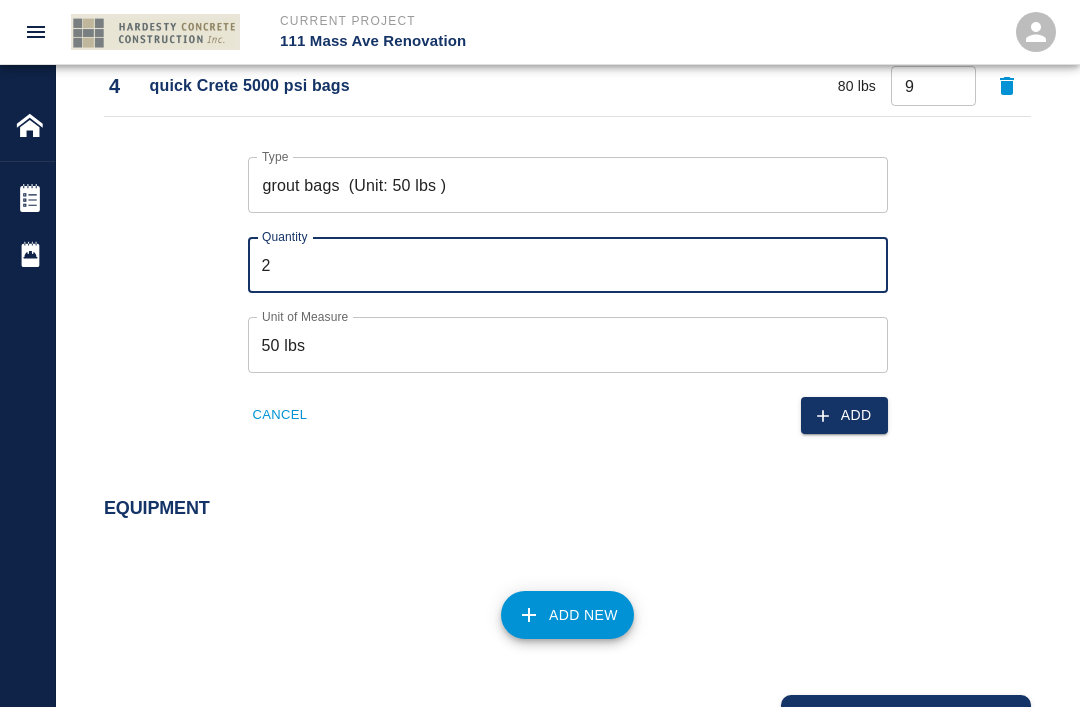type on "2" 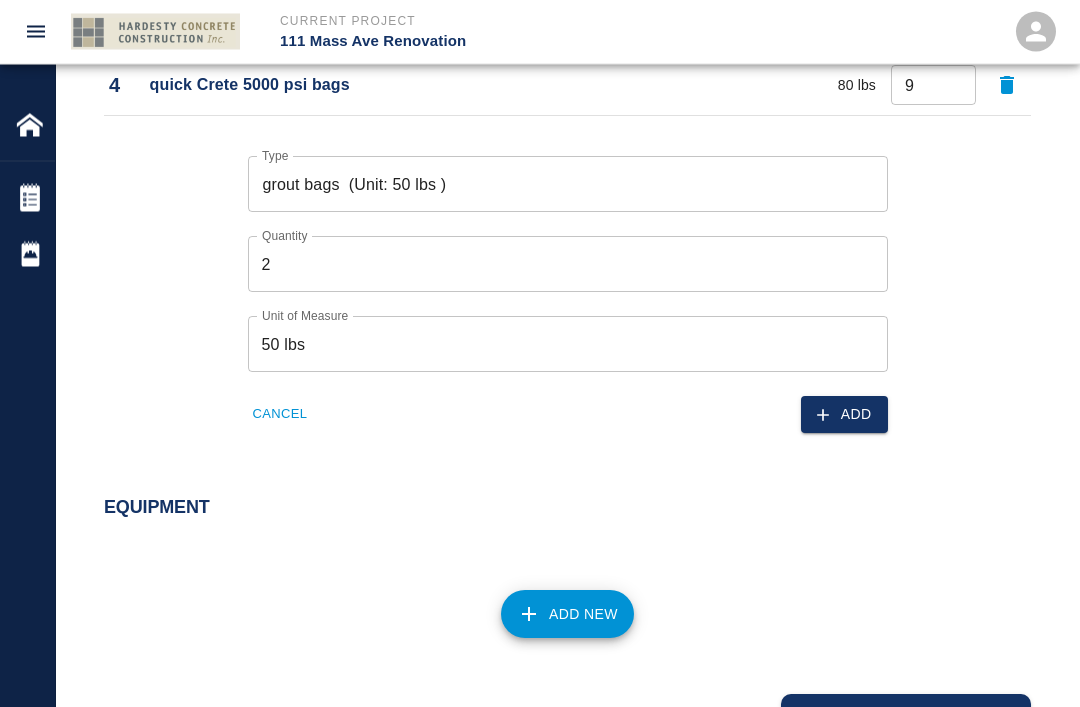 scroll, scrollTop: 1487, scrollLeft: 0, axis: vertical 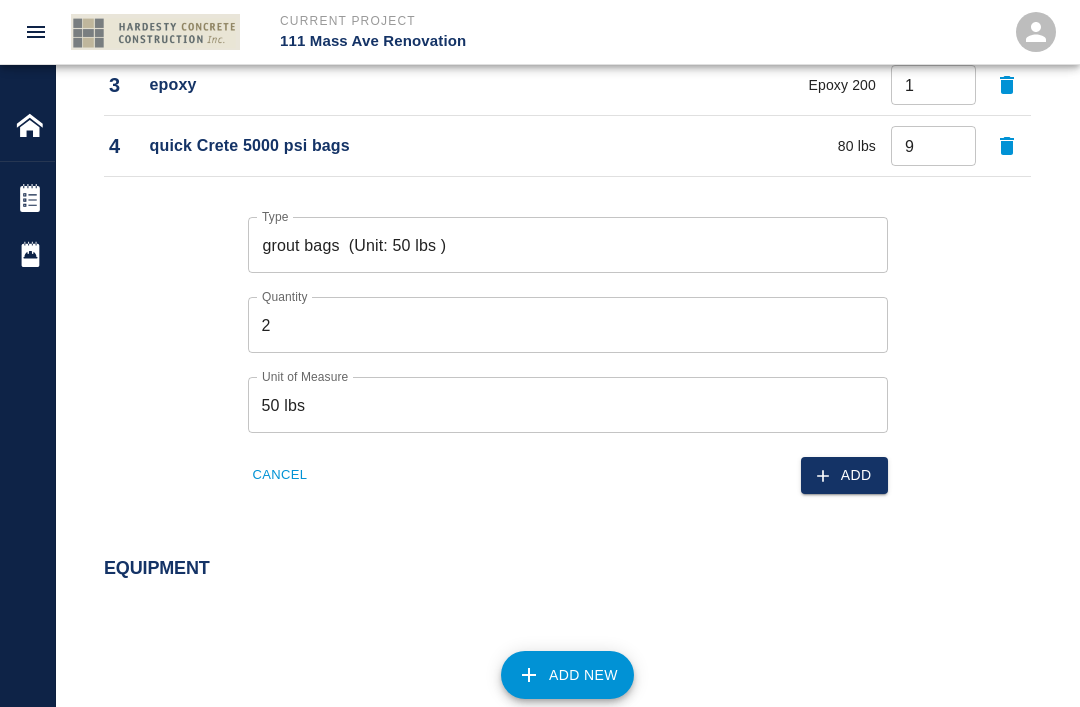click on "Add" at bounding box center (844, 475) 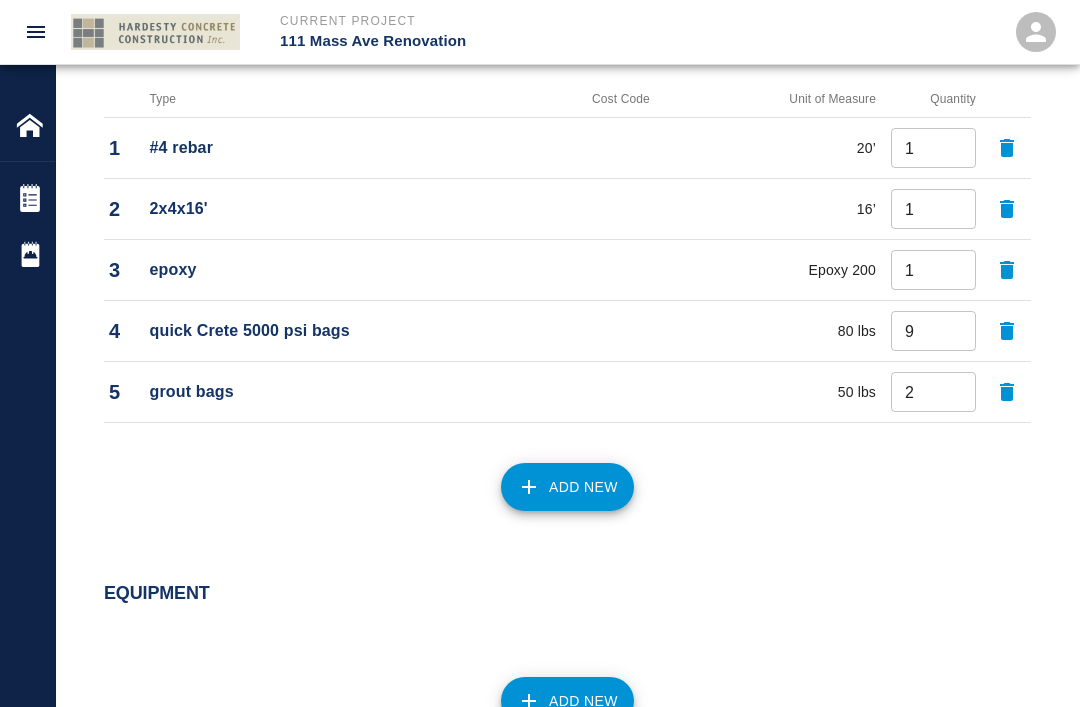 scroll, scrollTop: 1361, scrollLeft: 0, axis: vertical 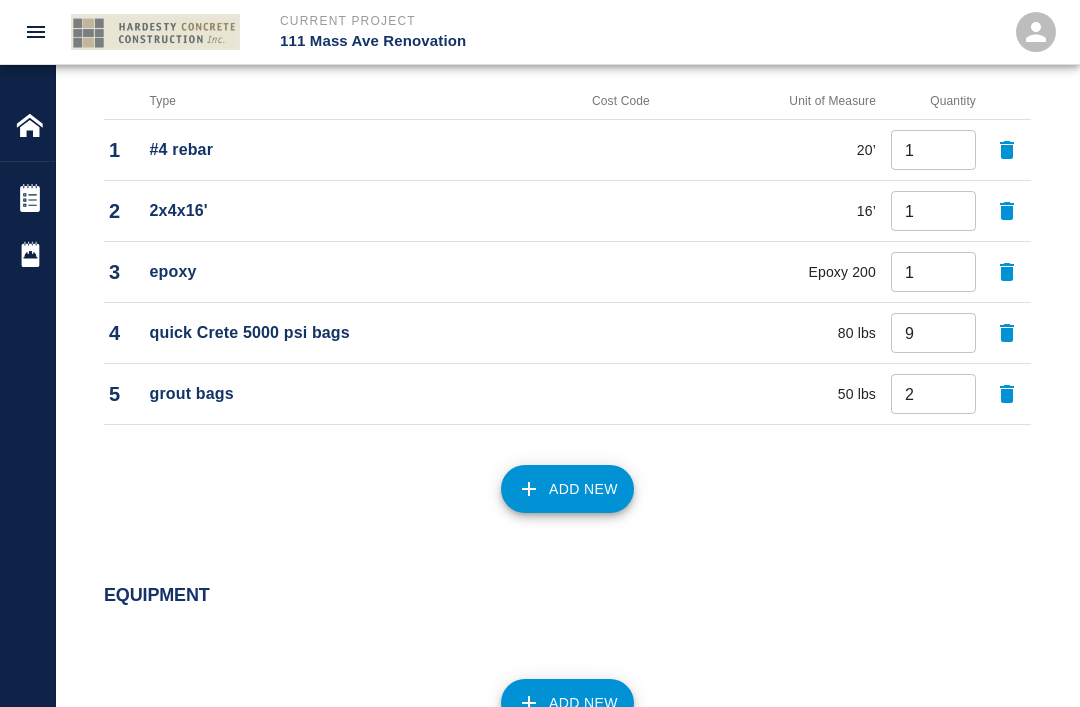 click on "Add New" at bounding box center (567, 703) 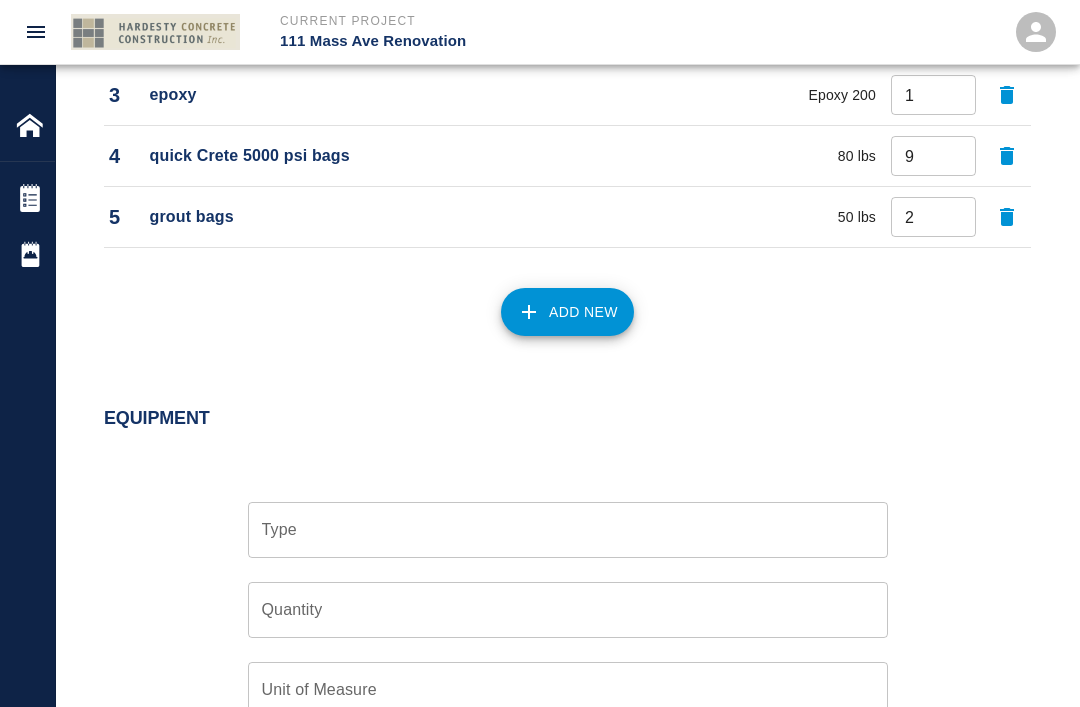 click on "Type" at bounding box center (568, 530) 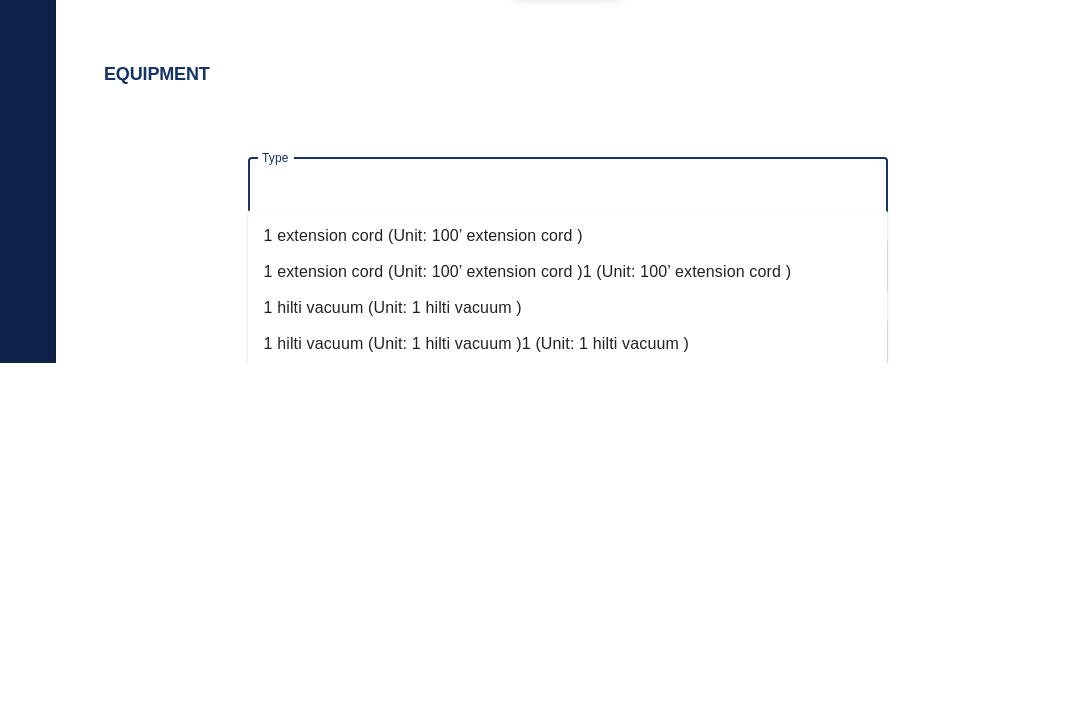 scroll, scrollTop: 1707, scrollLeft: 0, axis: vertical 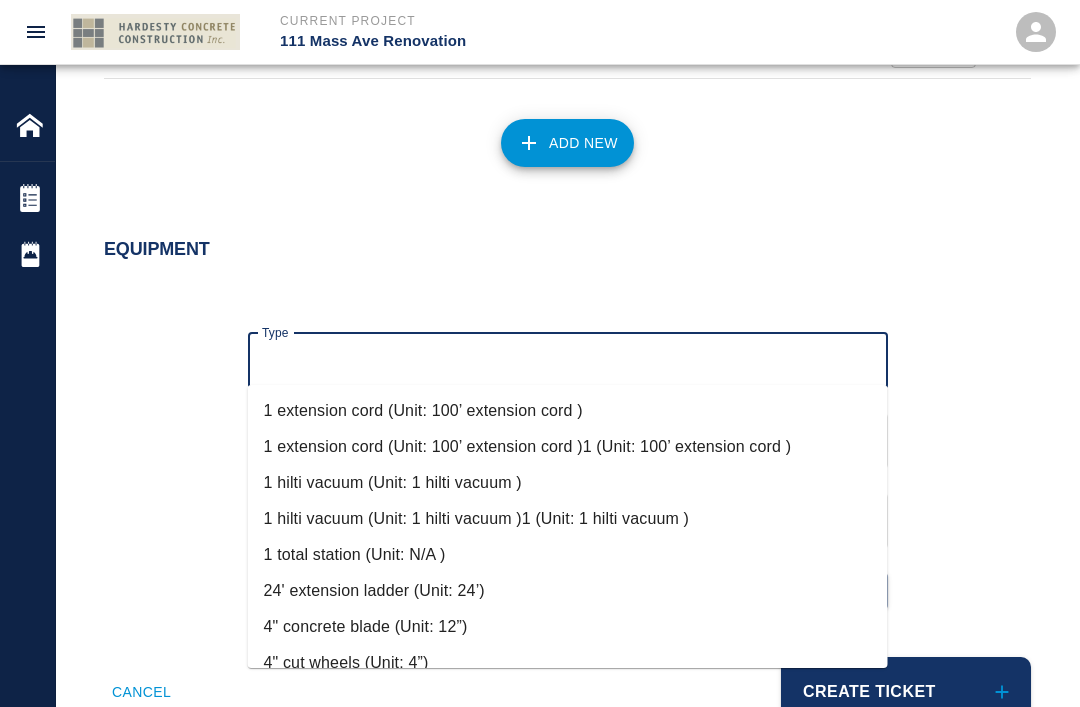click on "1 extension cord  (Unit: 100’ extension cord )" at bounding box center (568, 411) 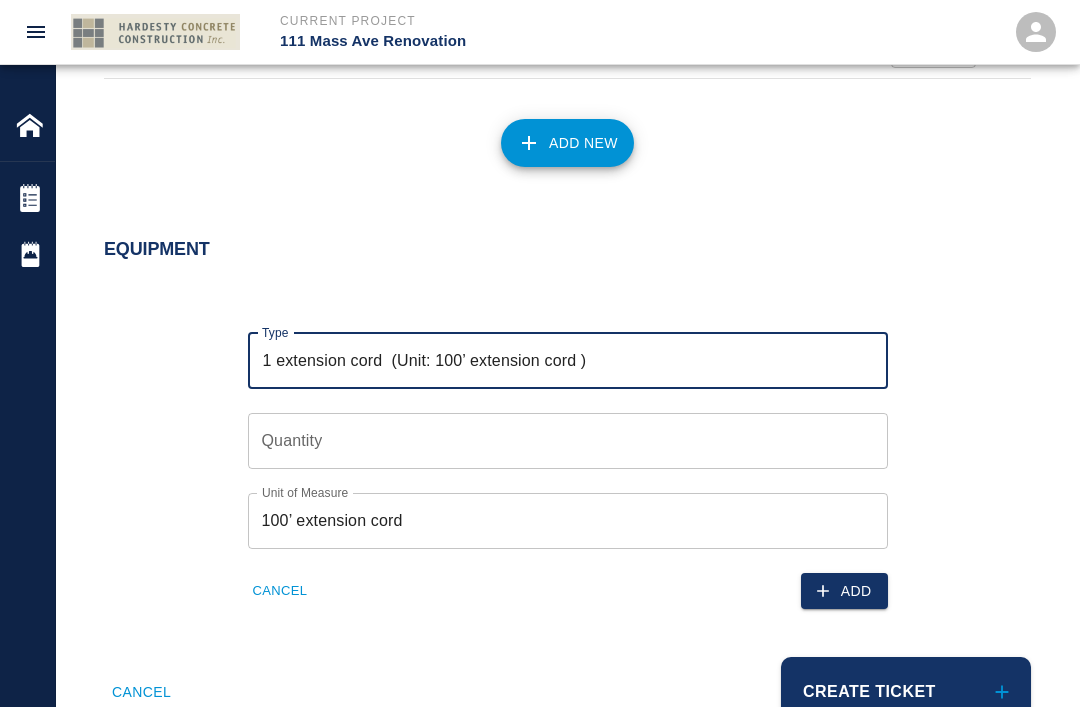 click on "Quantity Quantity" at bounding box center (568, 441) 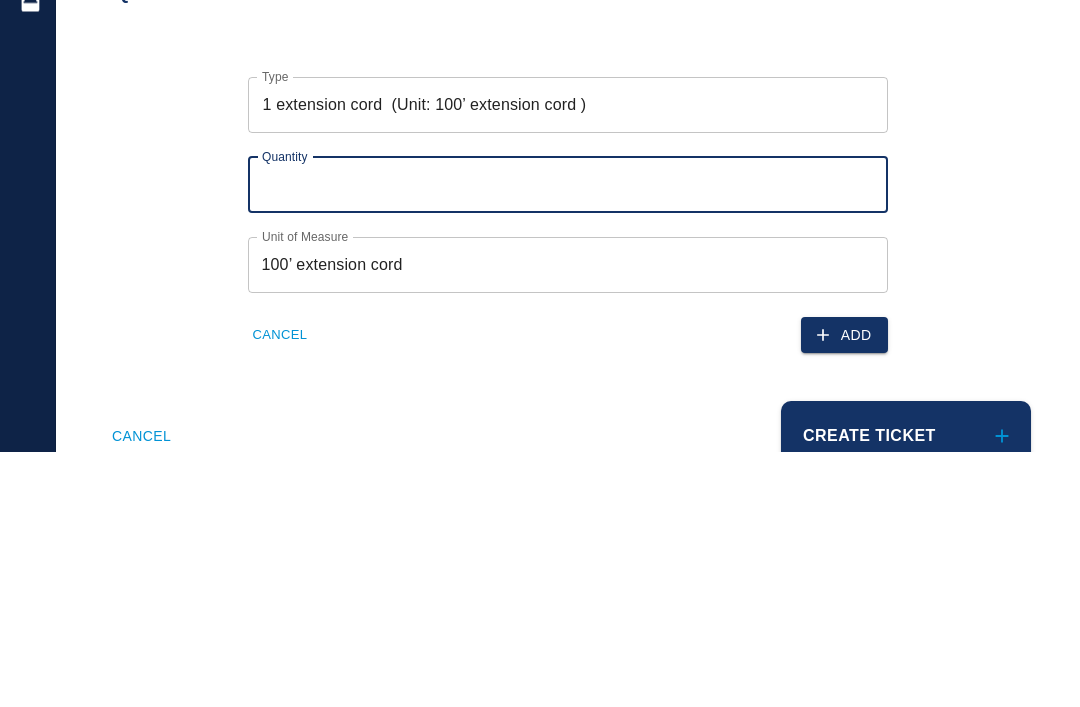type on "2" 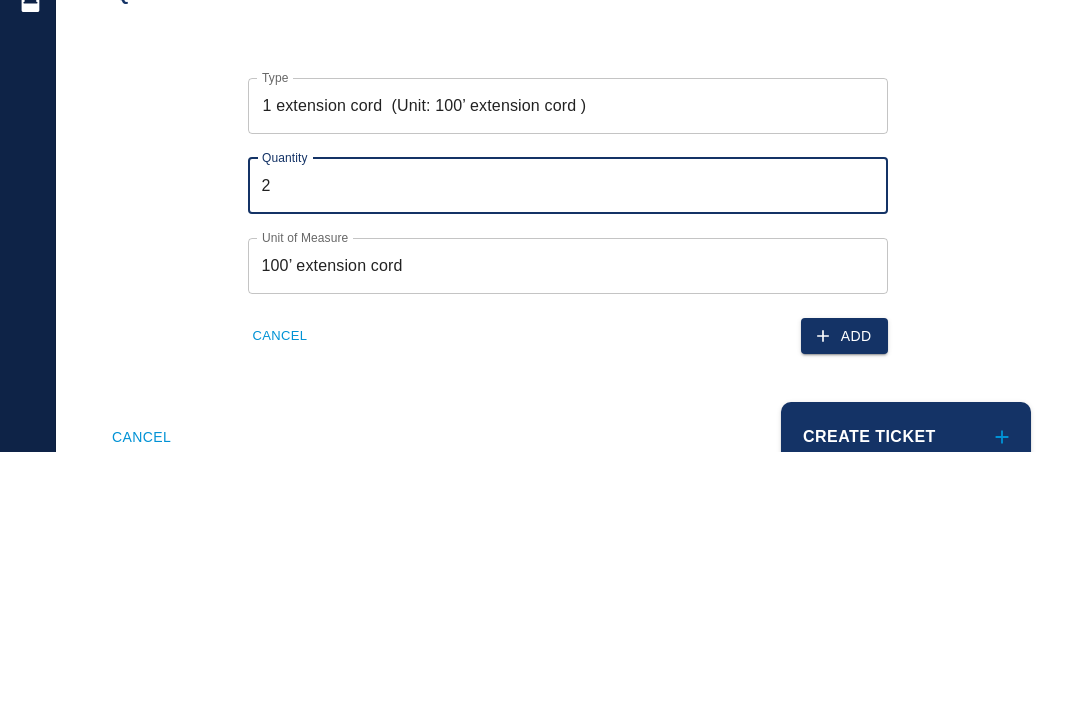 click on "Add" at bounding box center [844, 591] 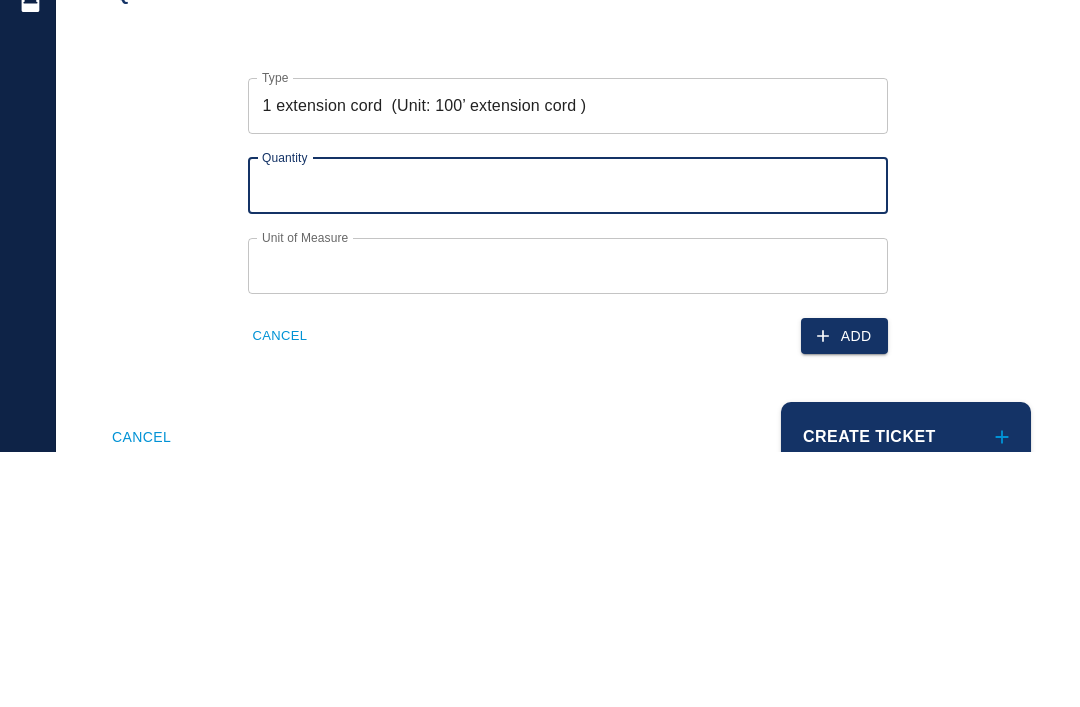 scroll, scrollTop: 1593, scrollLeft: 0, axis: vertical 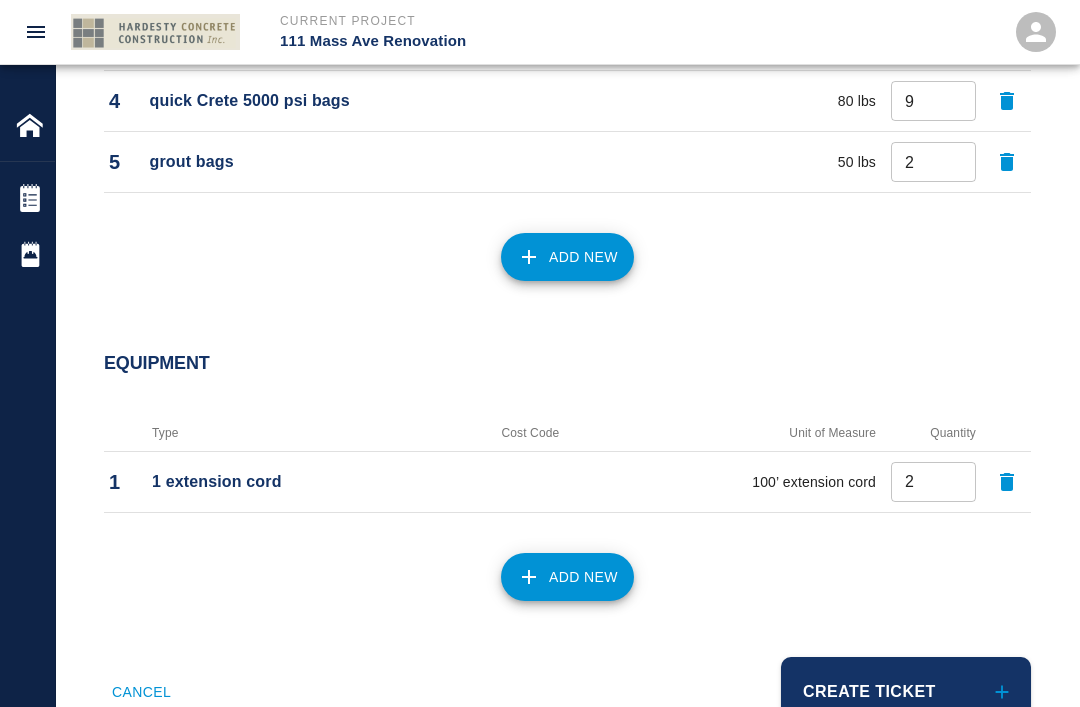click on "Add New" at bounding box center (567, 577) 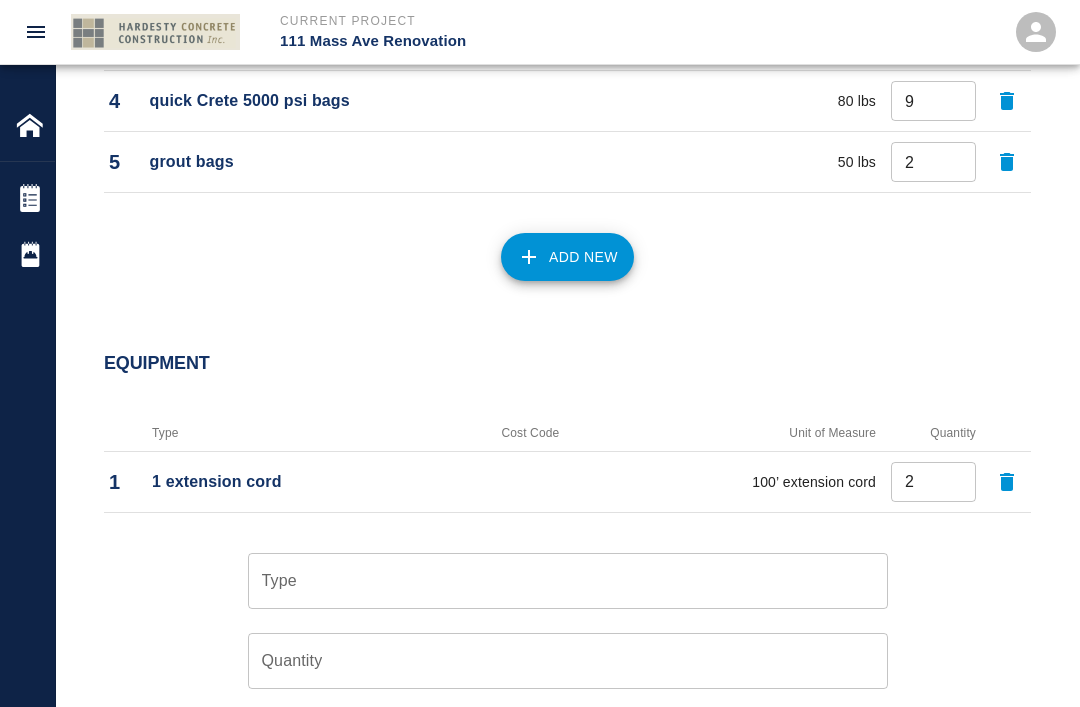 click on "Type Type" at bounding box center (568, 581) 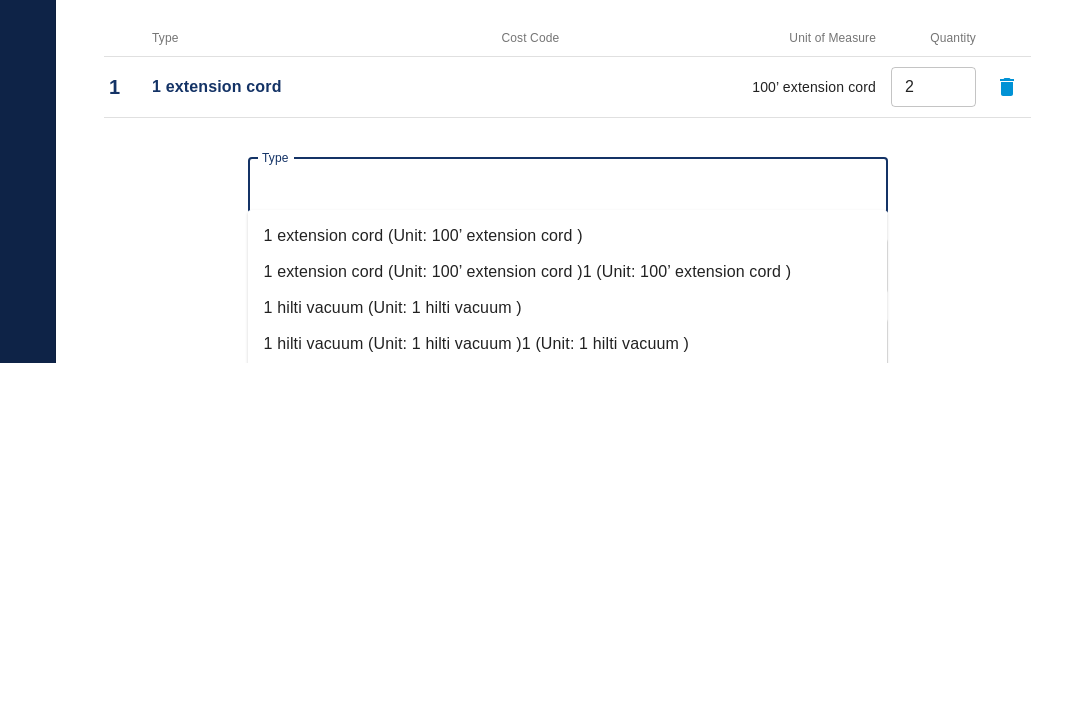 scroll, scrollTop: 1813, scrollLeft: 0, axis: vertical 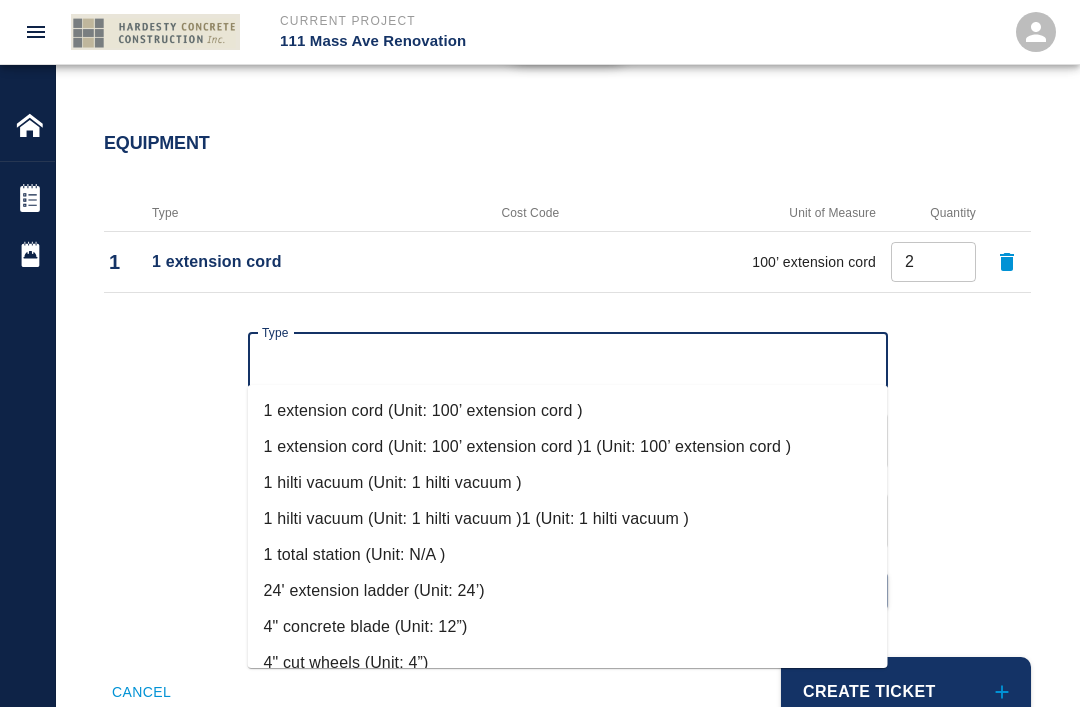 click on "1 hilti vacuum  (Unit: 1 hilti vacuum )" at bounding box center (568, 483) 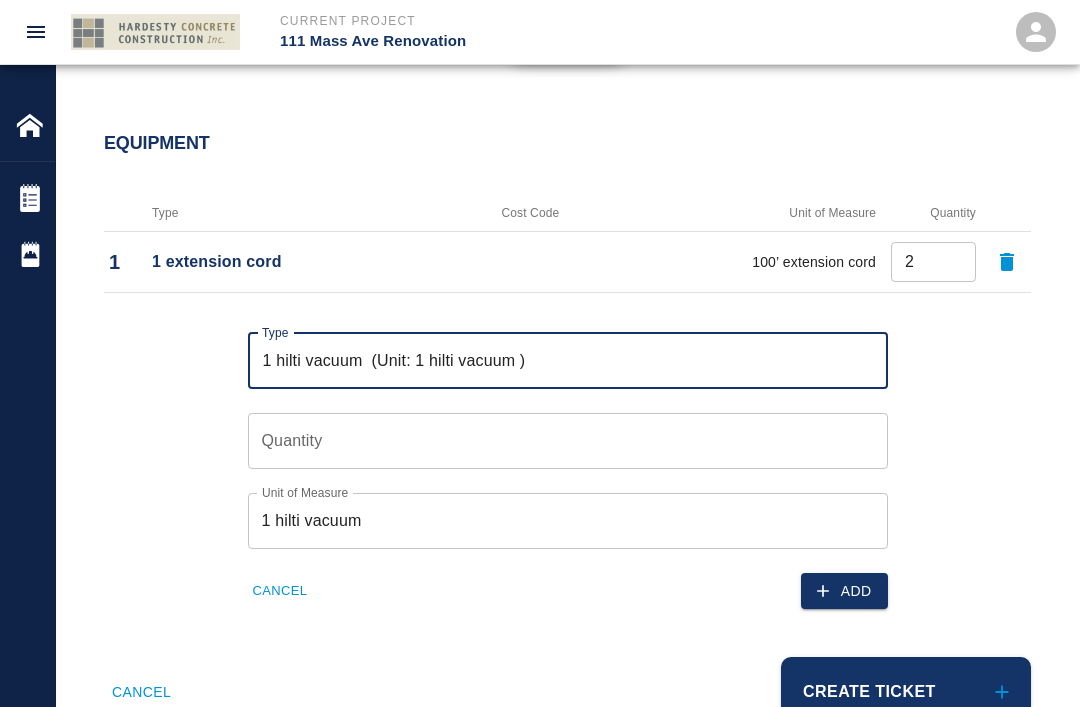 click on "Quantity Quantity" at bounding box center (568, 441) 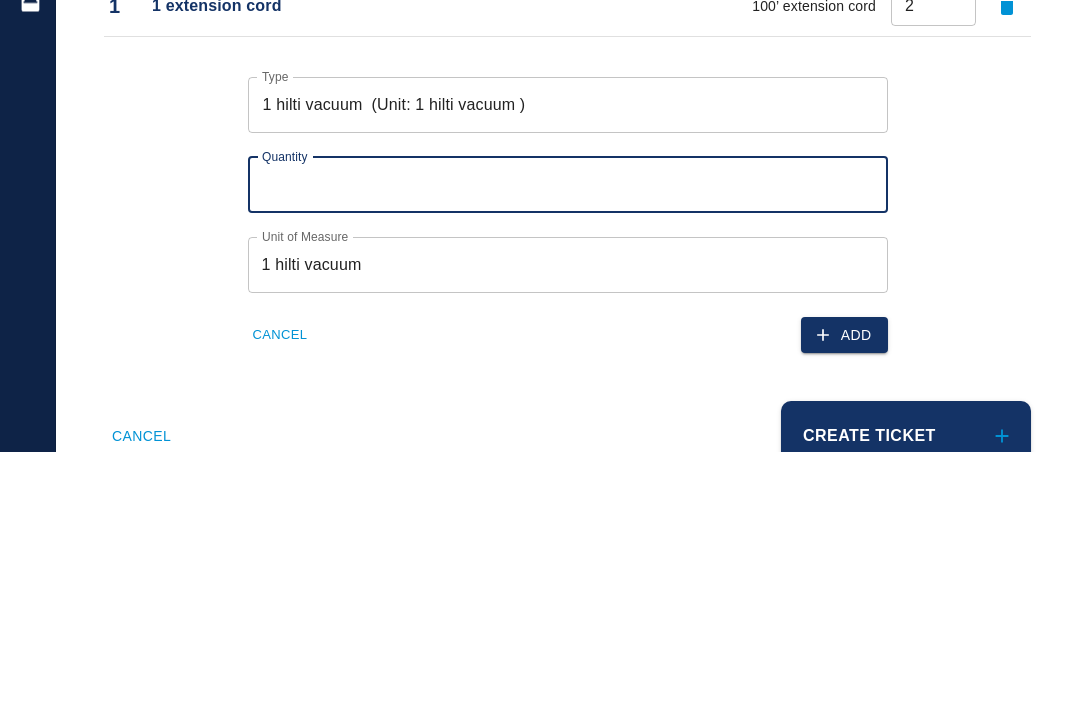 type on "1" 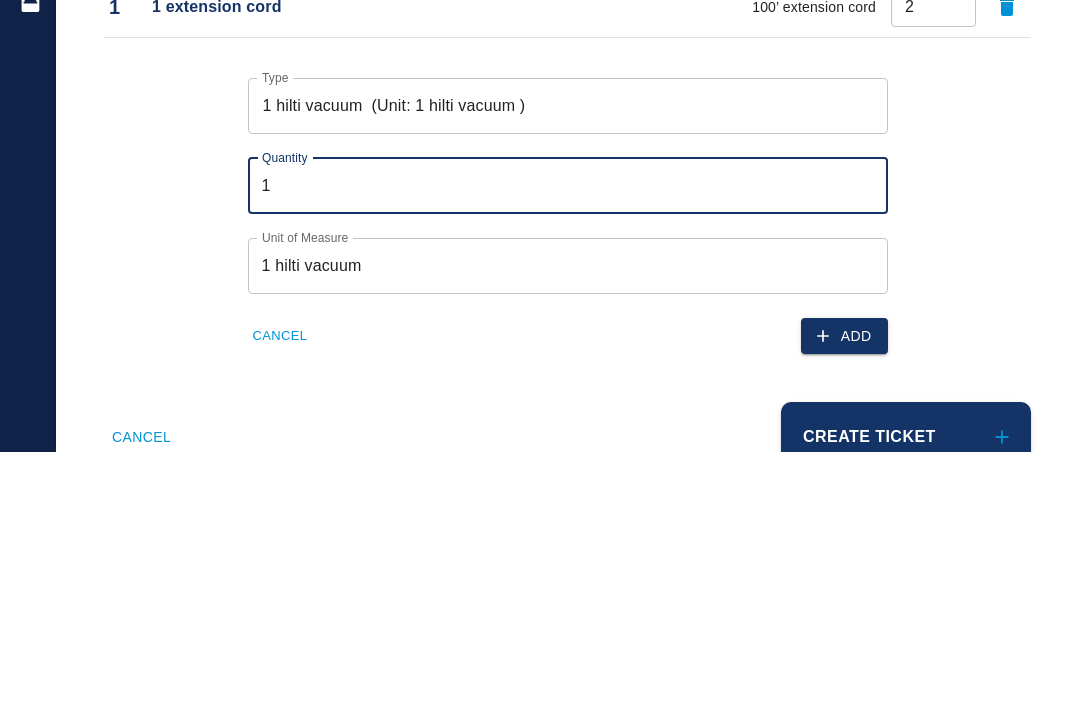 click on "Add" at bounding box center (844, 591) 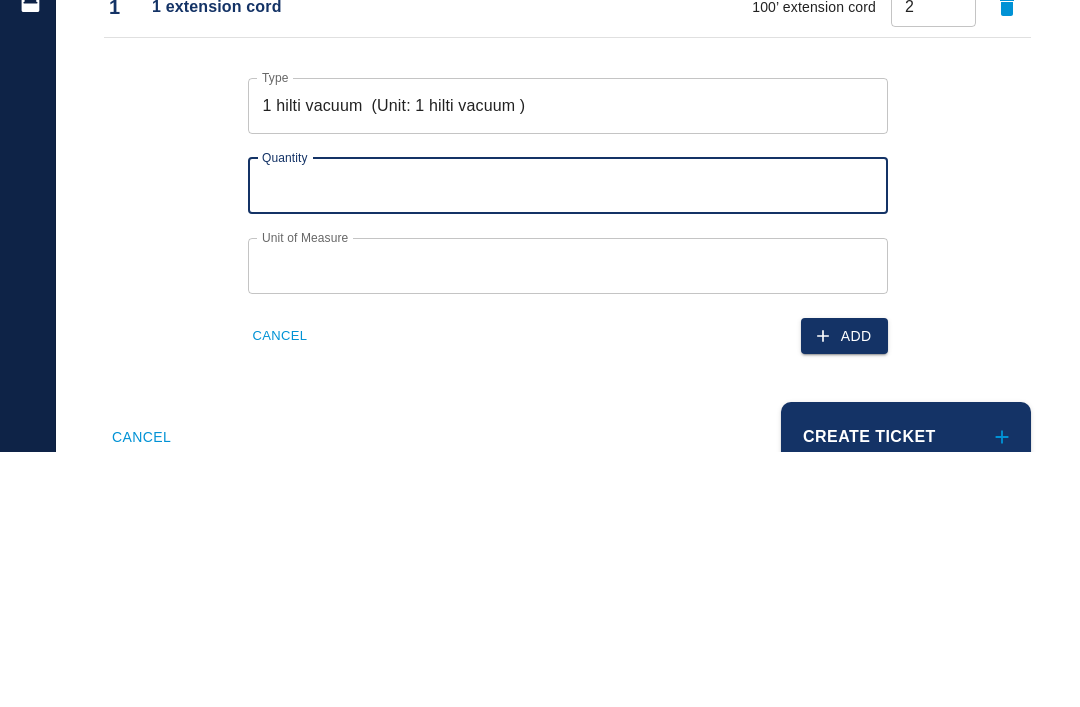 scroll, scrollTop: 1654, scrollLeft: 0, axis: vertical 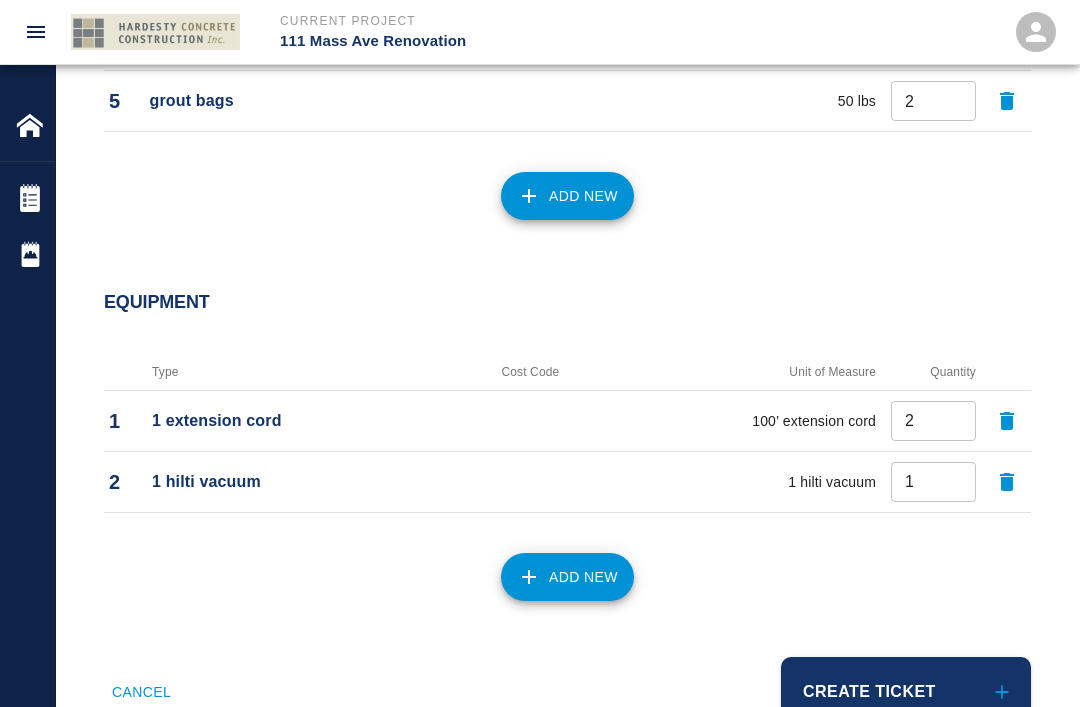 click on "Add New" at bounding box center [567, 577] 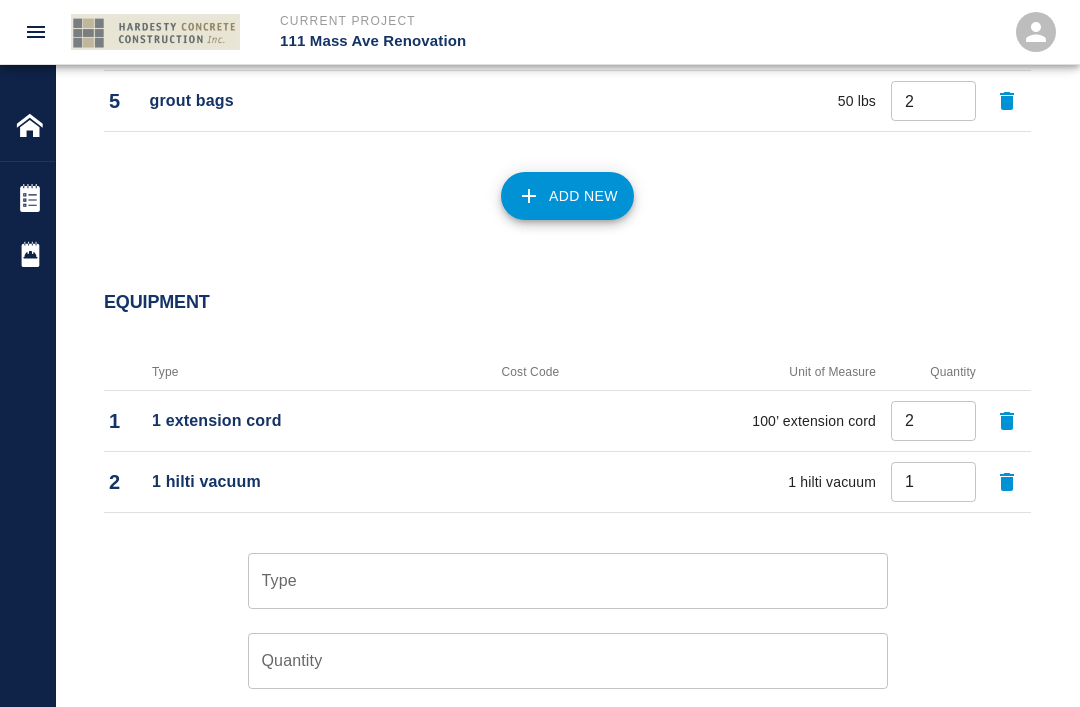 click on "Type Type" at bounding box center (568, 581) 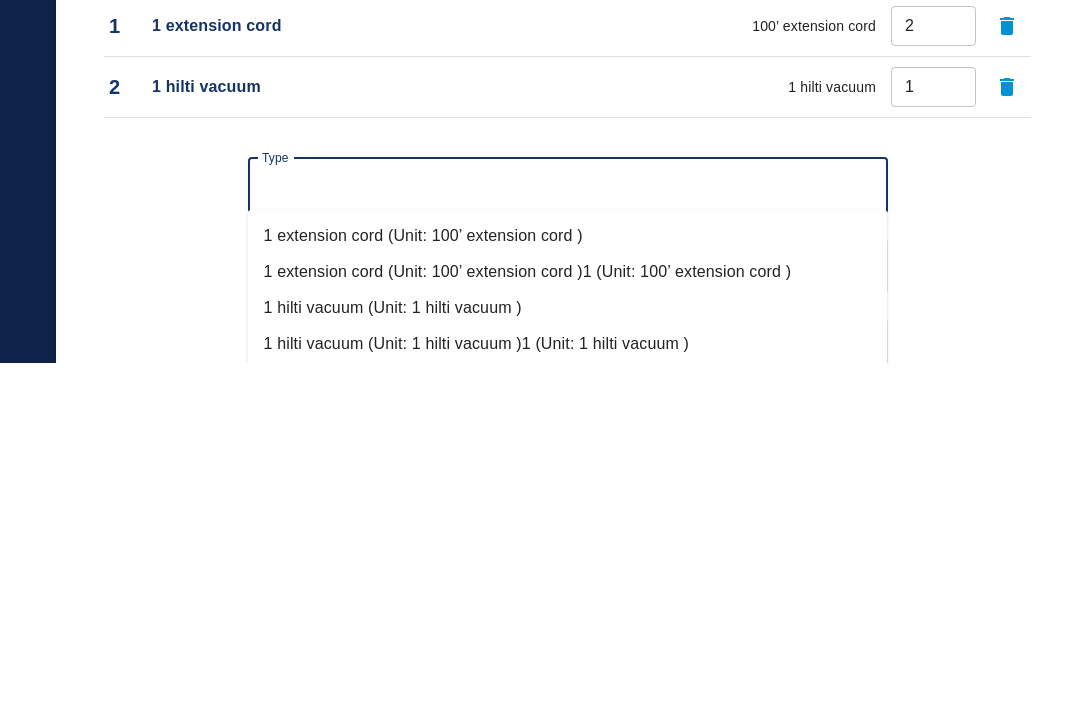 scroll, scrollTop: 1874, scrollLeft: 0, axis: vertical 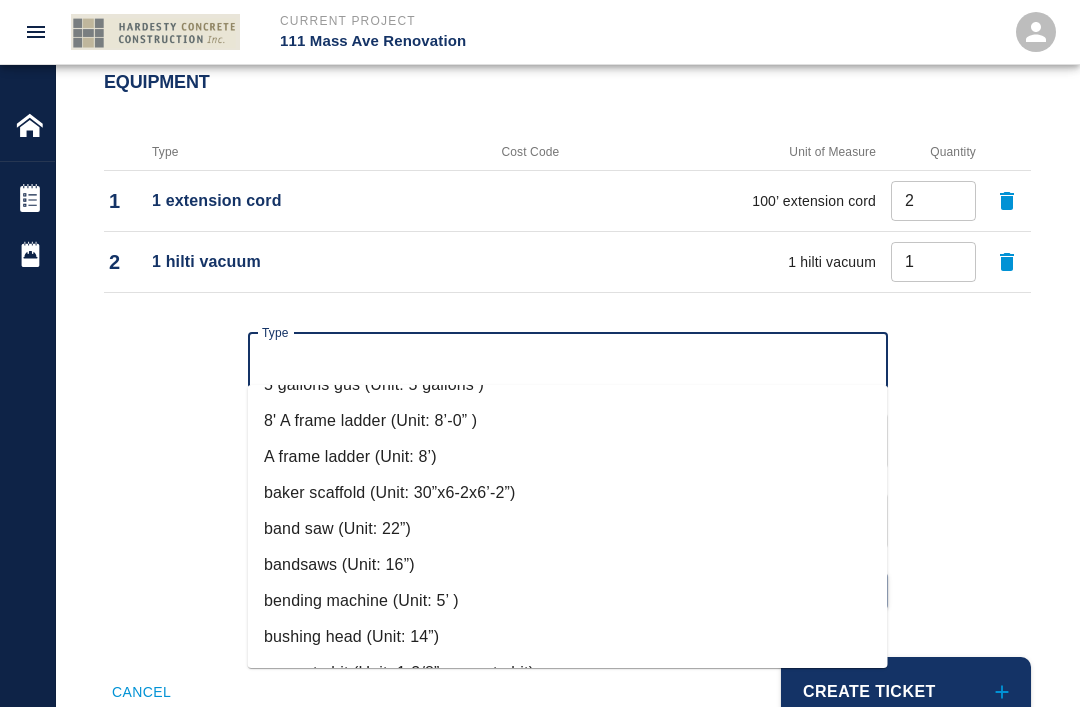 click on "Type" at bounding box center [568, 361] 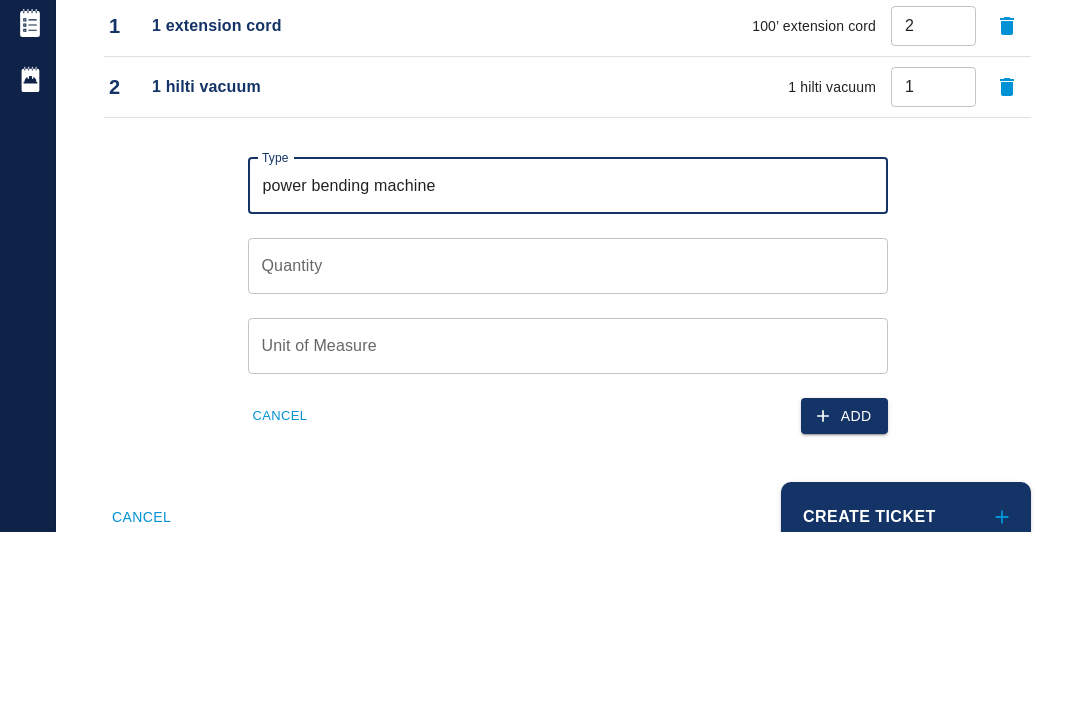 type on "power bending machine" 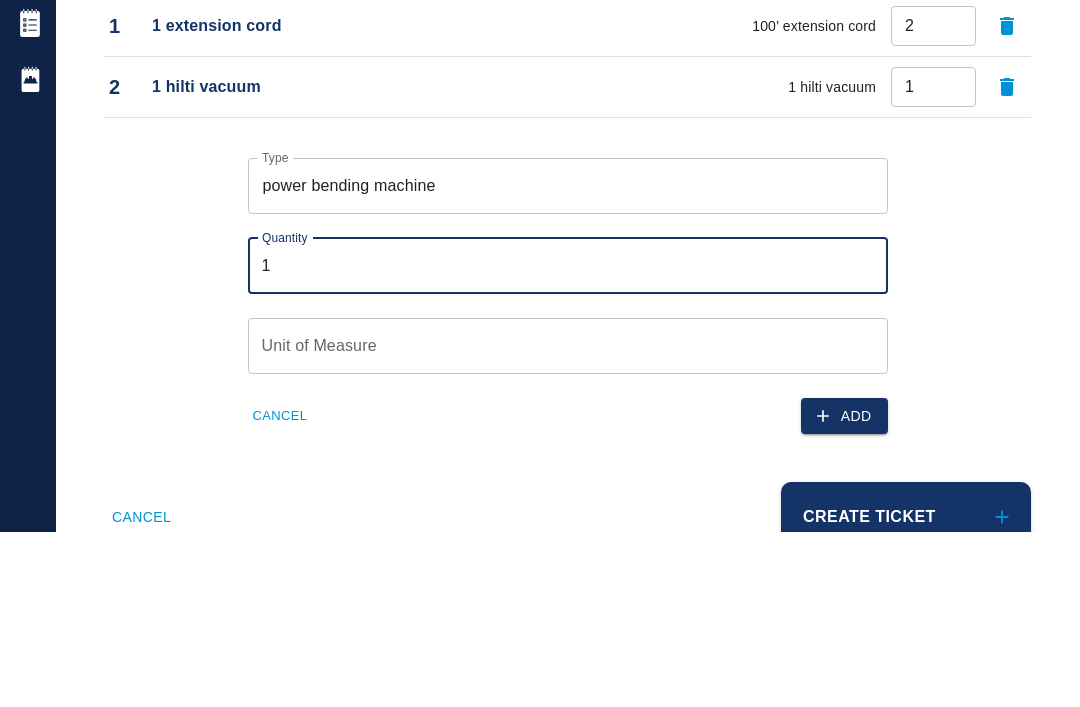 type on "1" 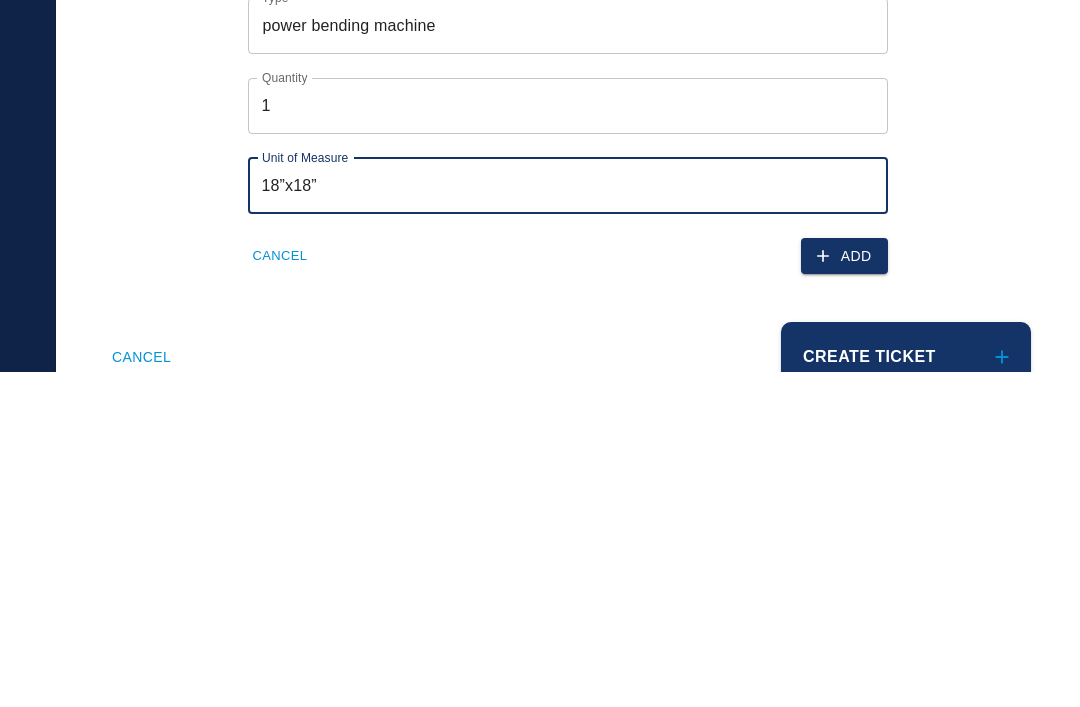 type on "18”x18”" 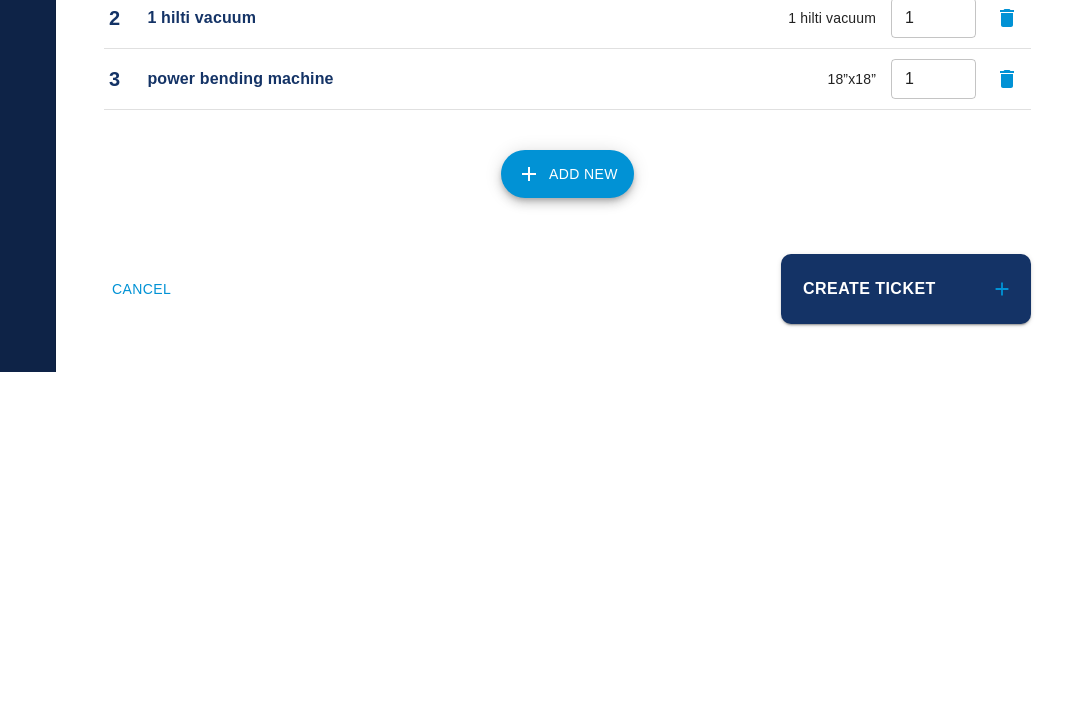 scroll, scrollTop: 1715, scrollLeft: 0, axis: vertical 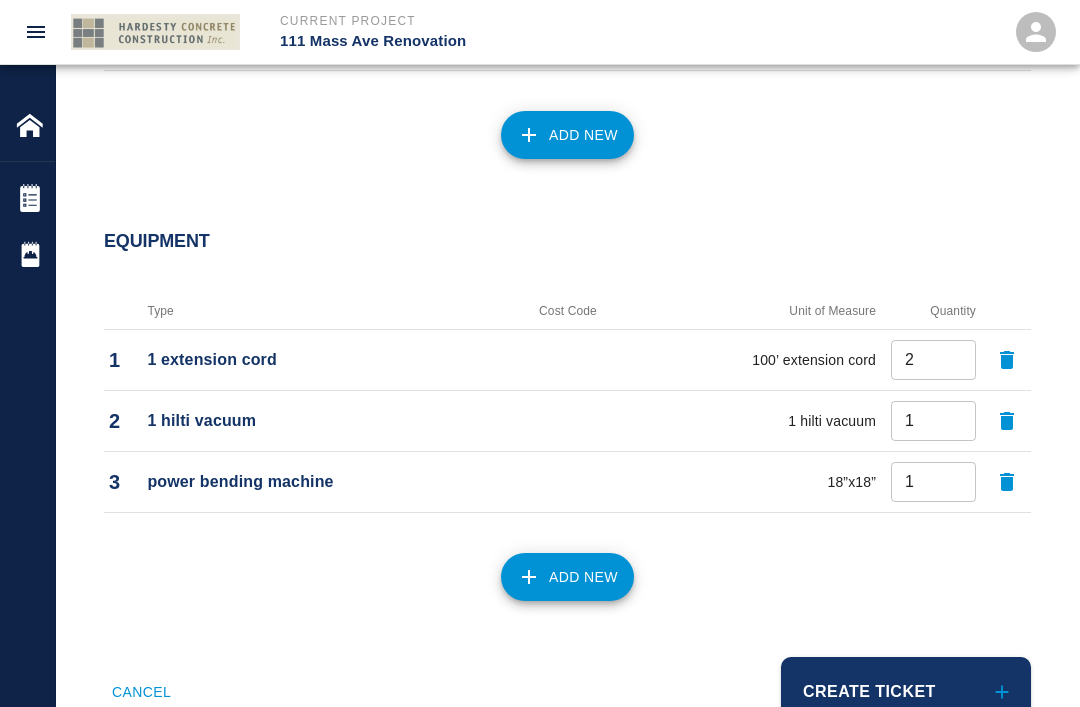 click on "Add New" at bounding box center [567, 577] 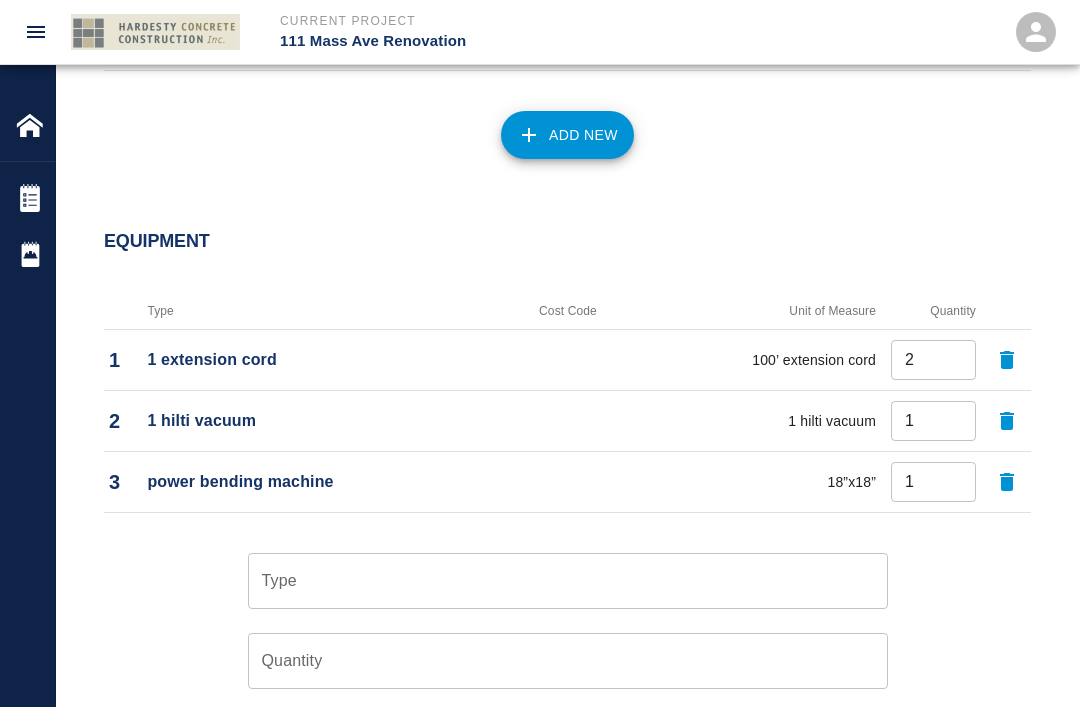 click on "Type" at bounding box center [568, 581] 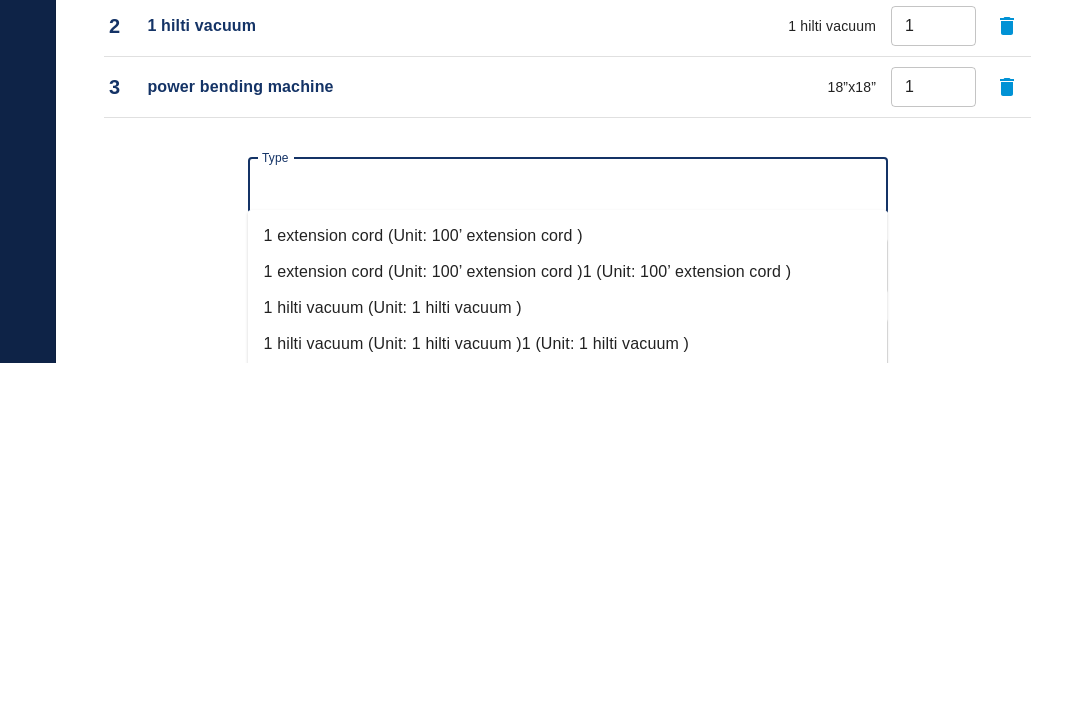 scroll, scrollTop: 1935, scrollLeft: 0, axis: vertical 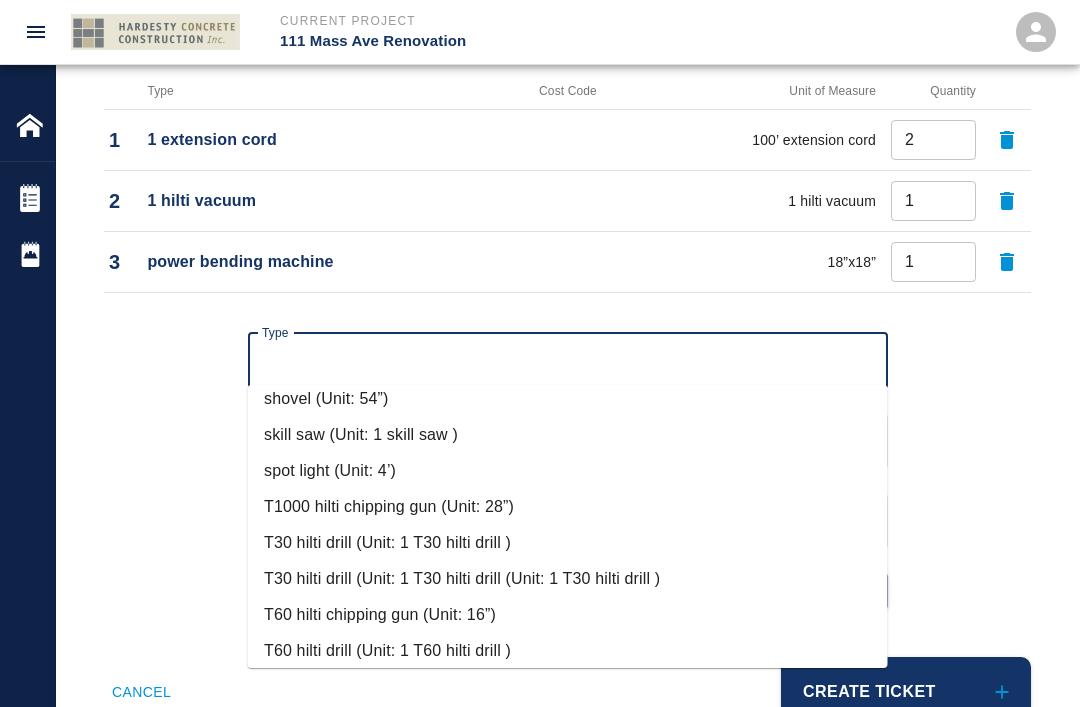 click on "T30 hilti drill  (Unit: 1 T30 hilti drill )" at bounding box center (568, 543) 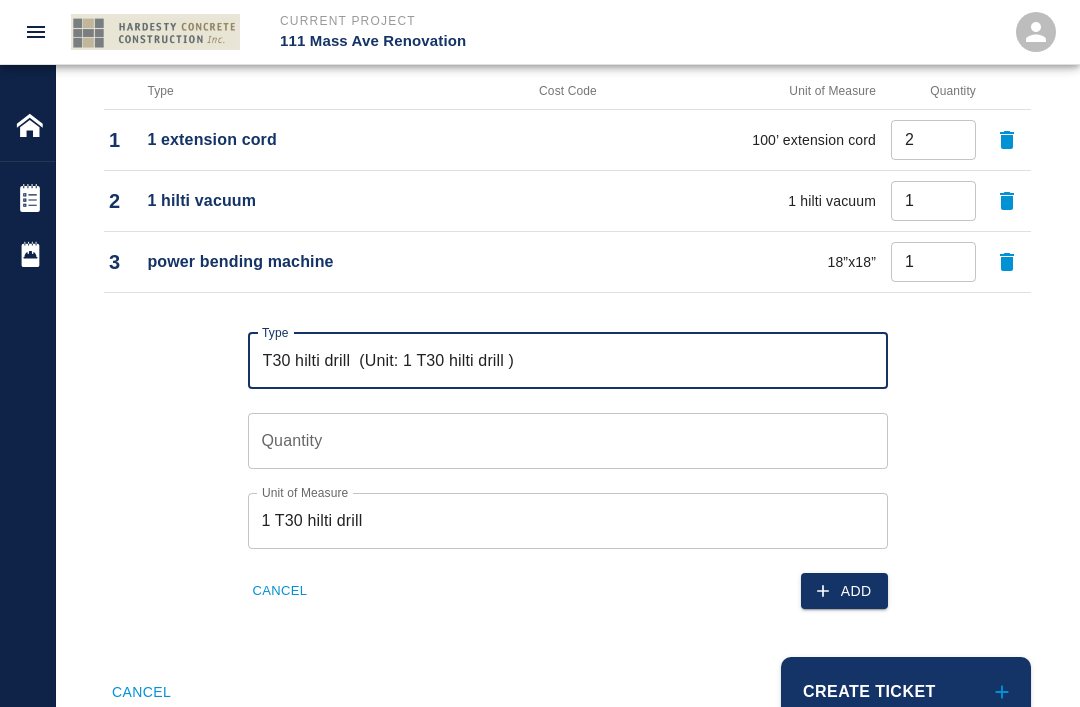 click on "Quantity Quantity" at bounding box center (568, 441) 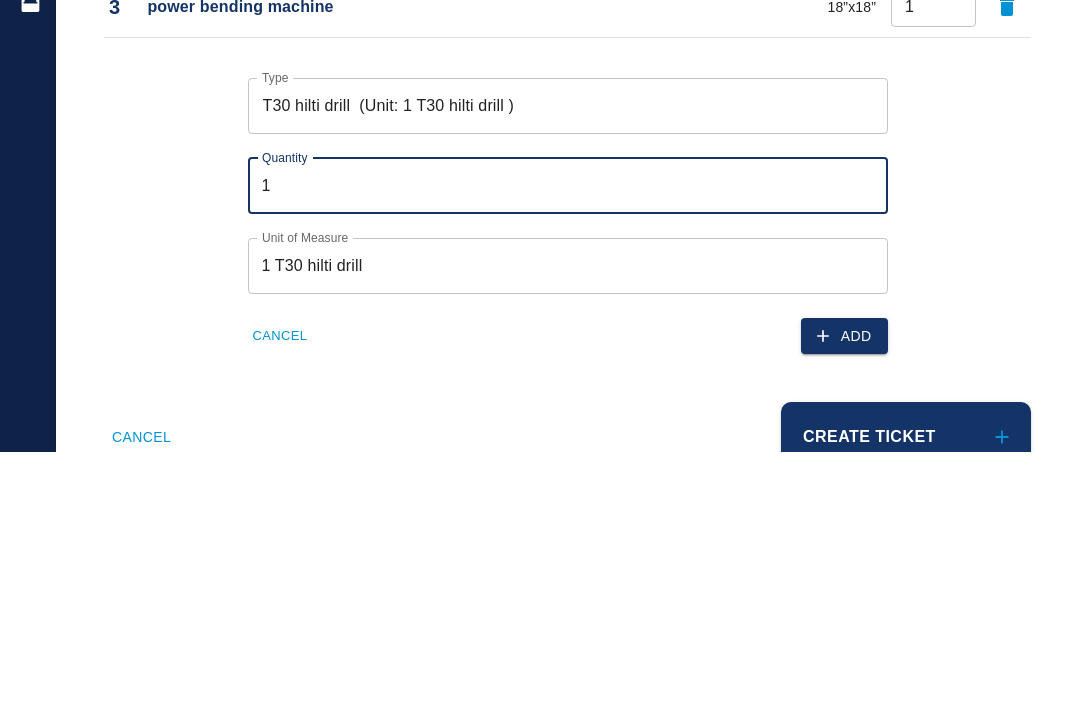 type on "1" 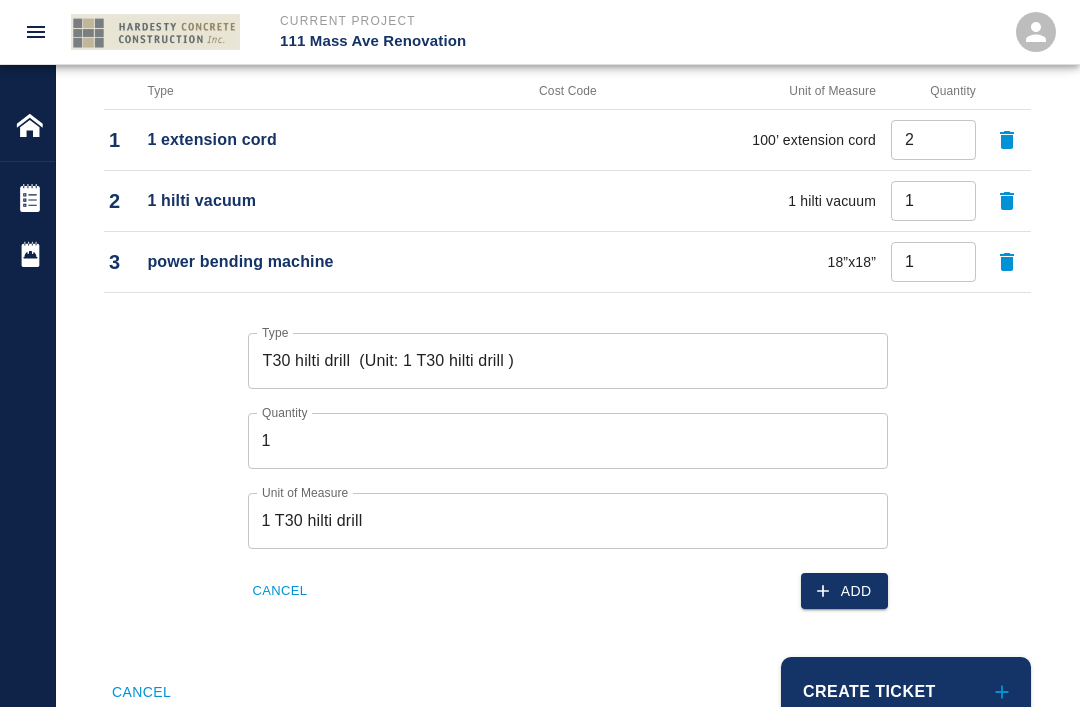 click on "Add" at bounding box center [844, 591] 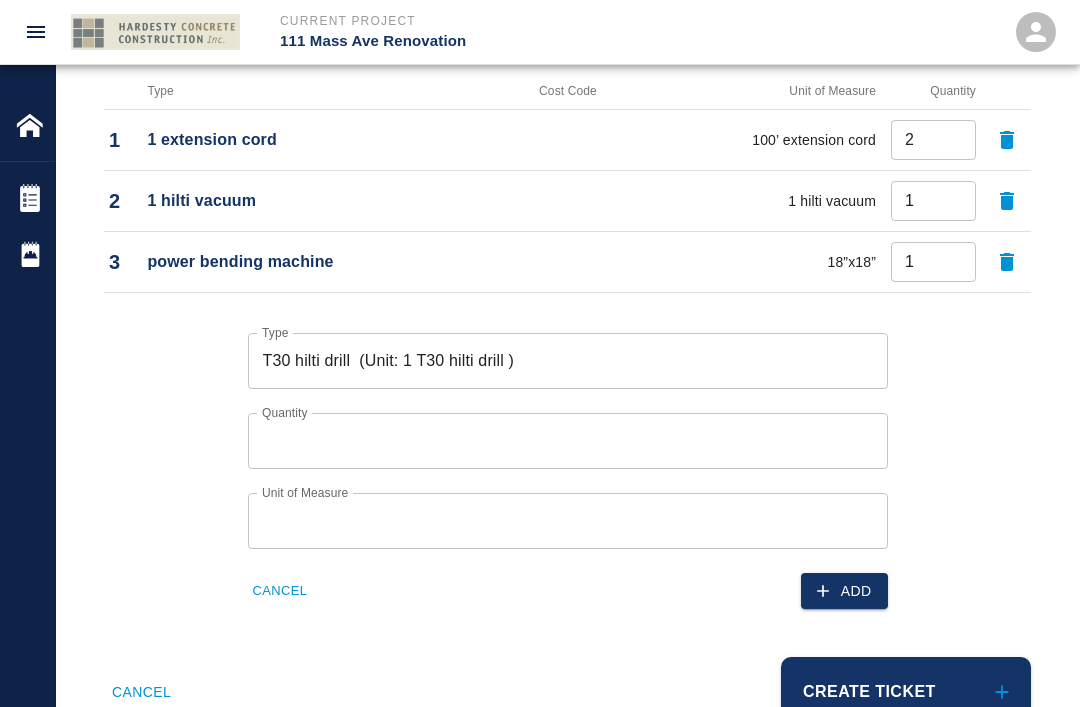 scroll, scrollTop: 1776, scrollLeft: 0, axis: vertical 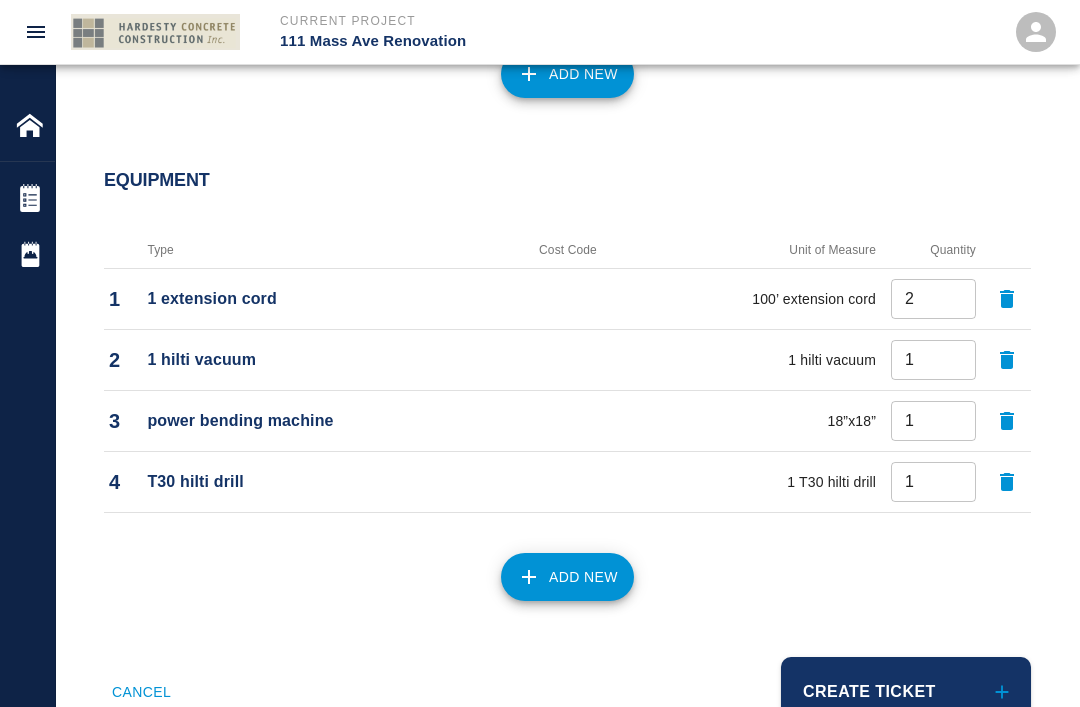 click on "Add New" at bounding box center (567, 577) 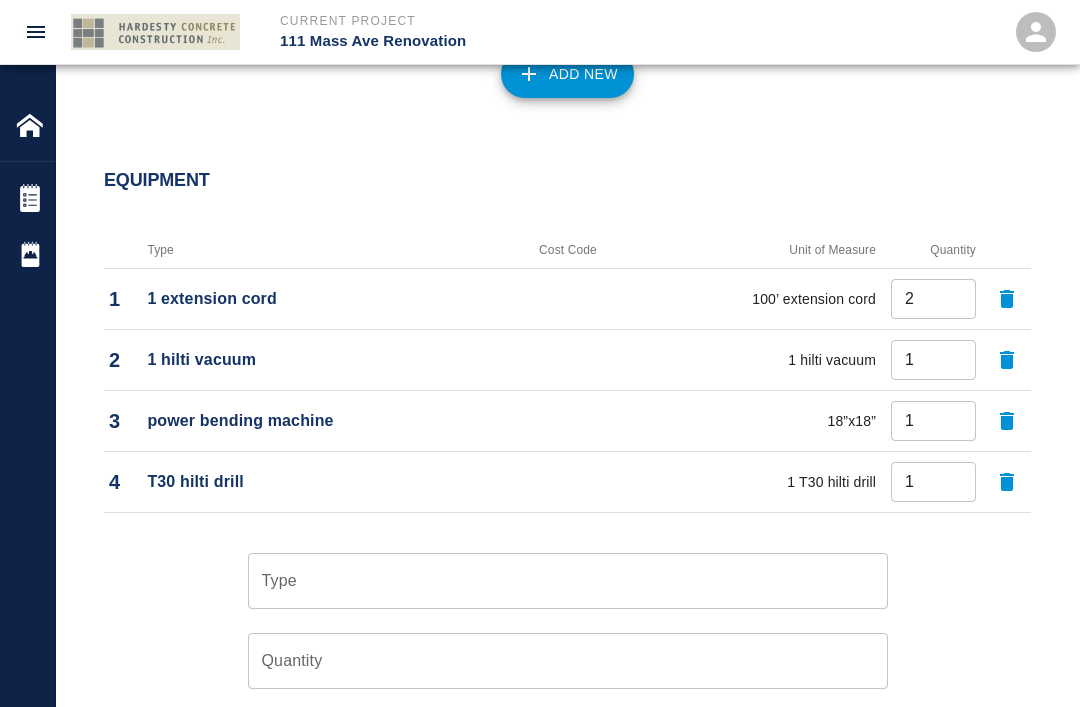 click on "Type" at bounding box center (568, 581) 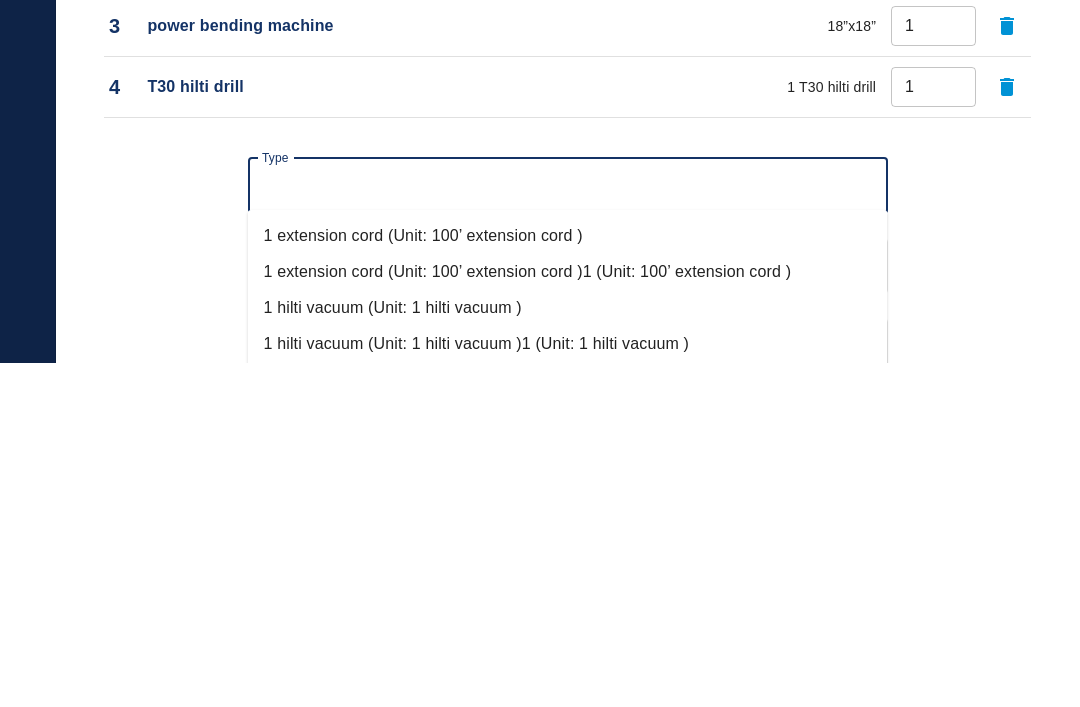 scroll, scrollTop: 1996, scrollLeft: 0, axis: vertical 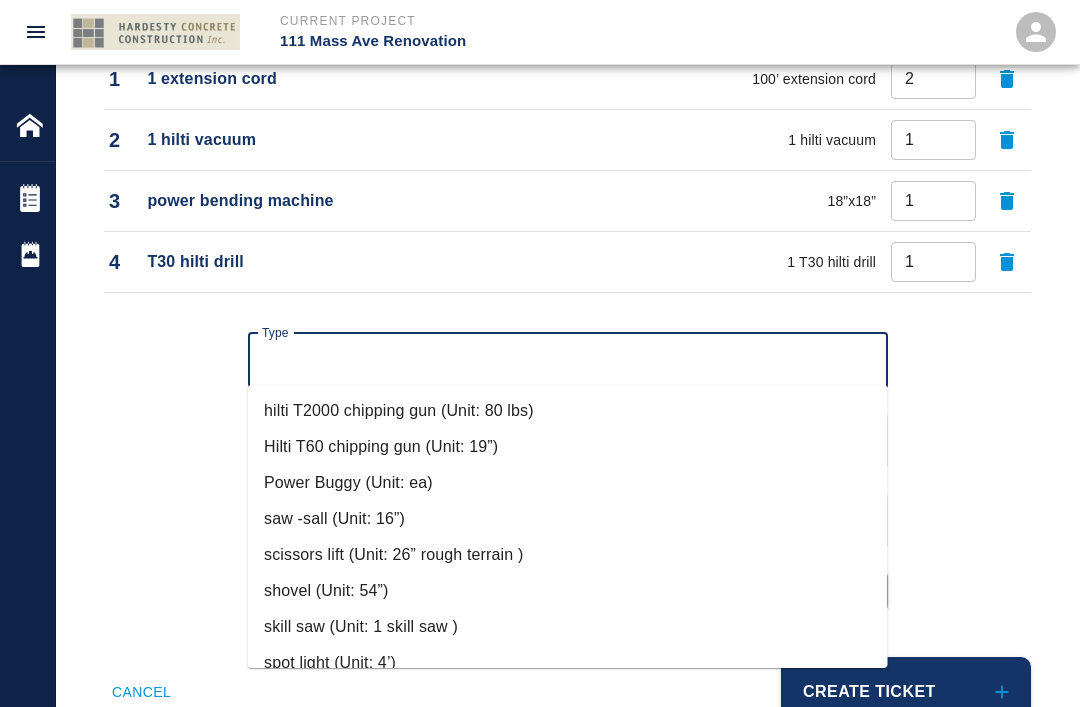 click on "skill saw (Unit: 1 skill saw )" at bounding box center [568, 627] 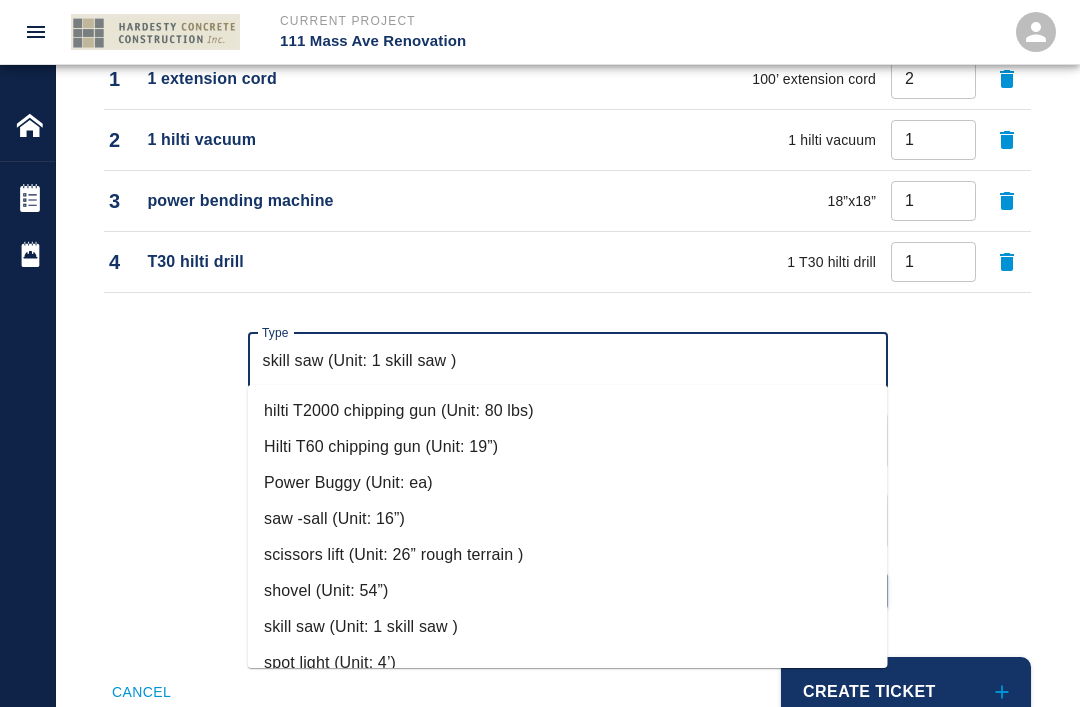 type on "1 skill saw" 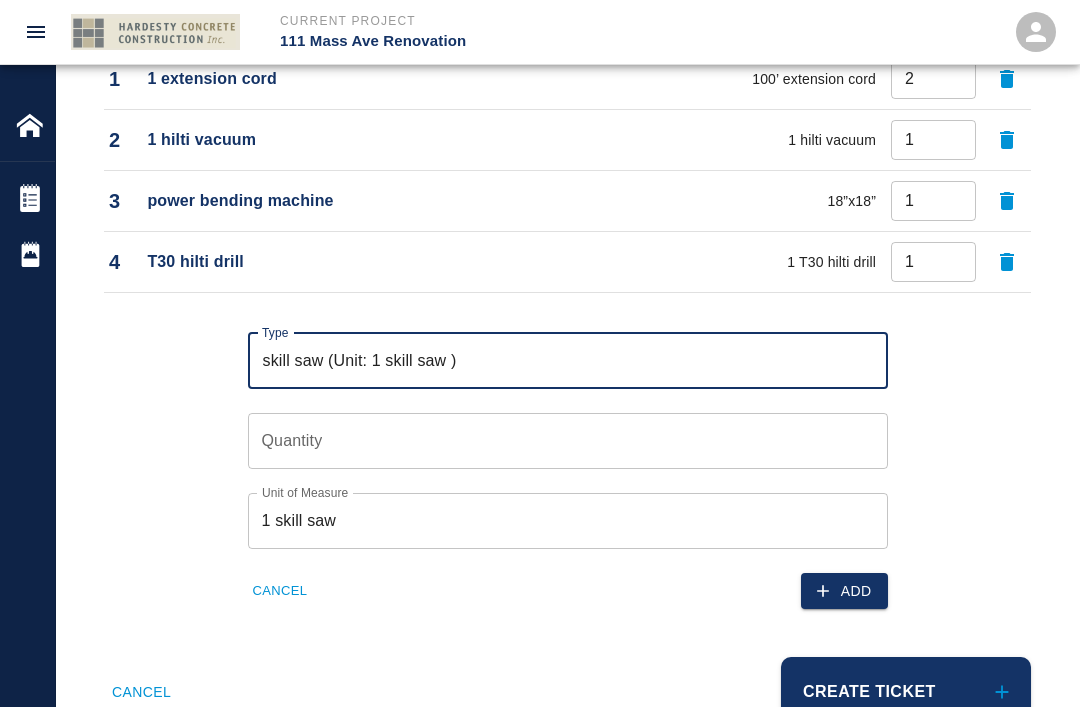 click on "Quantity Quantity" at bounding box center [568, 441] 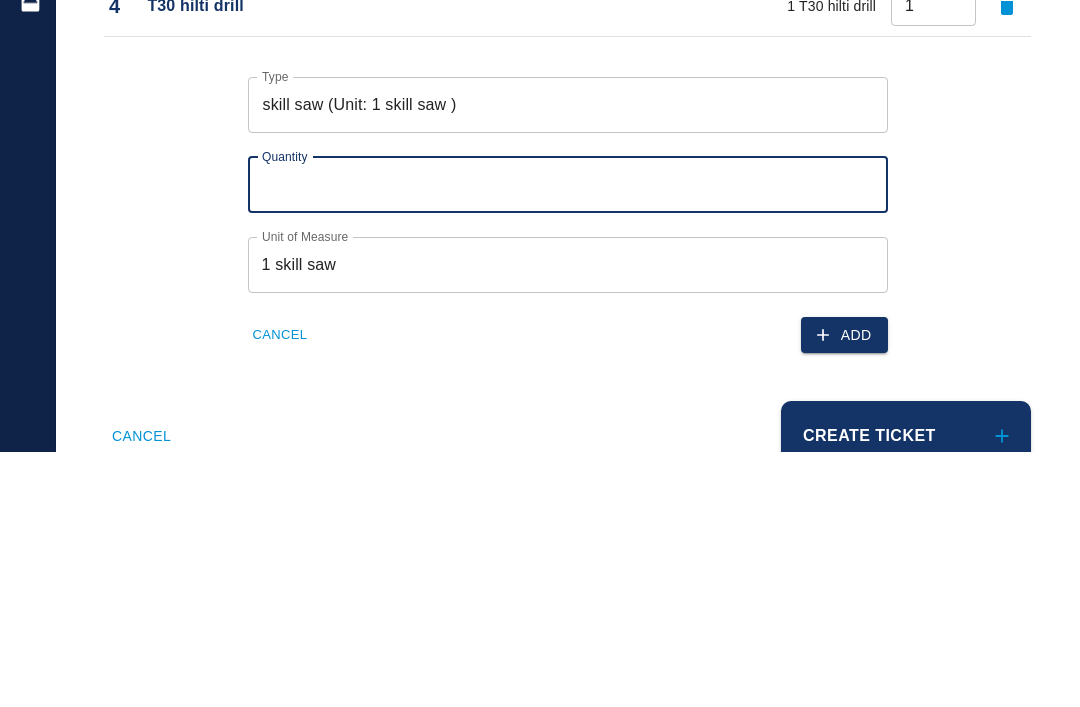 type on "1" 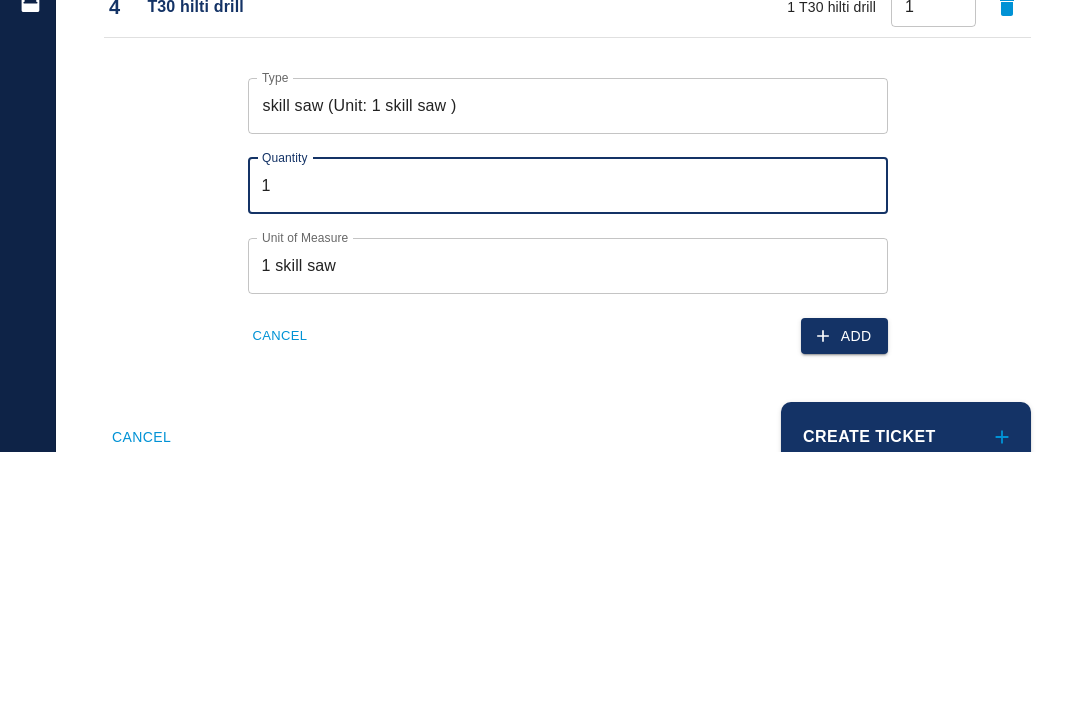 click on "Add" at bounding box center [844, 591] 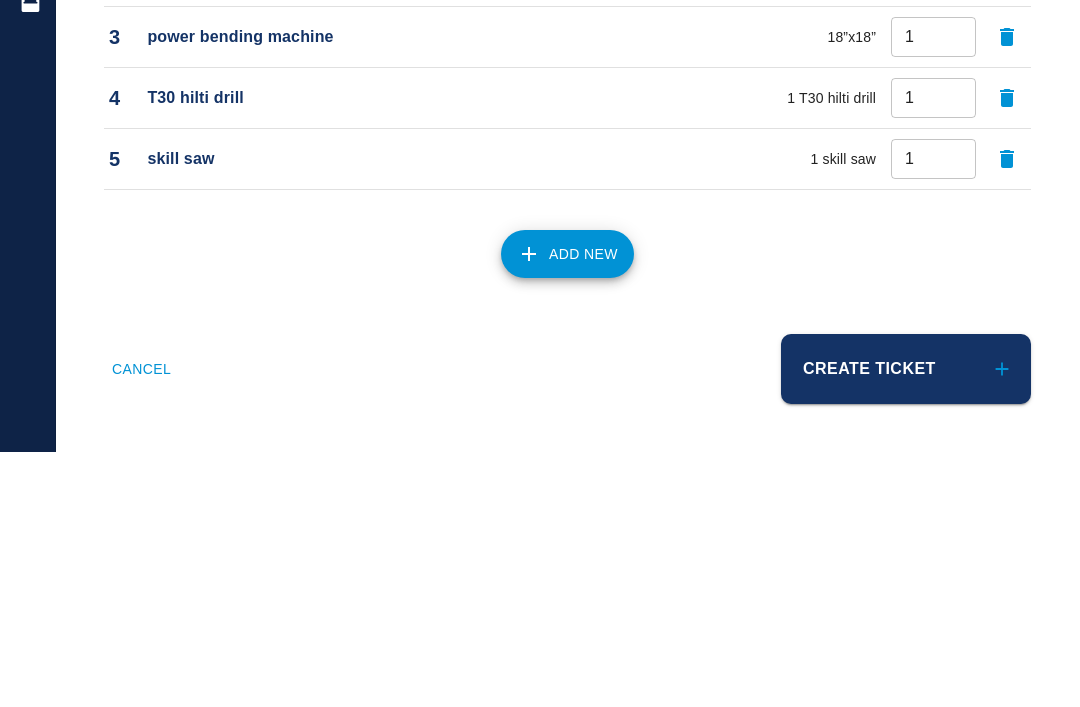 scroll, scrollTop: 1837, scrollLeft: 0, axis: vertical 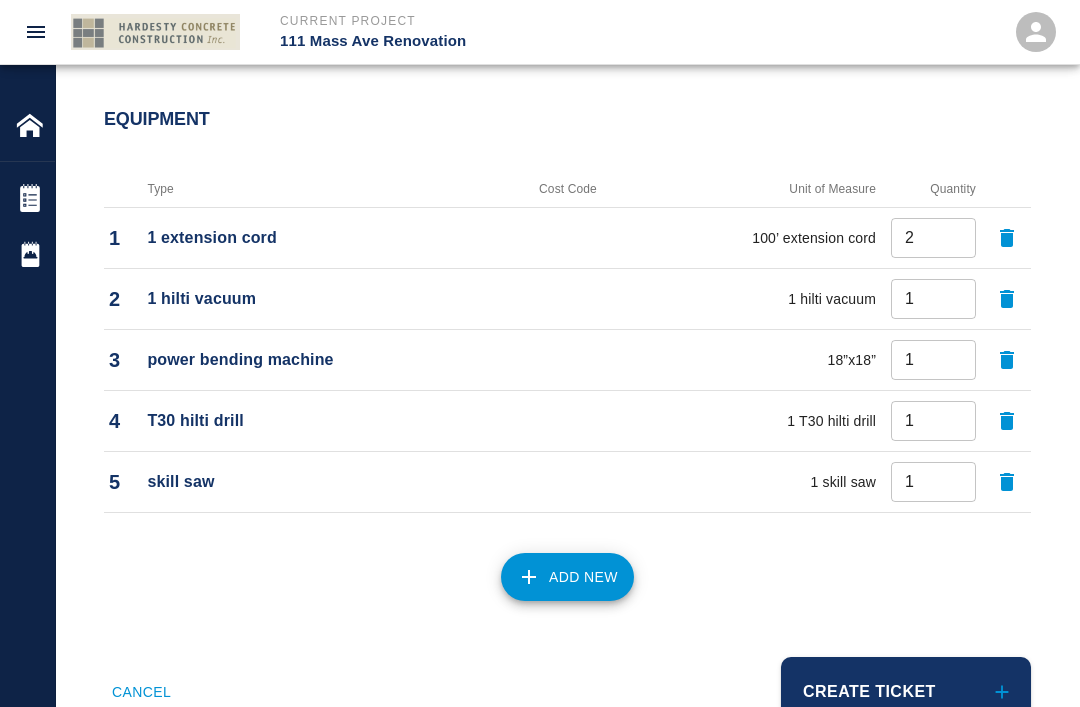 click on "Add New" at bounding box center (567, 577) 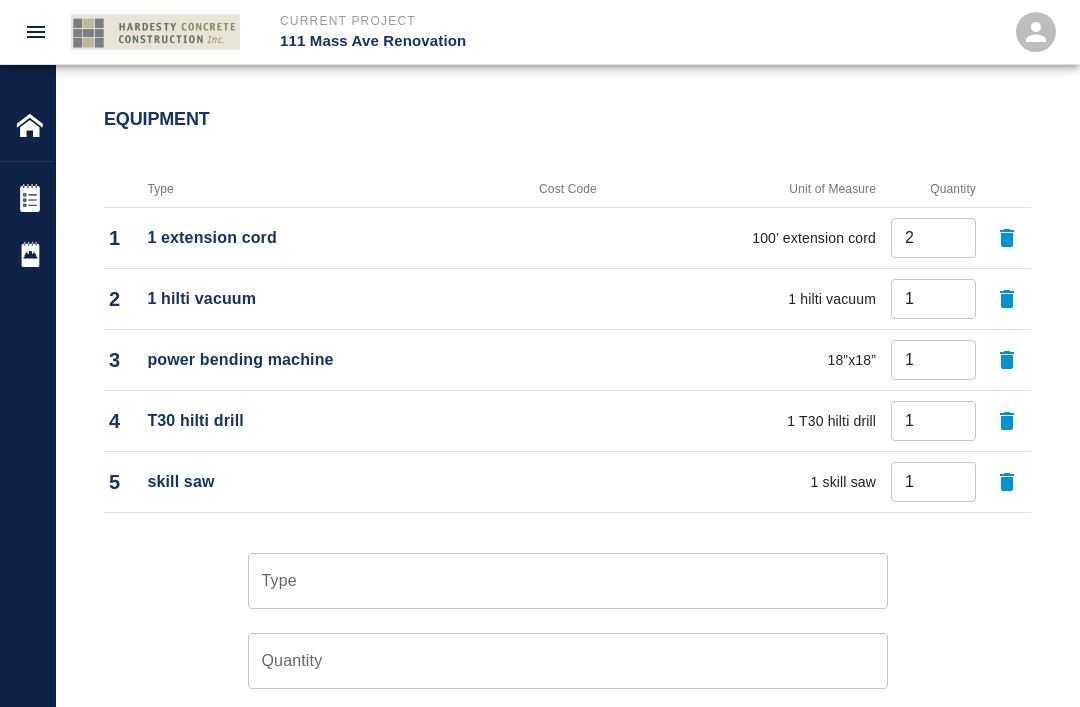 click on "Type" at bounding box center [568, 581] 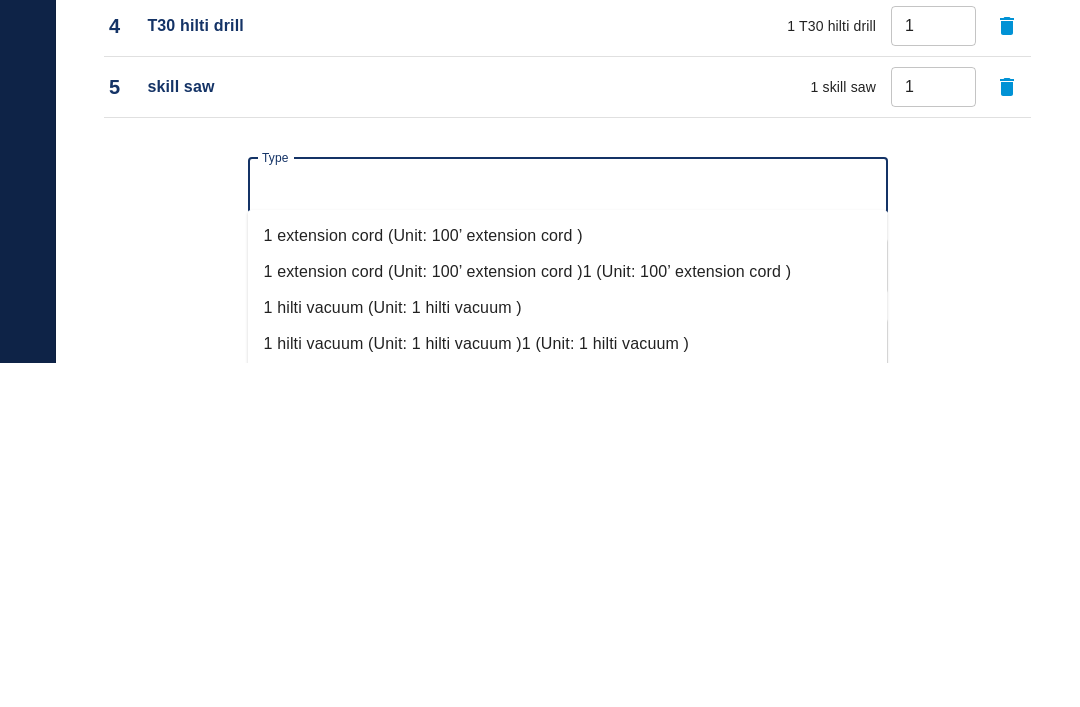 scroll, scrollTop: 2057, scrollLeft: 0, axis: vertical 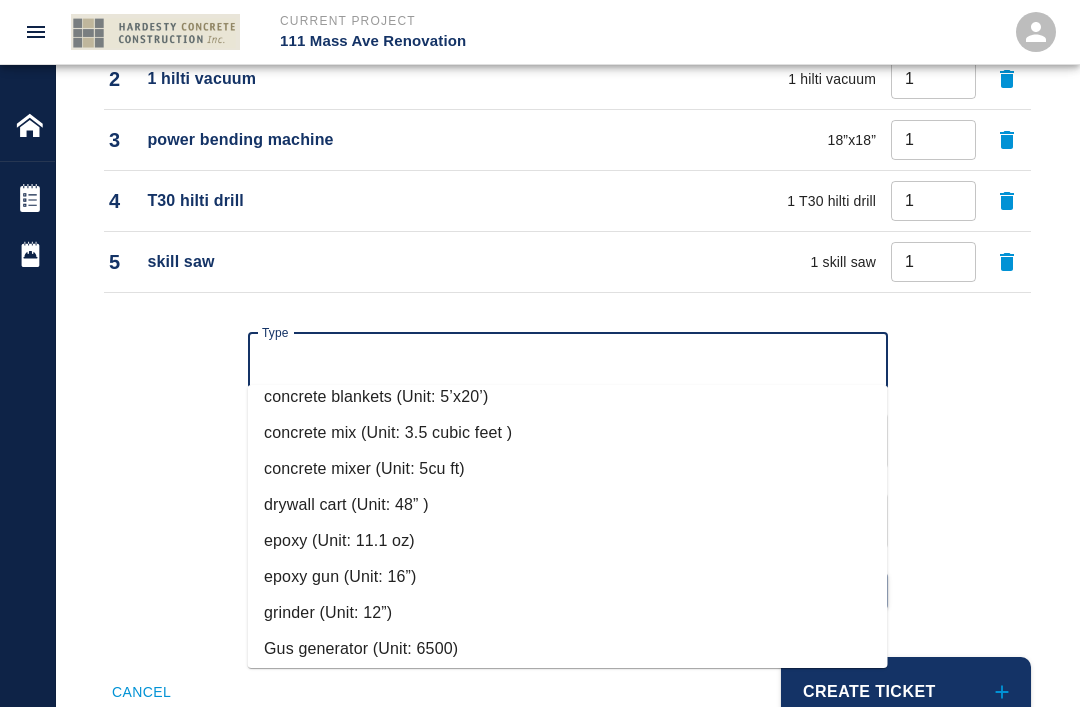 click on "epoxy gun (Unit: 16”)" at bounding box center [568, 577] 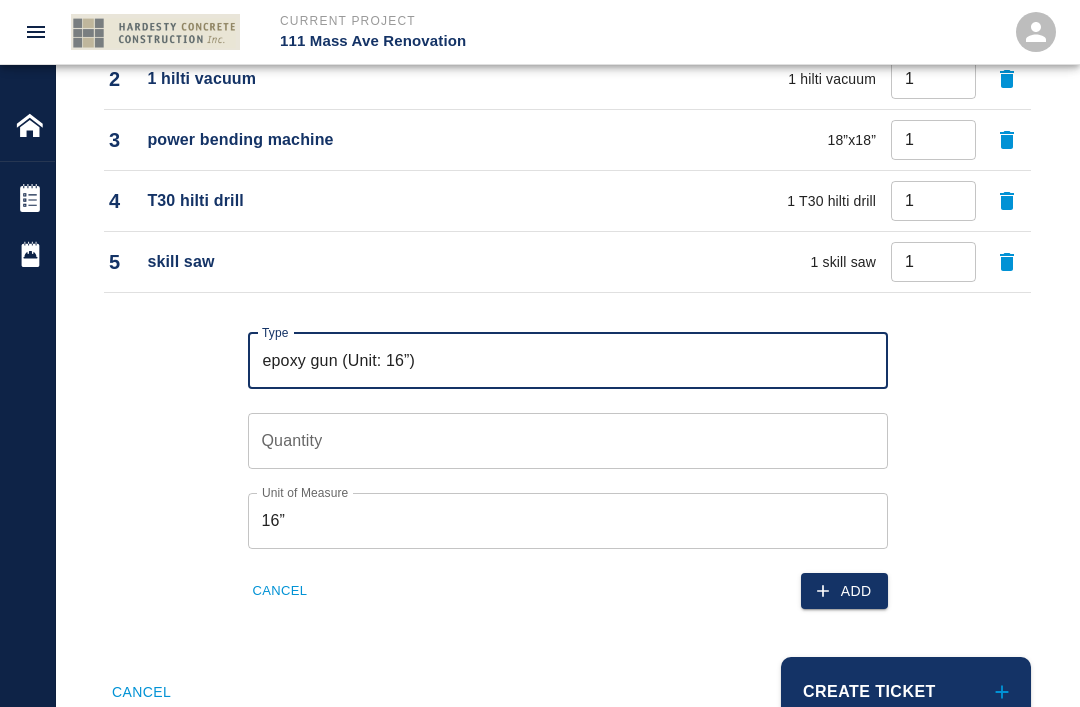 click on "Quantity" at bounding box center [568, 441] 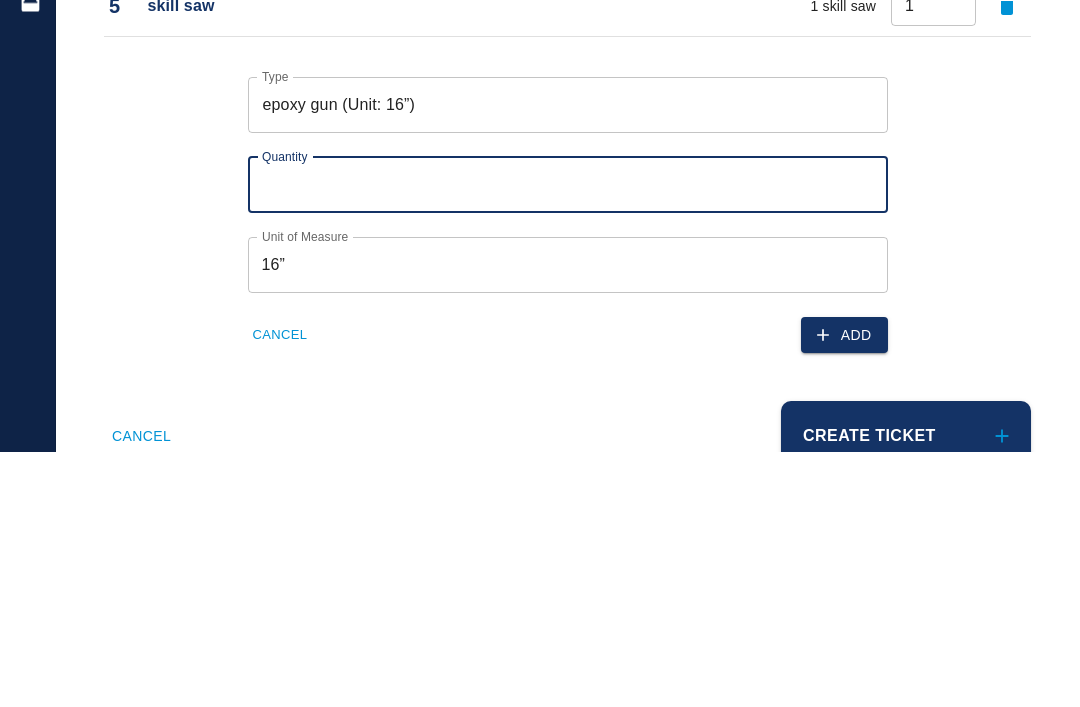 type on "1" 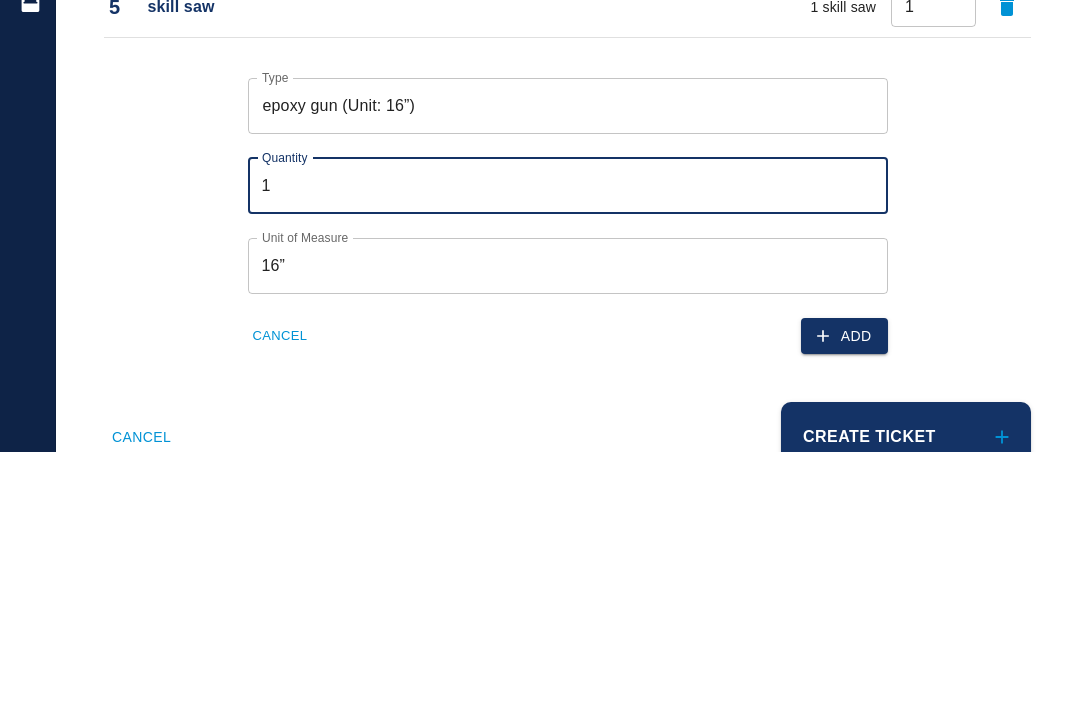 click on "Add" at bounding box center (844, 591) 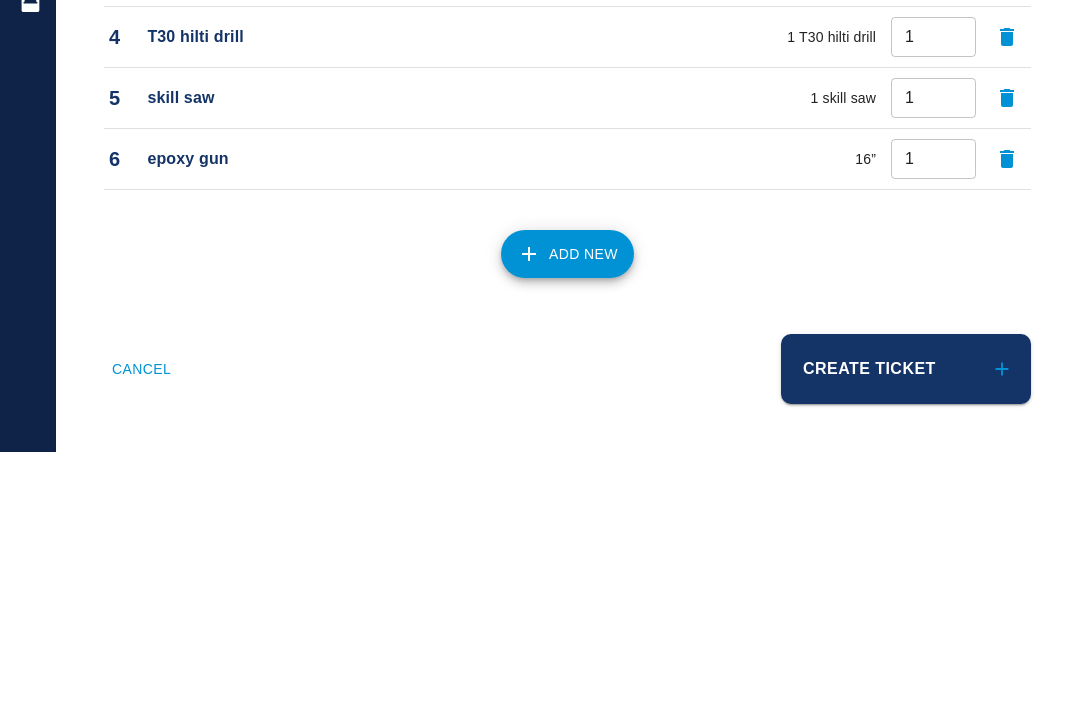 scroll, scrollTop: 1898, scrollLeft: 0, axis: vertical 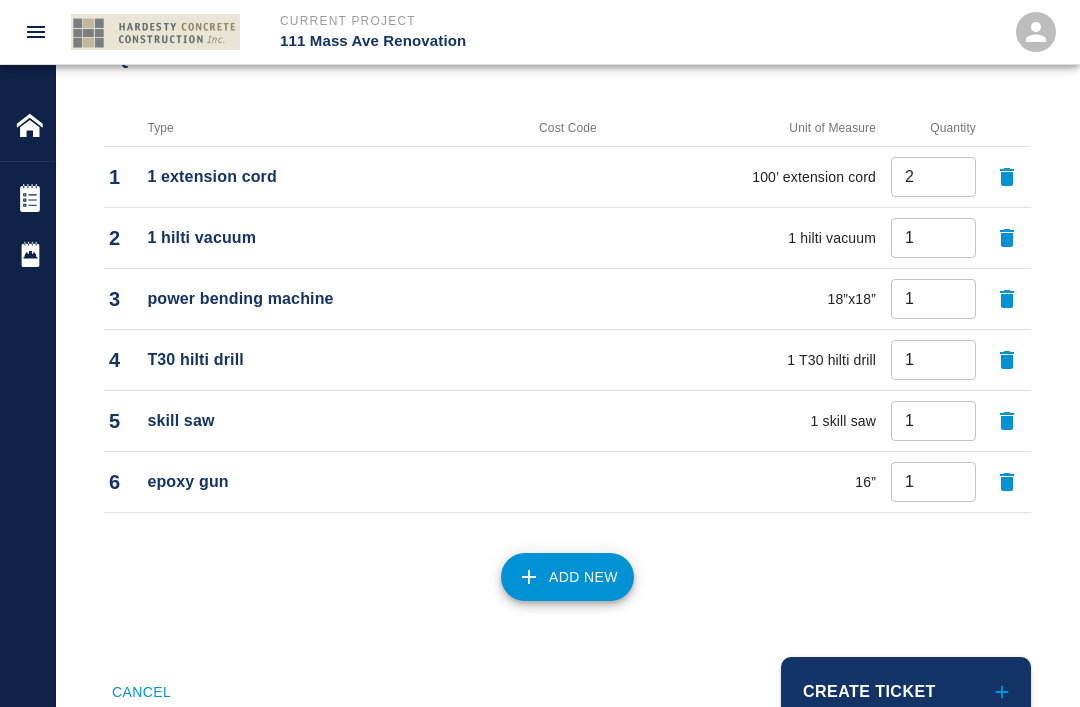 click on "Create Ticket" at bounding box center [906, 692] 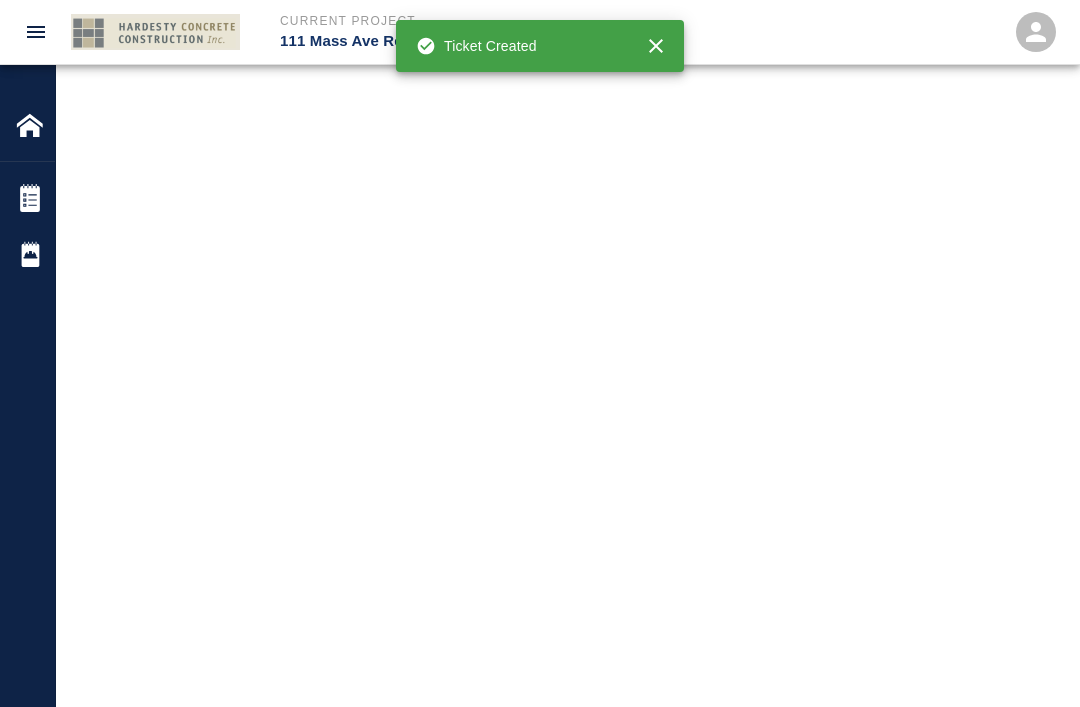 scroll, scrollTop: 0, scrollLeft: 0, axis: both 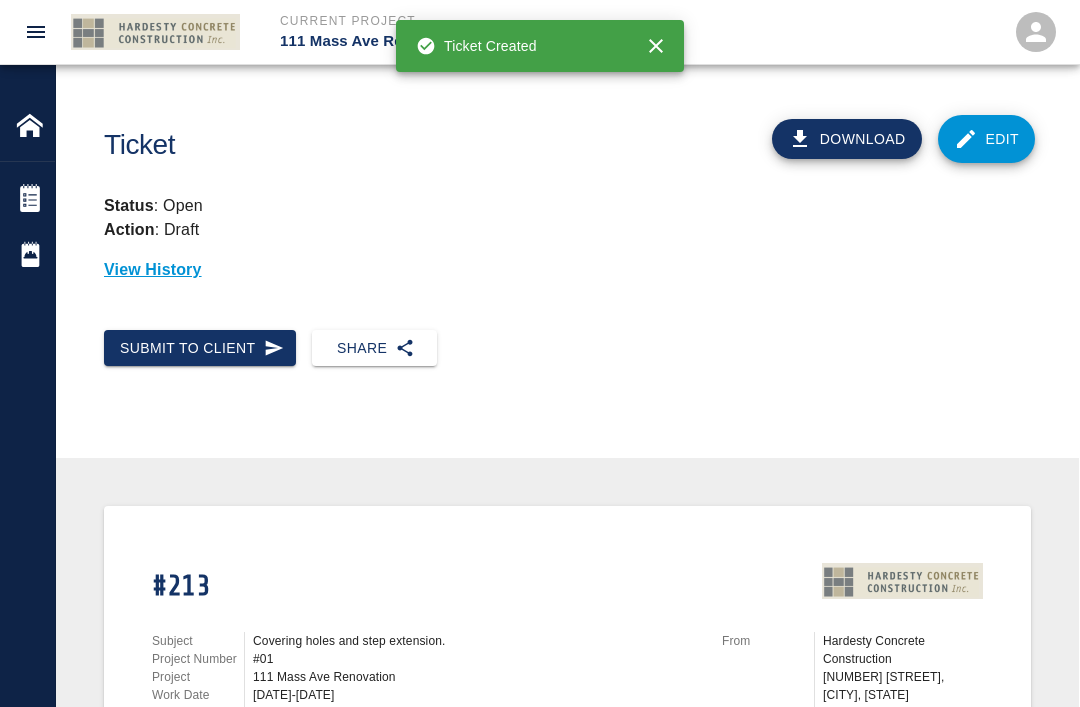 click on "Share" at bounding box center (374, 348) 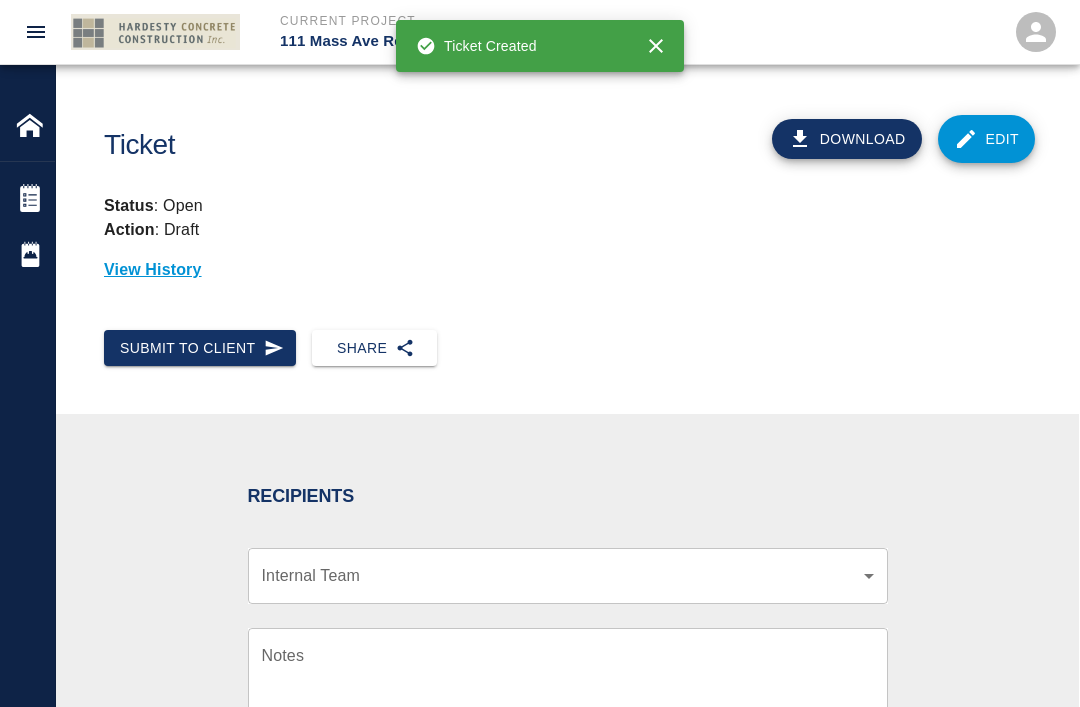 click on "Current Project 111 Mass Ave Renovation Home 111 Mass Ave Renovation Tickets Daily Reports Powered By Terms of Service  |  Privacy Policy Ticket Download Edit Status :   Open Action :   Draft View History Submit to Client Share Recipients Internal Team ​ Internal Team Notes x Notes Cancel Send Recipients Send to TracFlo User Manager ​ Manager Superintendent ​ Superintendent Review Type Time and Materials tm Review Type Send me a copy Notes x Notes Upload Attachments (10MB limit) Choose file No file chosen Upload Another File Cancel Send Request Time and Material Revision Notes   * x Notes   * Upload Attachments (10MB limit) Choose file No file chosen Upload Another File Cancel Send Time and Materials Reject Notes   * x Notes   * Upload Attachments (10MB limit) Choose file No file chosen Upload Another File Cancel Send Signature acknowledges time and material used, but does not change contractual obligations of either party Approve Ticket Time and Materials Signature Clear Notes x Notes Choose file" at bounding box center (540, 353) 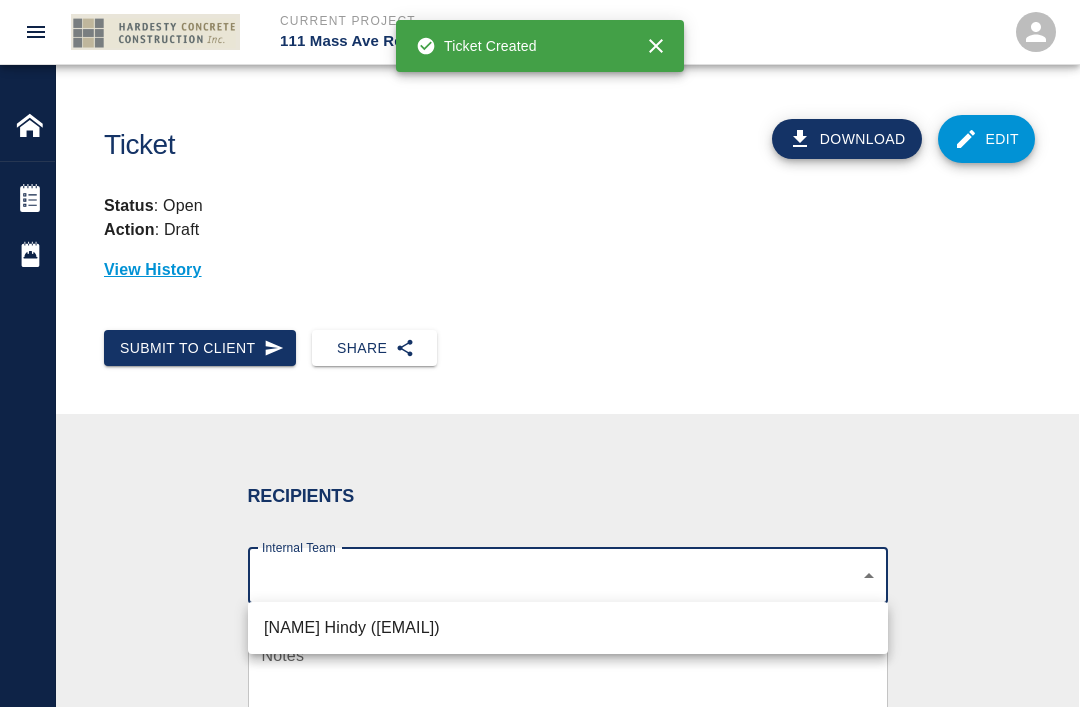 click on "[NAME] Hindy ([EMAIL])" at bounding box center [568, 628] 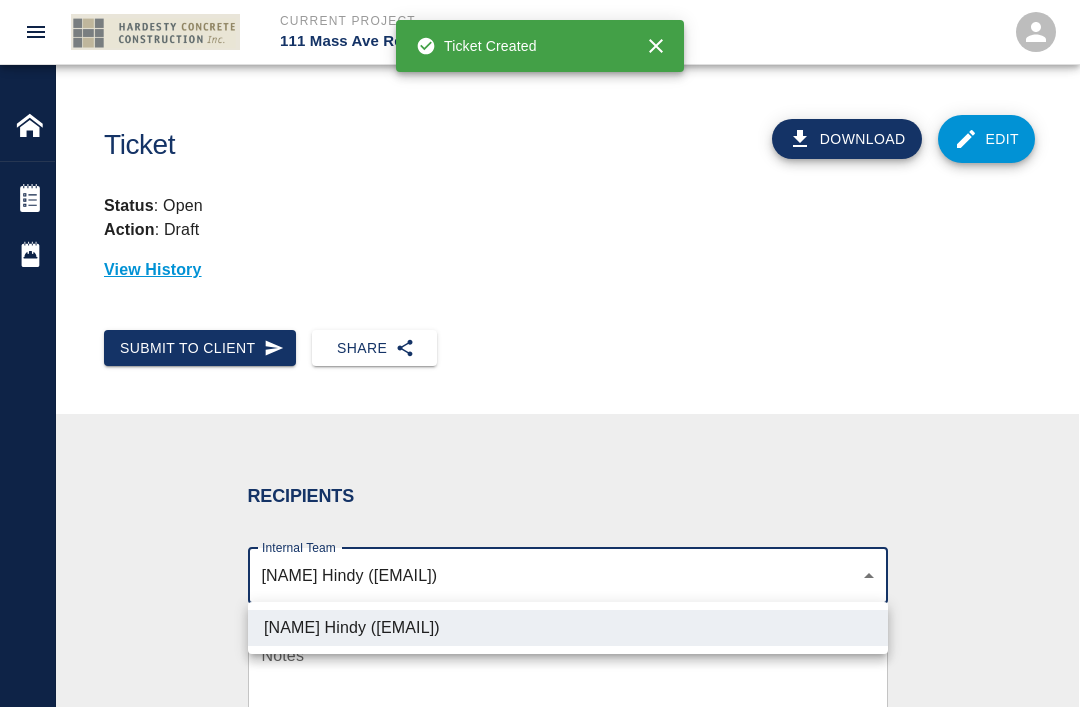 click at bounding box center (540, 353) 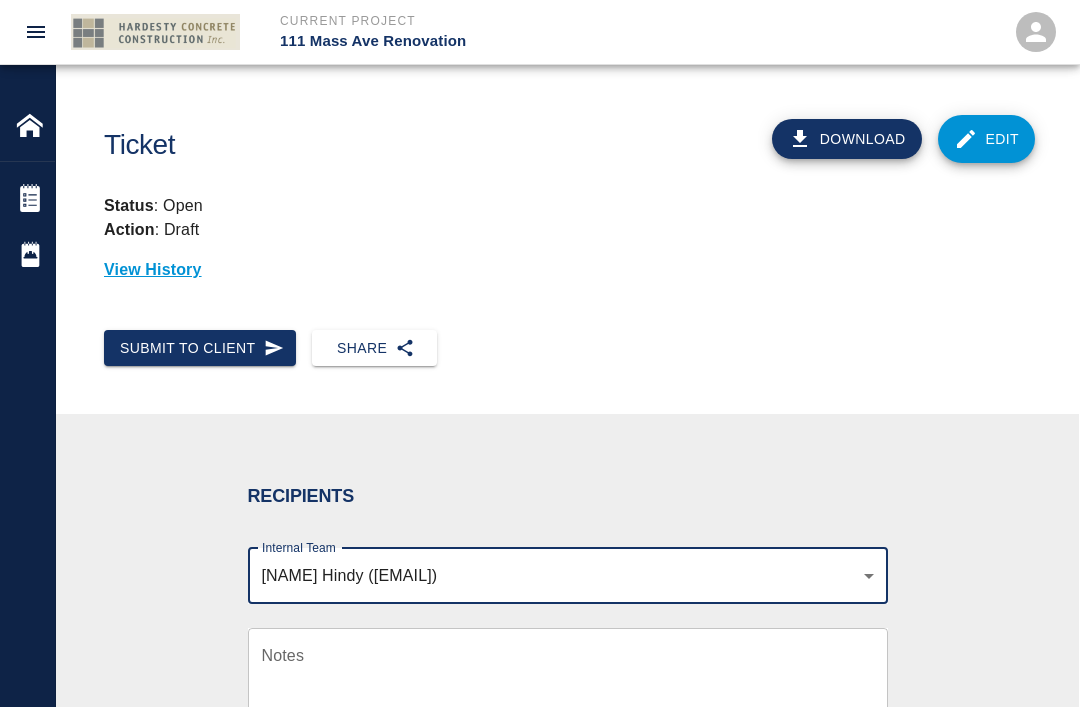 click on "Notes" at bounding box center [568, 678] 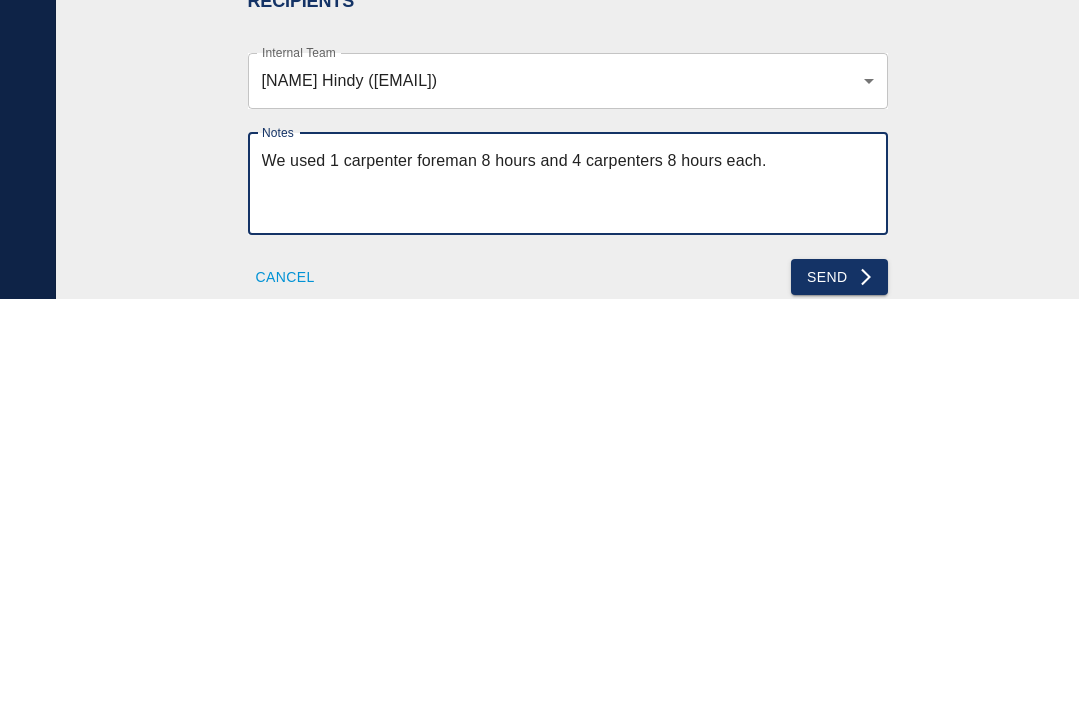 type on "We used 1 carpenter foreman 8 hours and 4 carpenters 8 hours each." 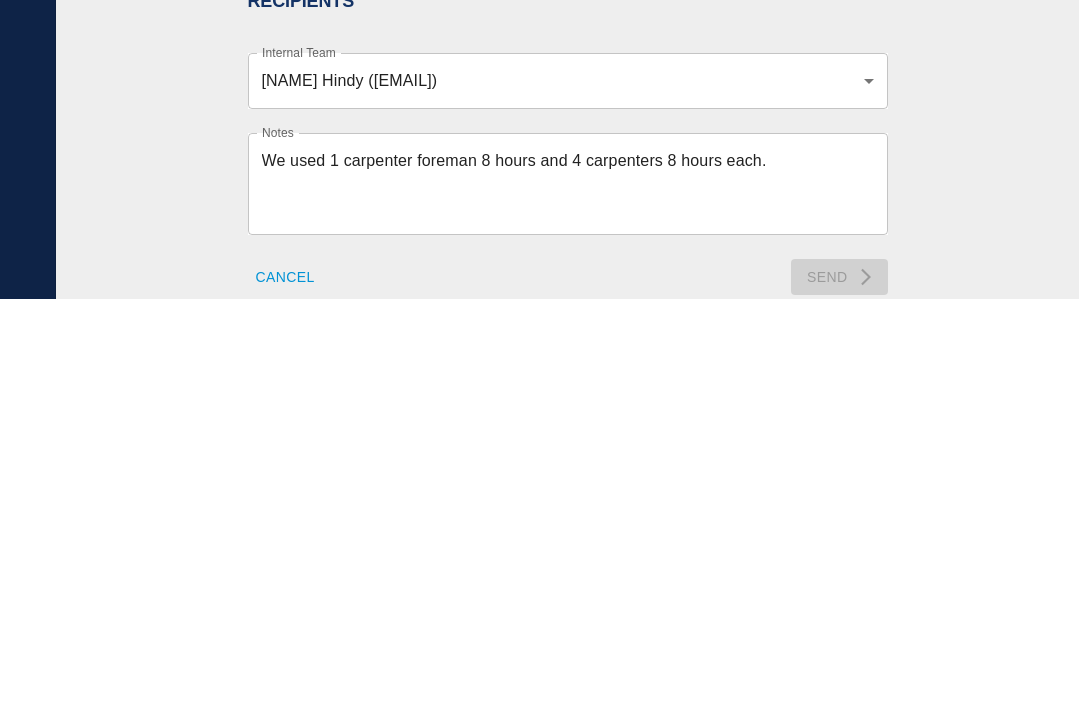scroll, scrollTop: 496, scrollLeft: 0, axis: vertical 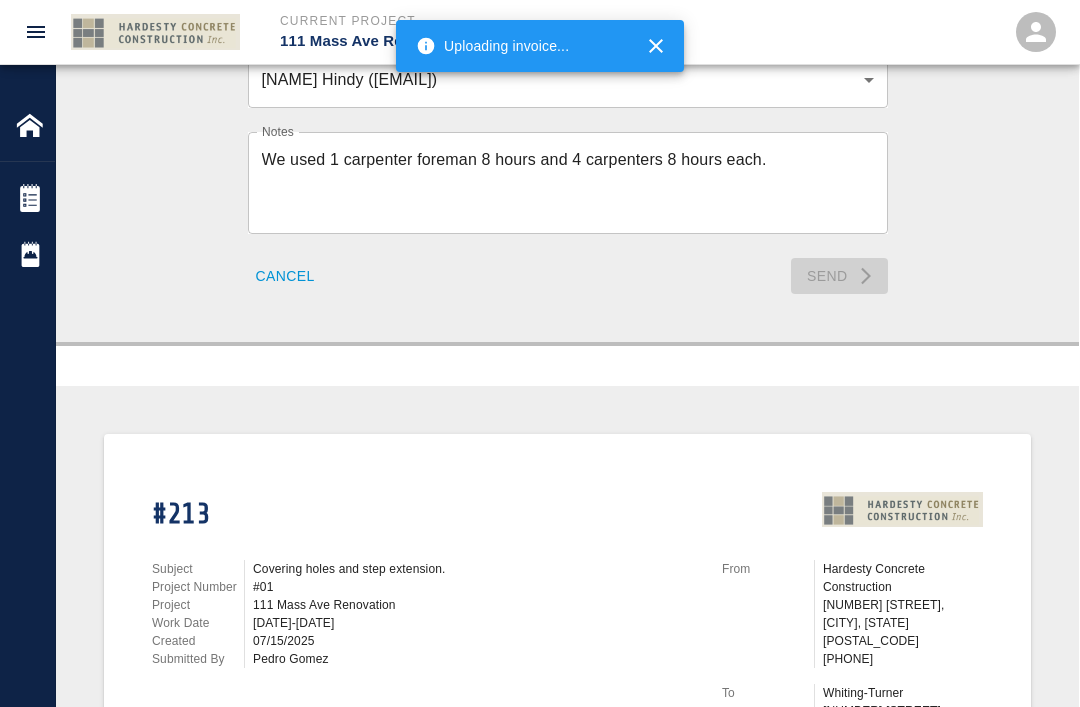 type 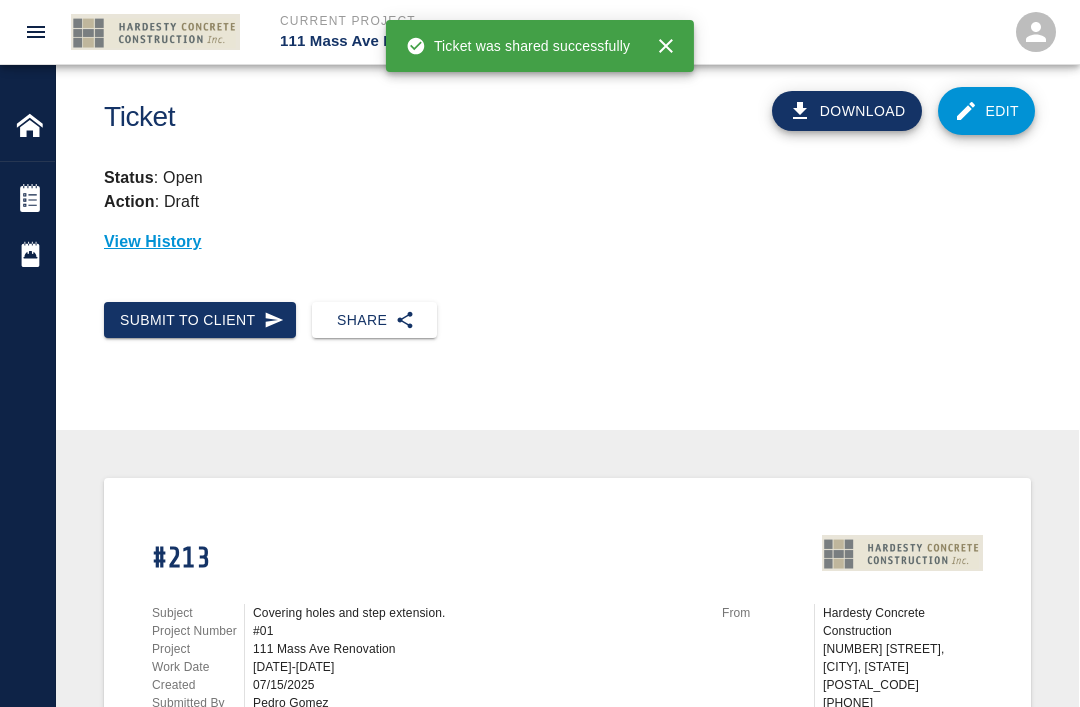 scroll, scrollTop: 25, scrollLeft: 0, axis: vertical 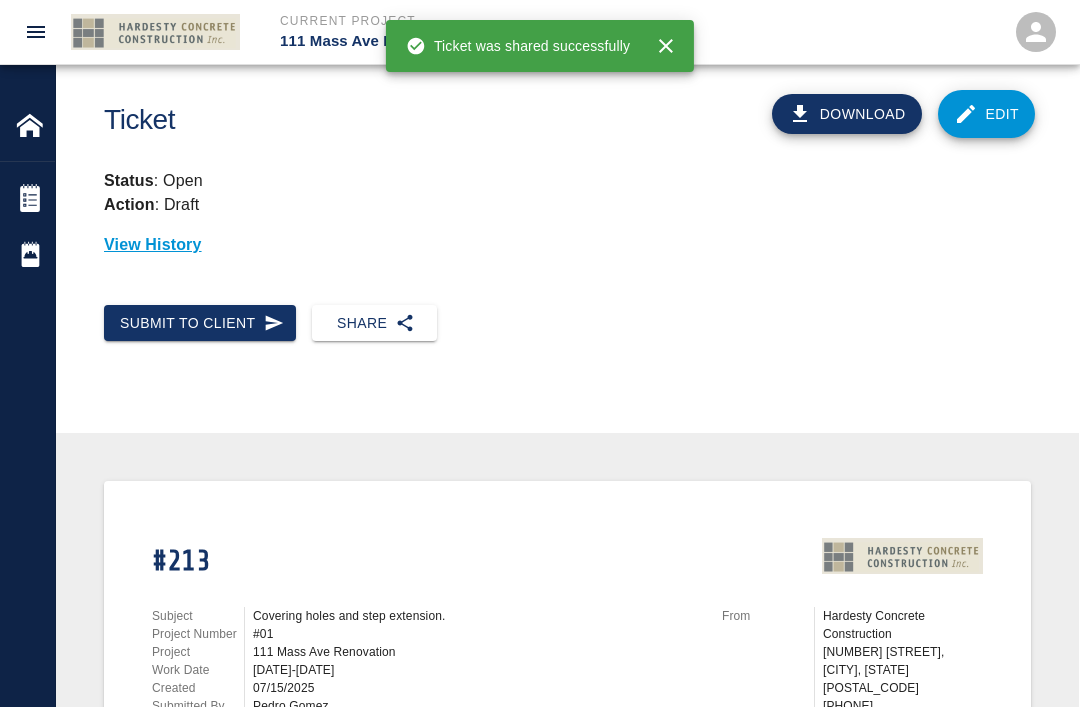 click on "Submit to Client" at bounding box center [200, 323] 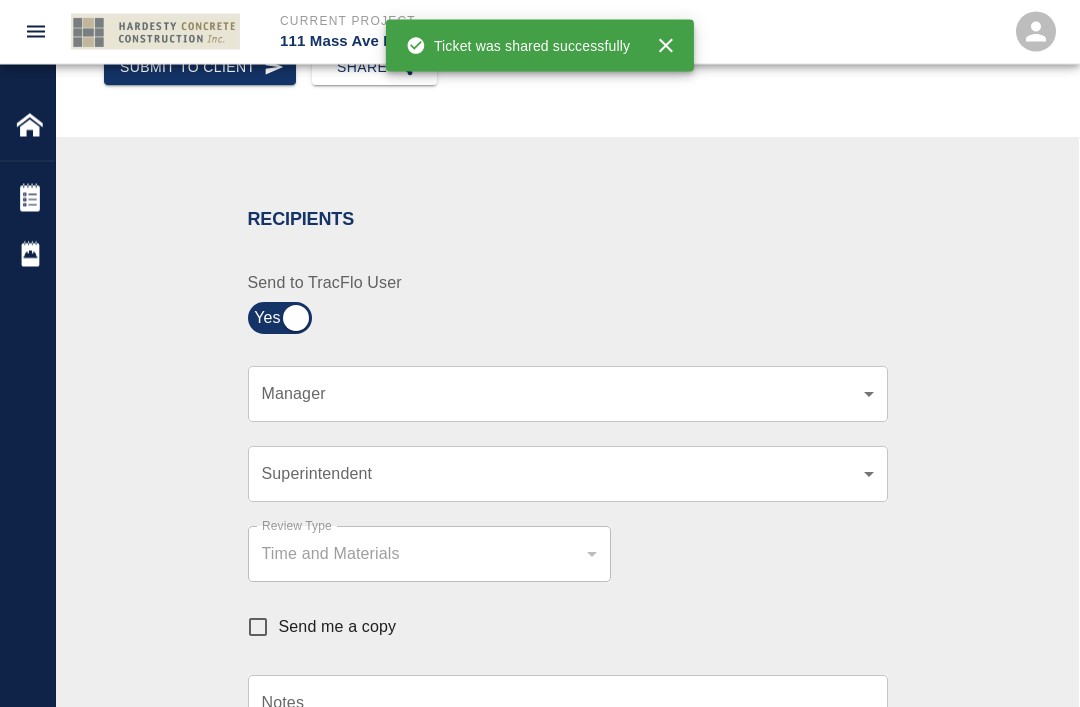 scroll, scrollTop: 281, scrollLeft: 0, axis: vertical 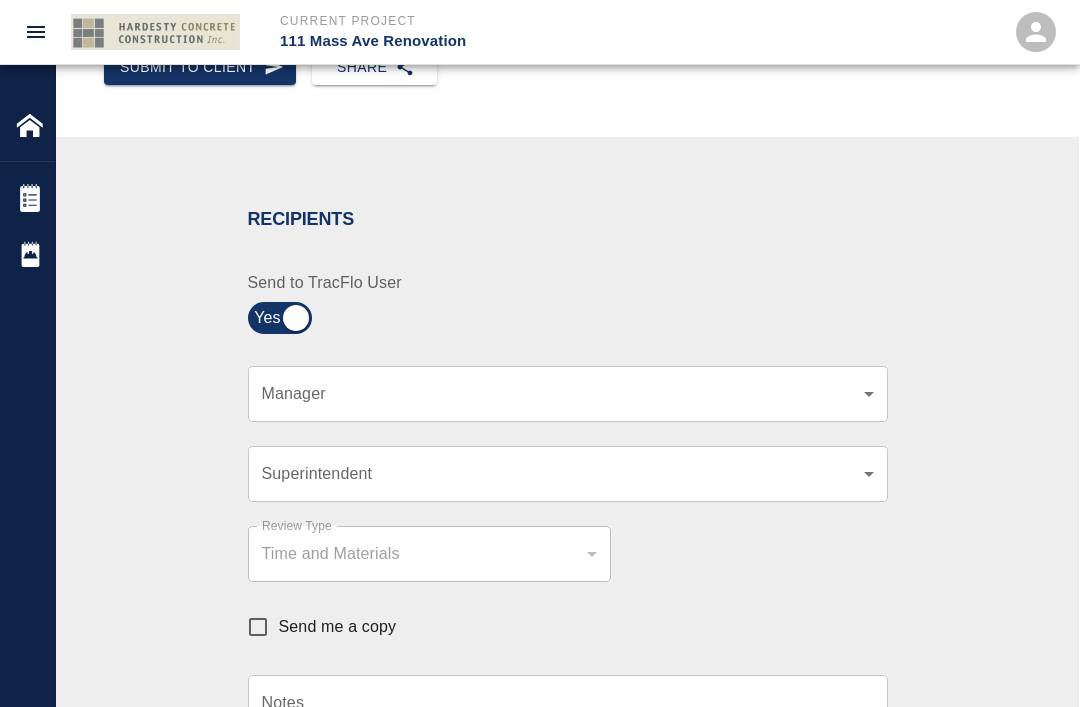 click on "Current Project 111 Mass Ave Renovation Home 111 Mass Ave Renovation Tickets Daily Reports Powered By Terms of Service  |  Privacy Policy Ticket Download Edit Status :   Open Action :   Draft View History Submit to Client Share Recipients Internal Team ​ Internal Team Notes x Notes Cancel Send Recipients Send to TracFlo User Manager ​ Manager Superintendent ​ Superintendent Review Type Time and Materials tm Review Type Send me a copy Notes x Notes Upload Attachments (10MB limit) Choose file No file chosen Upload Another File Cancel Send Request Time and Material Revision Notes   * x Notes   * Upload Attachments (10MB limit) Choose file No file chosen Upload Another File Cancel Send Time and Materials Reject Notes   * x Notes   * Upload Attachments (10MB limit) Choose file No file chosen Upload Another File Cancel Send Signature acknowledges time and material used, but does not change contractual obligations of either party Approve Ticket Time and Materials Signature Clear Notes x Notes Choose file" at bounding box center [540, 72] 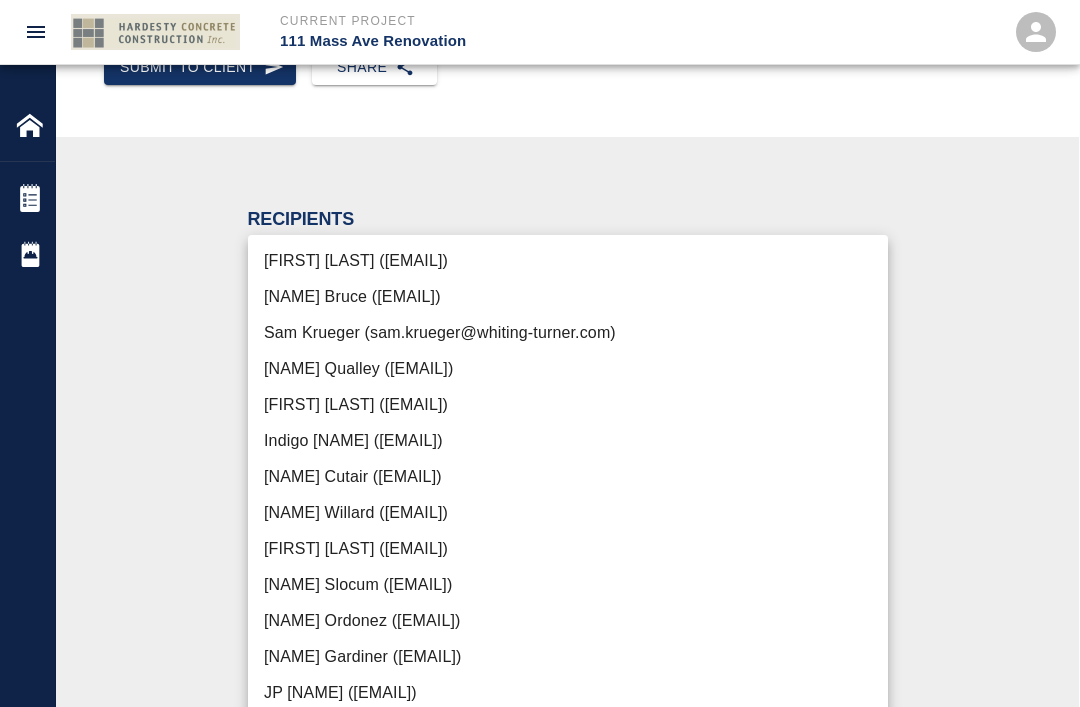 click on "[NAME] Willard ([EMAIL])" at bounding box center [568, 513] 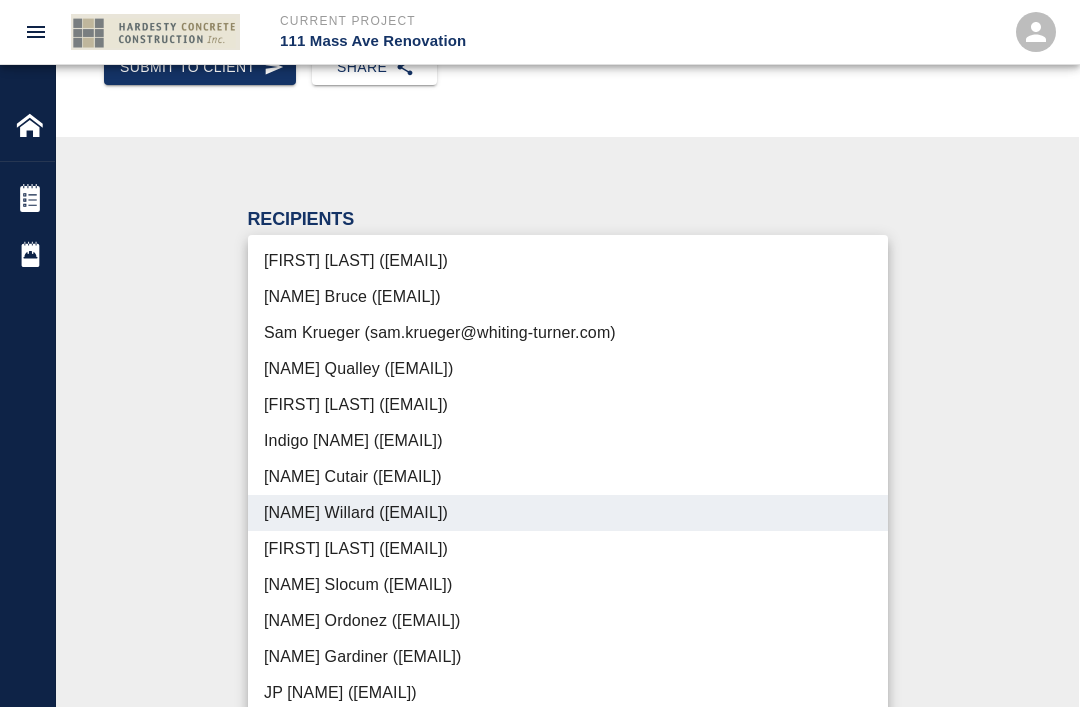 click at bounding box center [540, 353] 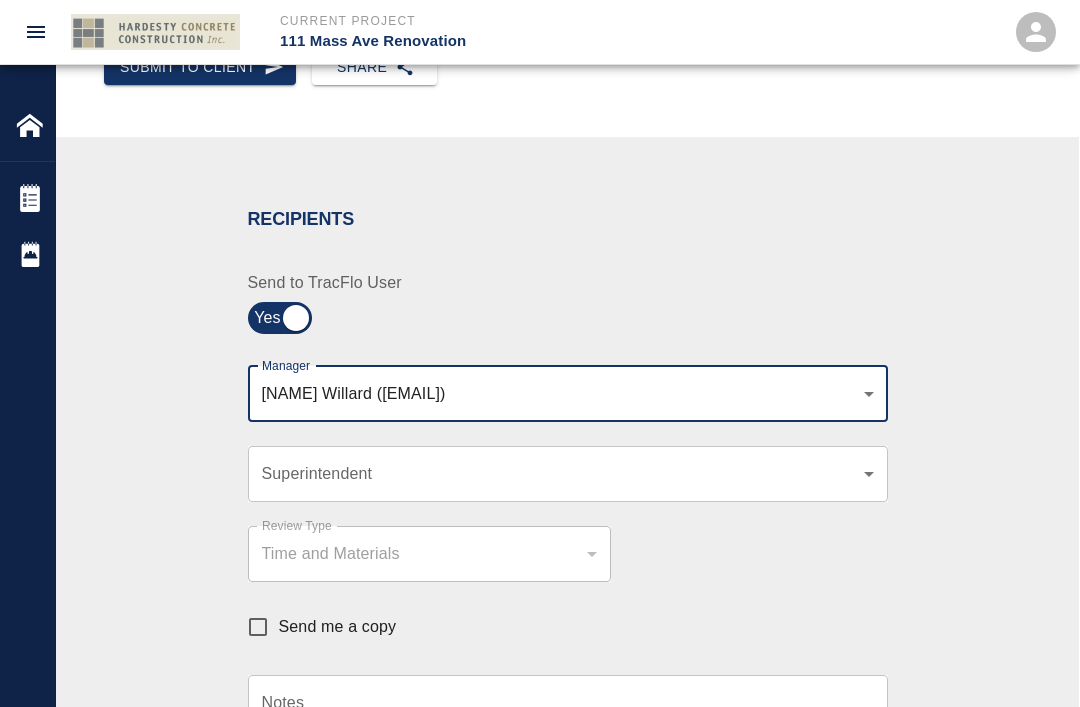 click on "Current Project 111 Mass Ave Renovation Home 111 Mass Ave Renovation Tickets Daily Reports Powered By Terms of Service  |  Privacy Policy Ticket Download Edit Status :   Open Action :   Draft View History Submit to Client Share Recipients Internal Team ​ Internal Team Notes x Notes Cancel Send Recipients Send to TracFlo User Manager [FIRST] [LAST] ([EMAIL]) 91222343-9333-4f4b-88b8-3b14146d84f3 Manager Superintendent ​ Superintendent Review Type Time and Materials tm Review Type Send me a copy Notes x Notes Upload Attachments (10MB limit) Choose file No file chosen Upload Another File Cancel Send Request Time and Material Revision Notes   * x Notes   * Upload Attachments (10MB limit) Choose file No file chosen Upload Another File Cancel Send Time and Materials Reject Notes   * x Notes   * Upload Attachments (10MB limit) Choose file No file chosen" at bounding box center [540, 72] 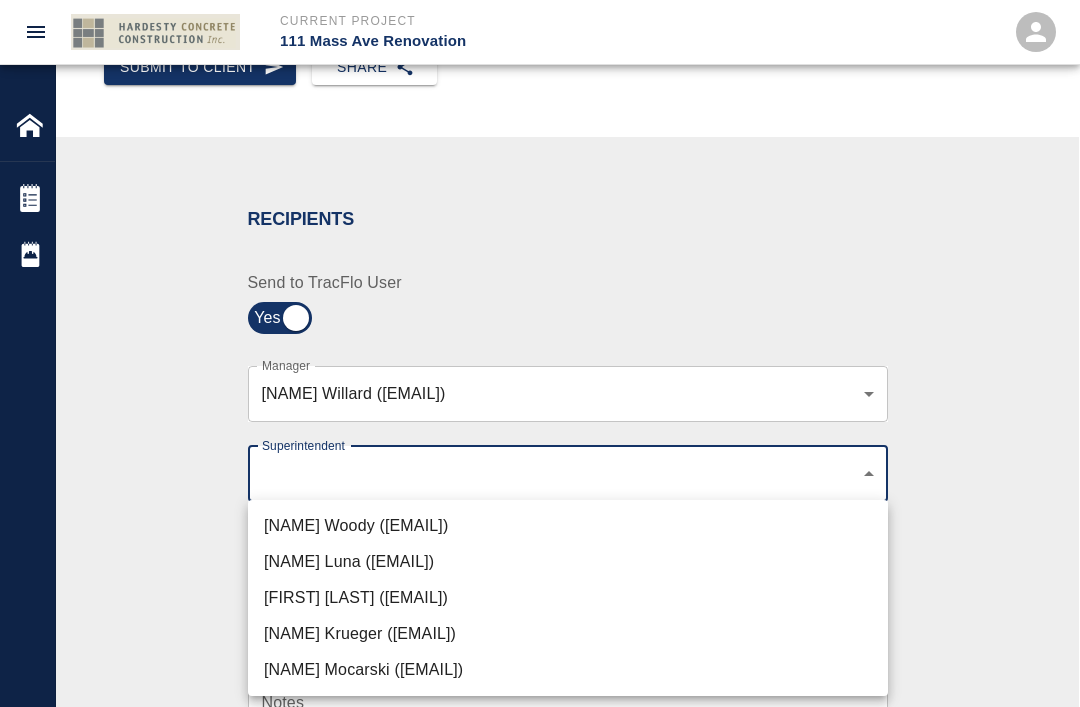 click on "[FIRST] [LAST] ([EMAIL])" at bounding box center [568, 598] 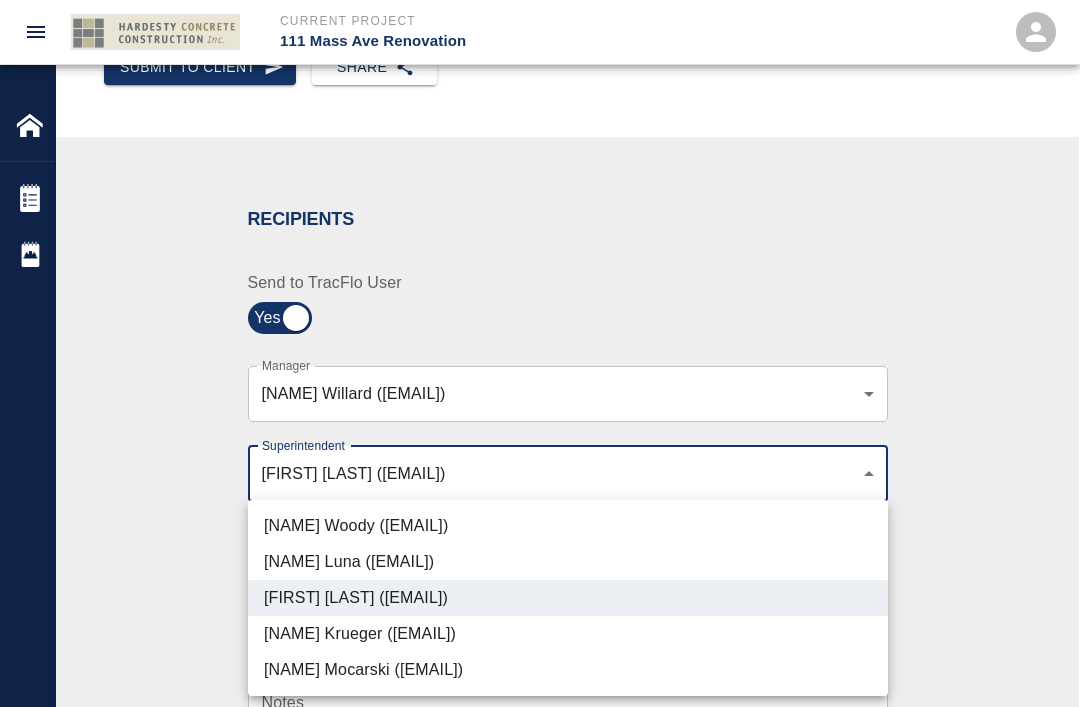 click at bounding box center [540, 353] 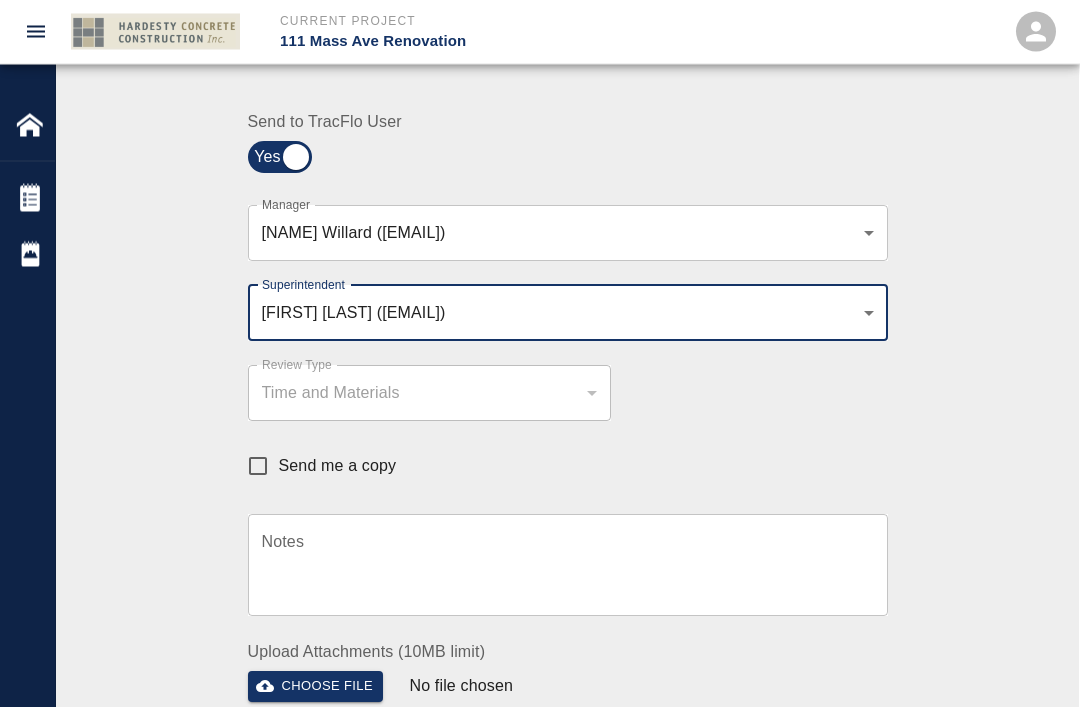 scroll, scrollTop: 456, scrollLeft: 0, axis: vertical 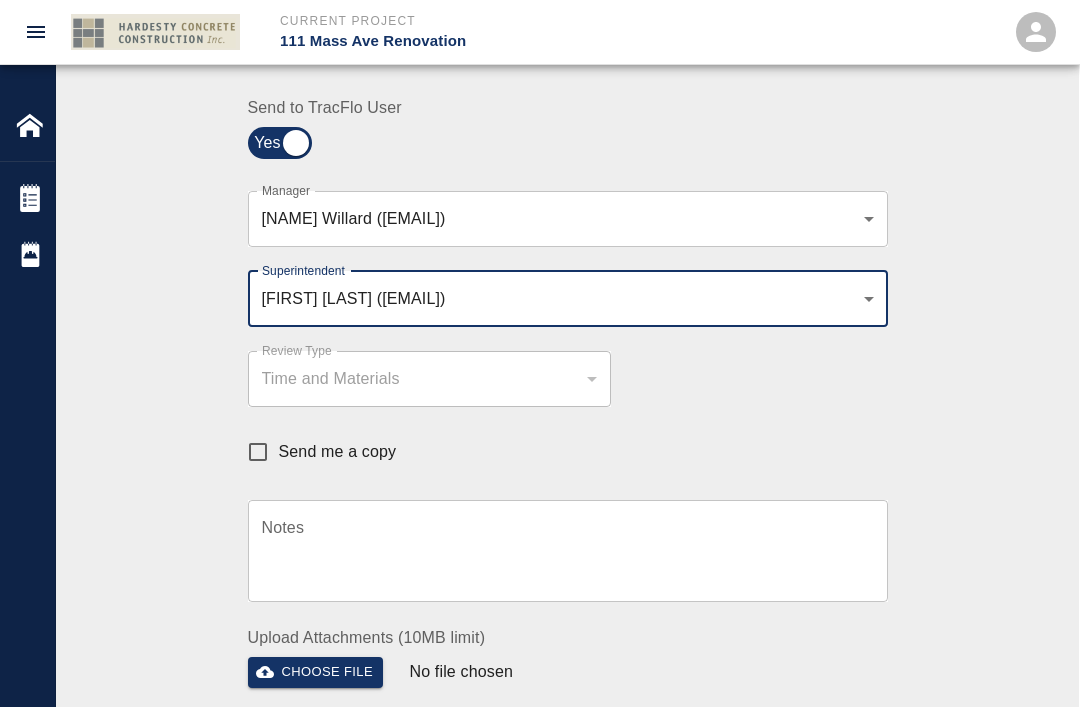 click on "Notes x Notes" at bounding box center (568, 551) 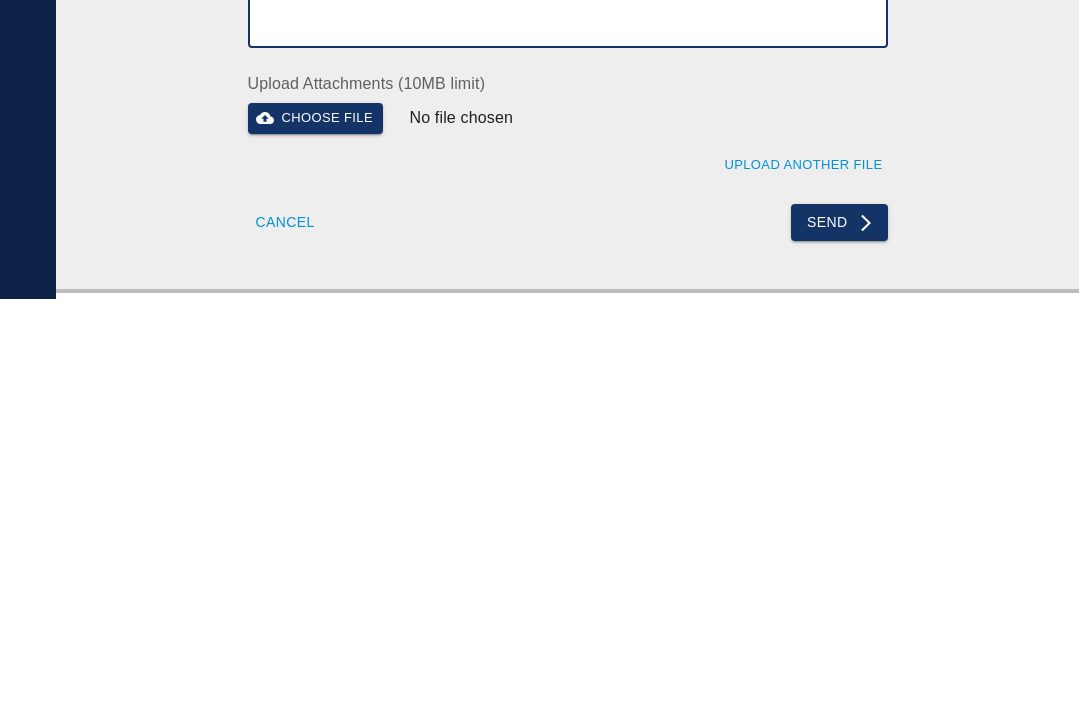 type on "We used 1 carpenter foreman 8 hours and 4 carpenters 8 hours each." 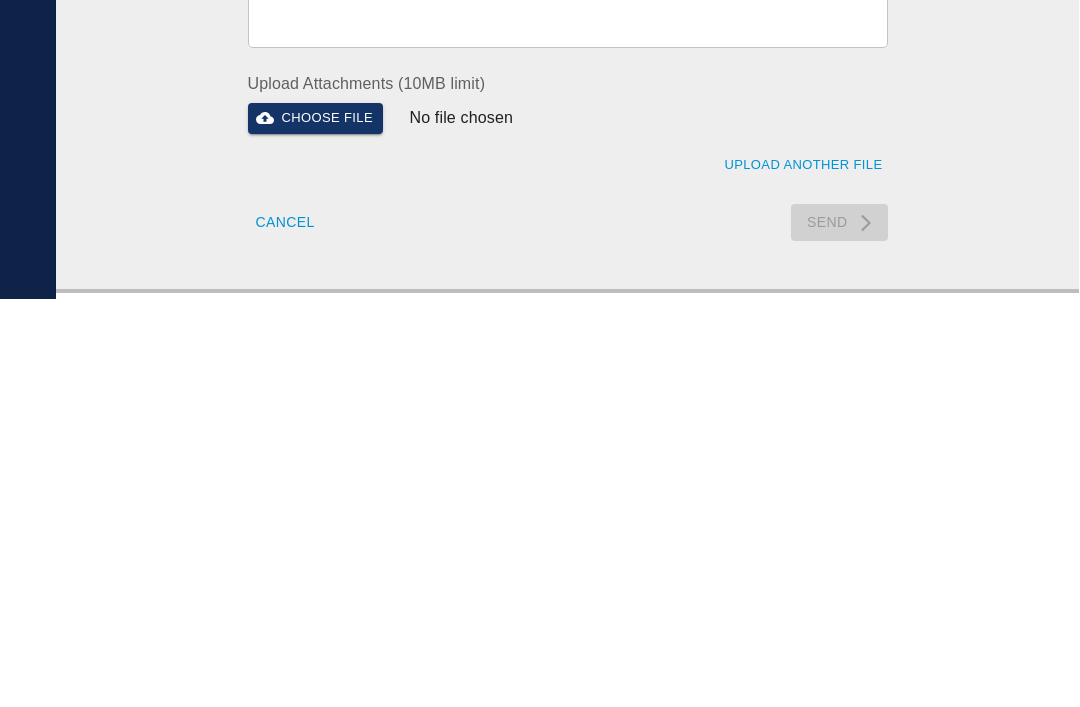 scroll, scrollTop: 1011, scrollLeft: 0, axis: vertical 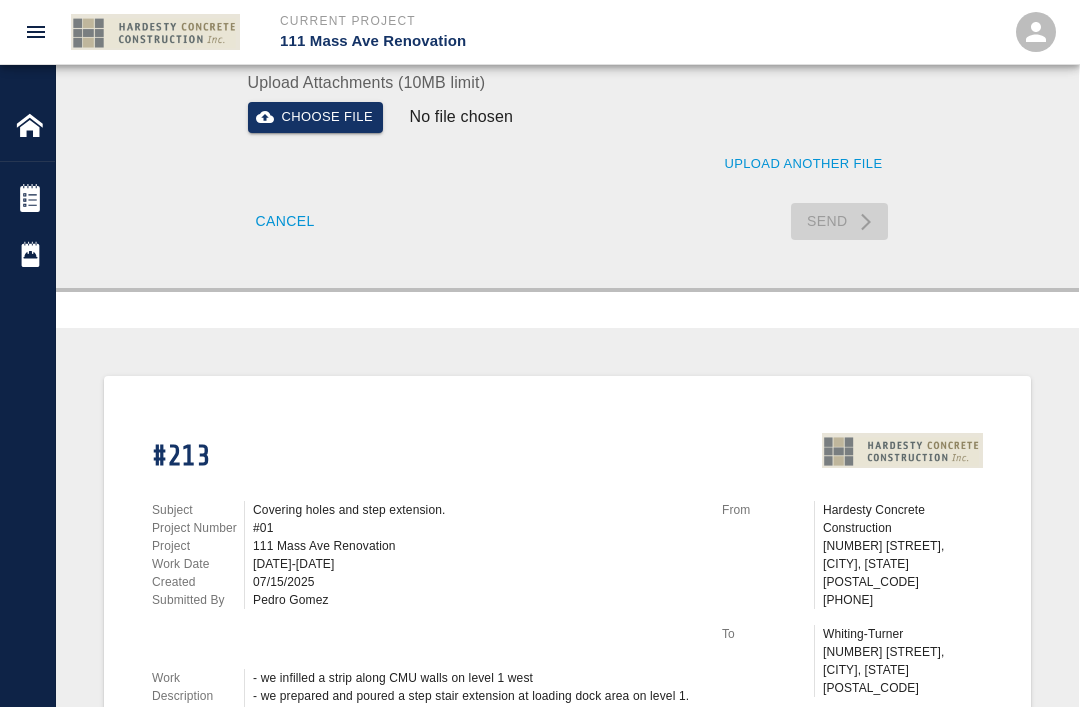 type 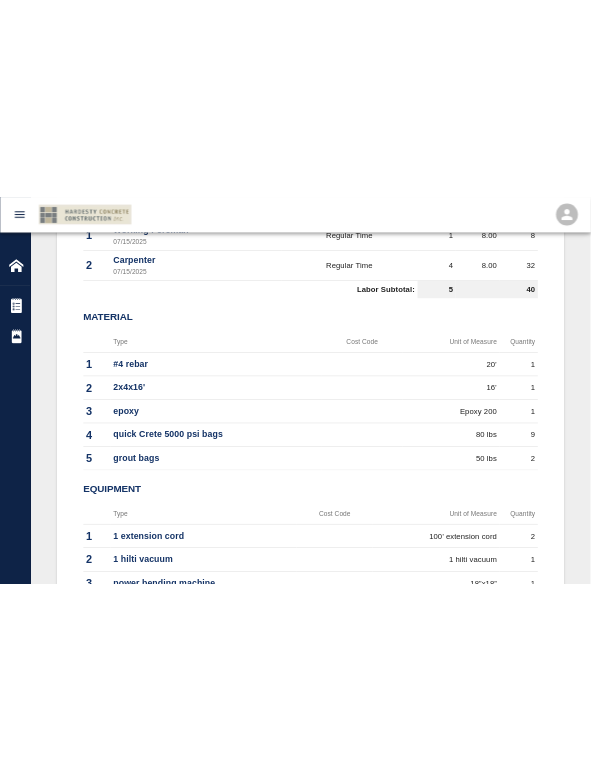 scroll, scrollTop: 1653, scrollLeft: 0, axis: vertical 